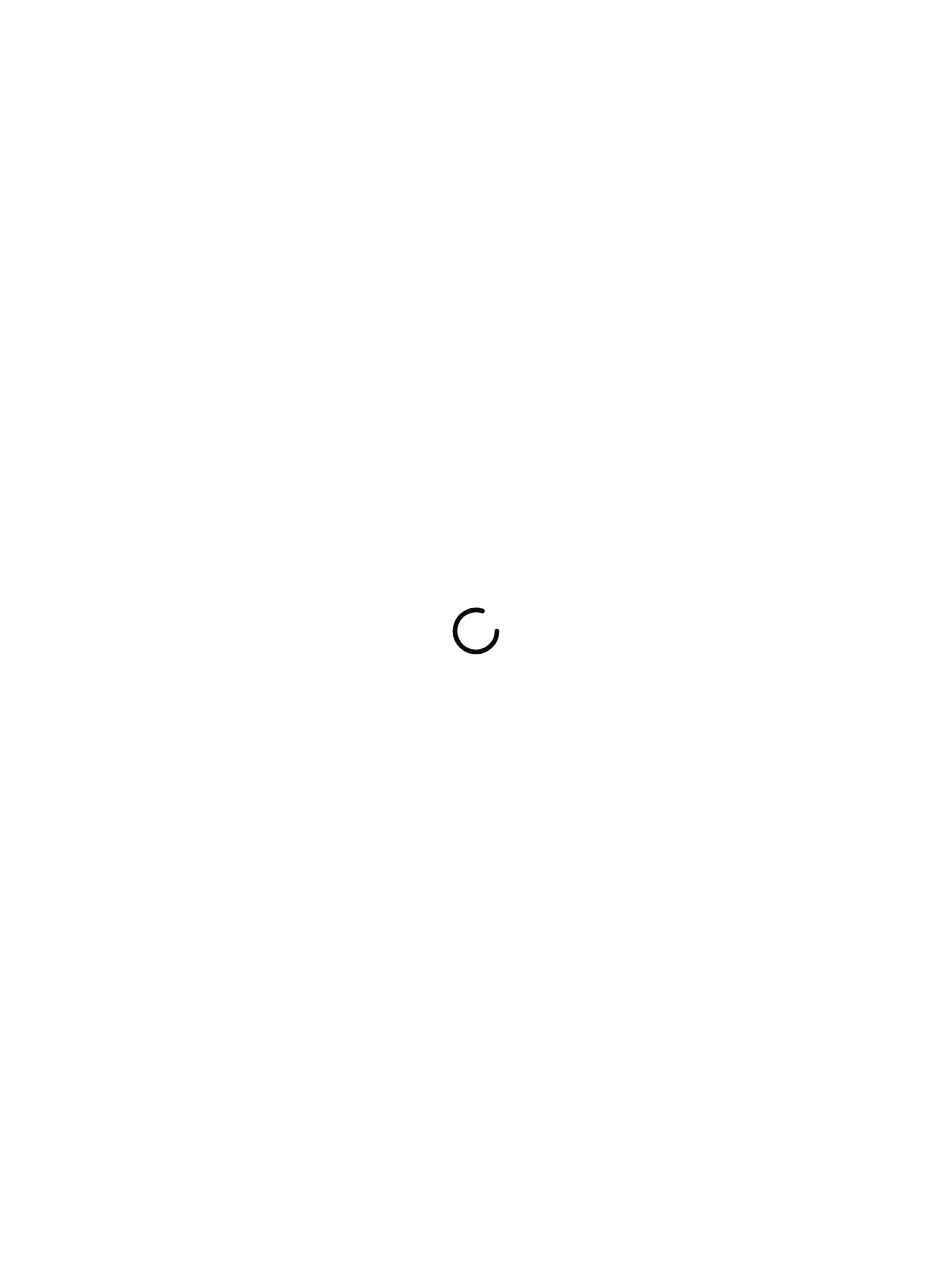 scroll, scrollTop: 1, scrollLeft: 0, axis: vertical 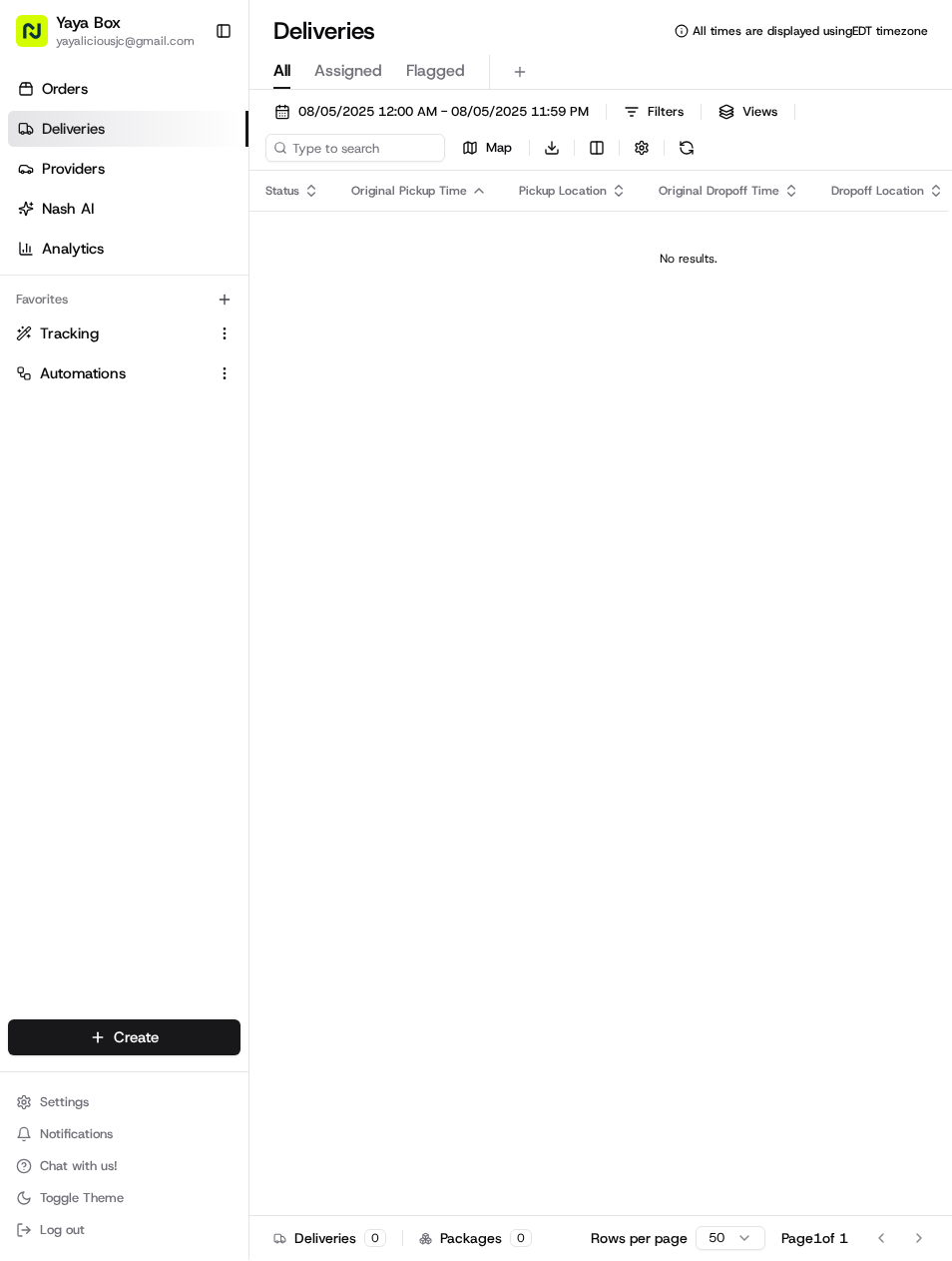 click on "08/05/2025 12:00 AM - 08/05/2025 11:59 PM" at bounding box center (431, 113) 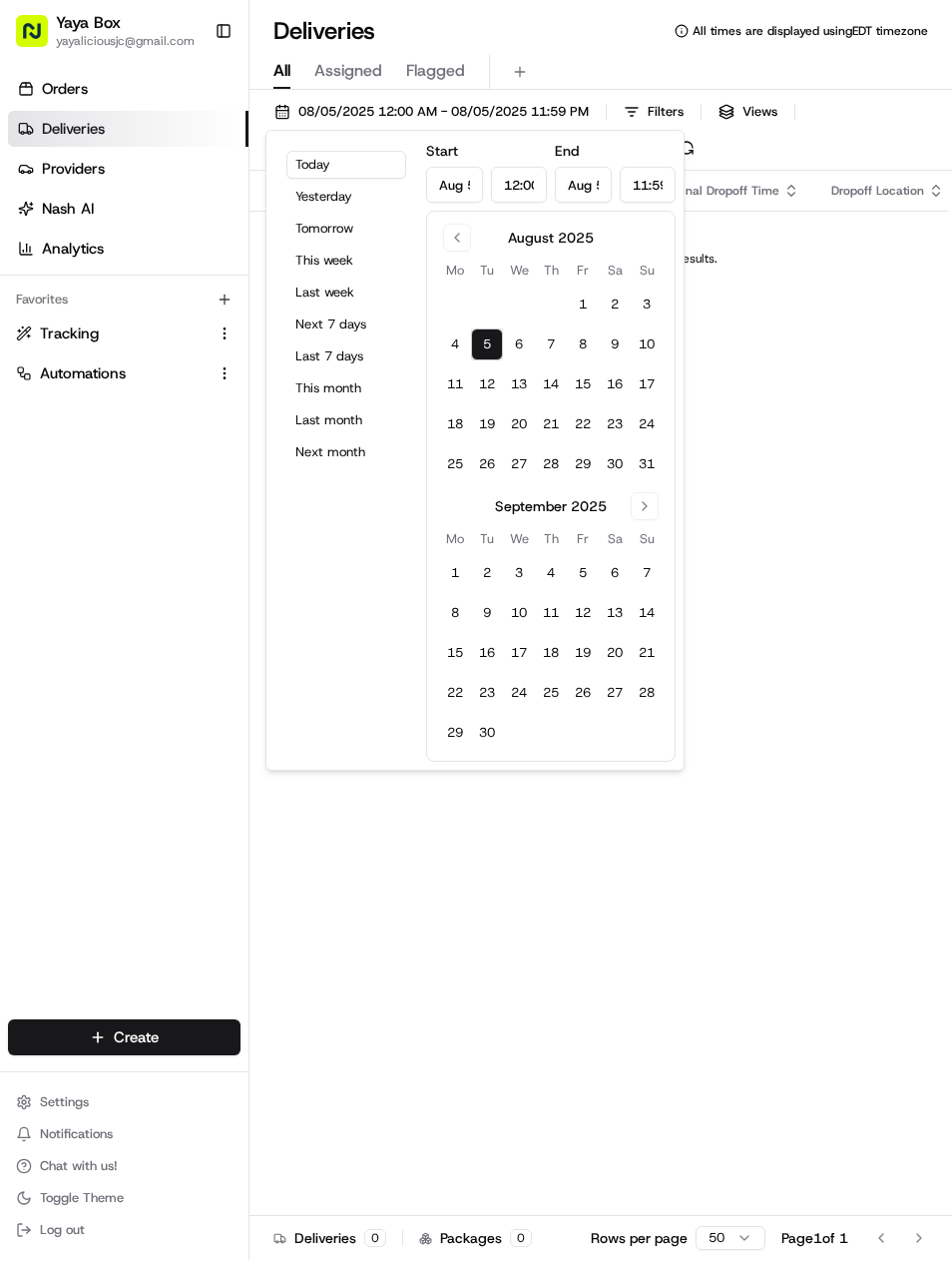 click on "Yesterday" at bounding box center [346, 198] 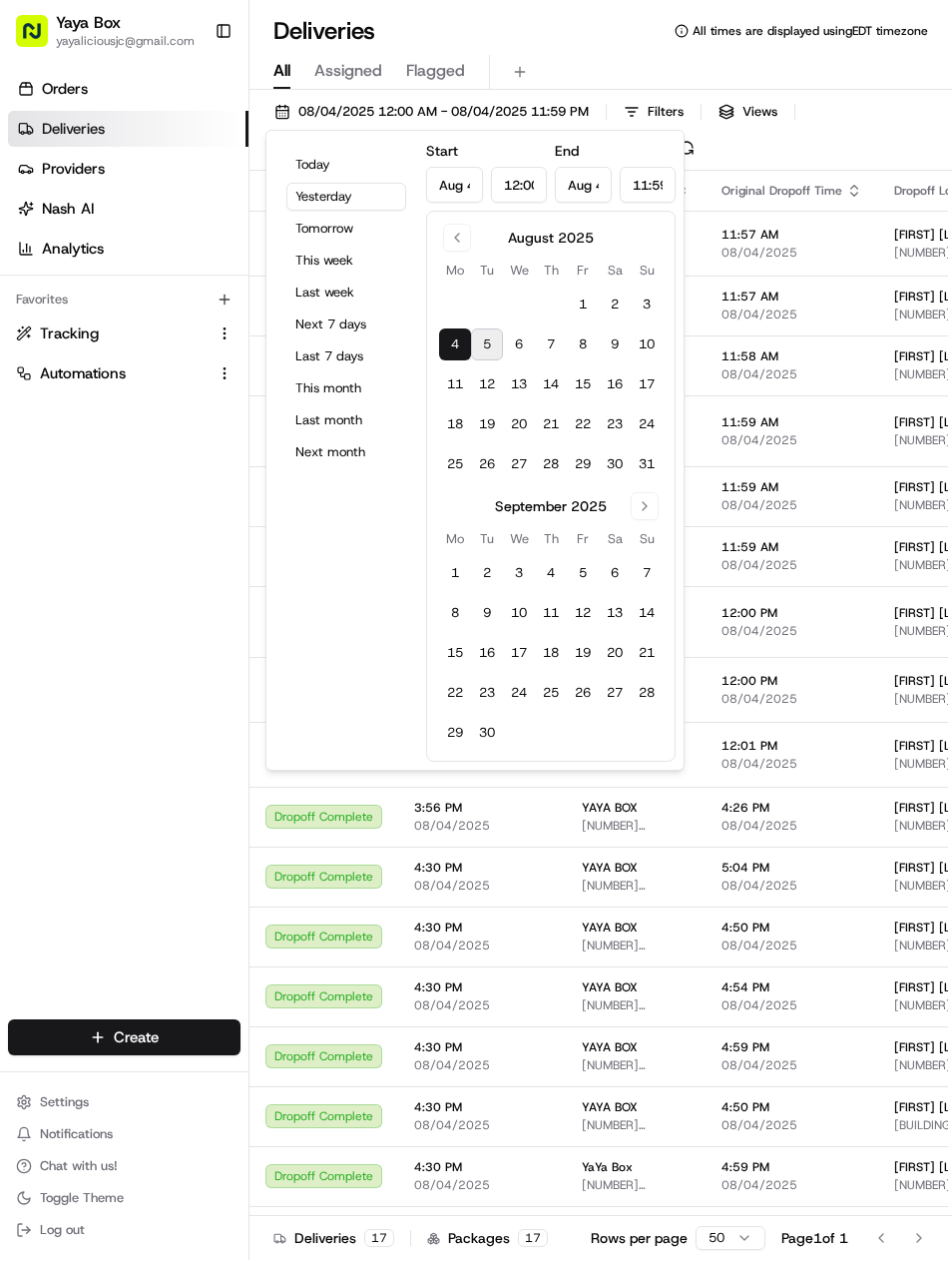 click on "Orders Deliveries Providers Nash AI Analytics Favorites Tracking Automations" at bounding box center (124, 550) 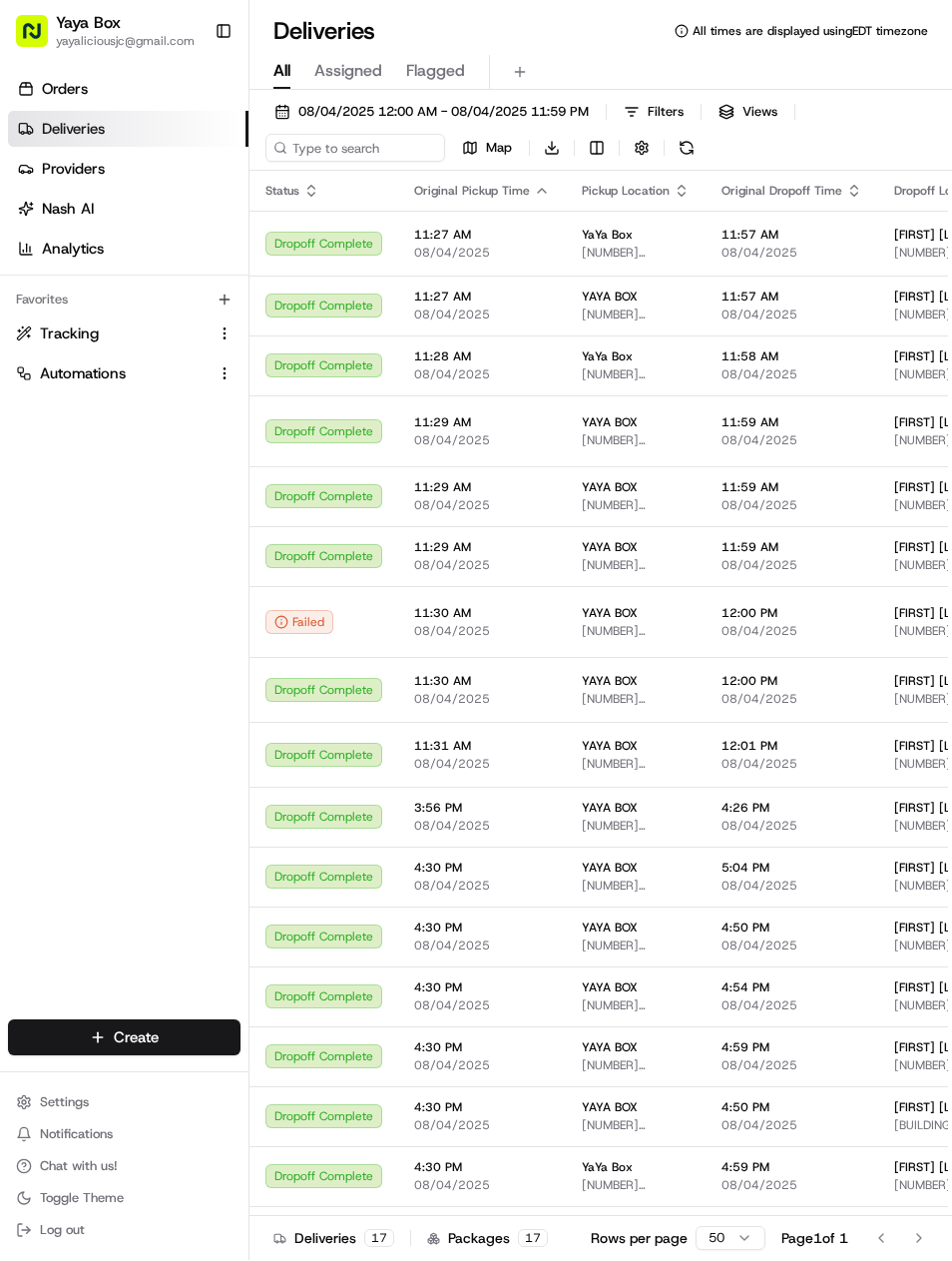 click on "90 Christopher Columbus Dr #807, Jersey City, NJ 07302, USA" at bounding box center (950, 765) 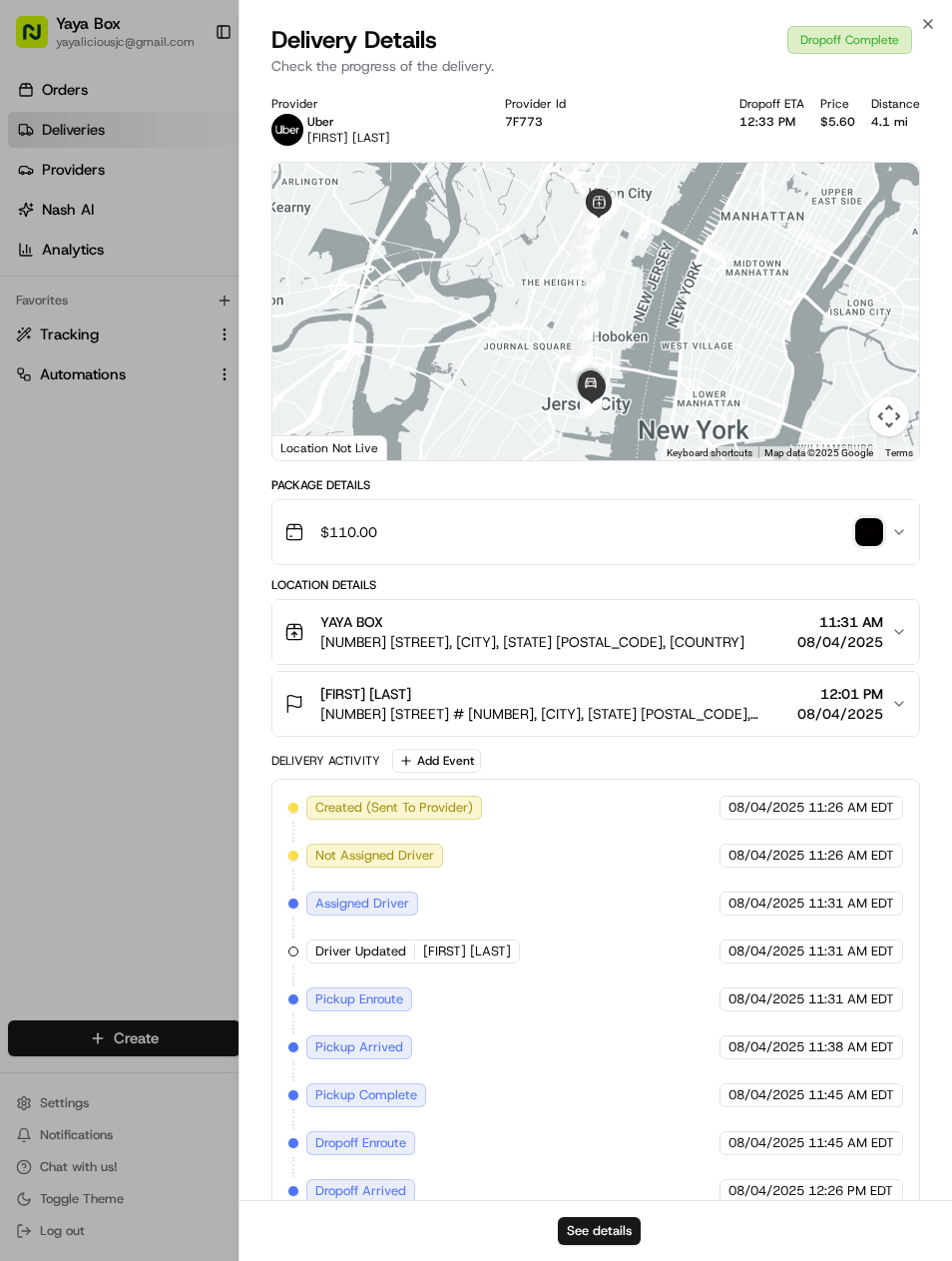 click on "See details" at bounding box center [599, 1231] 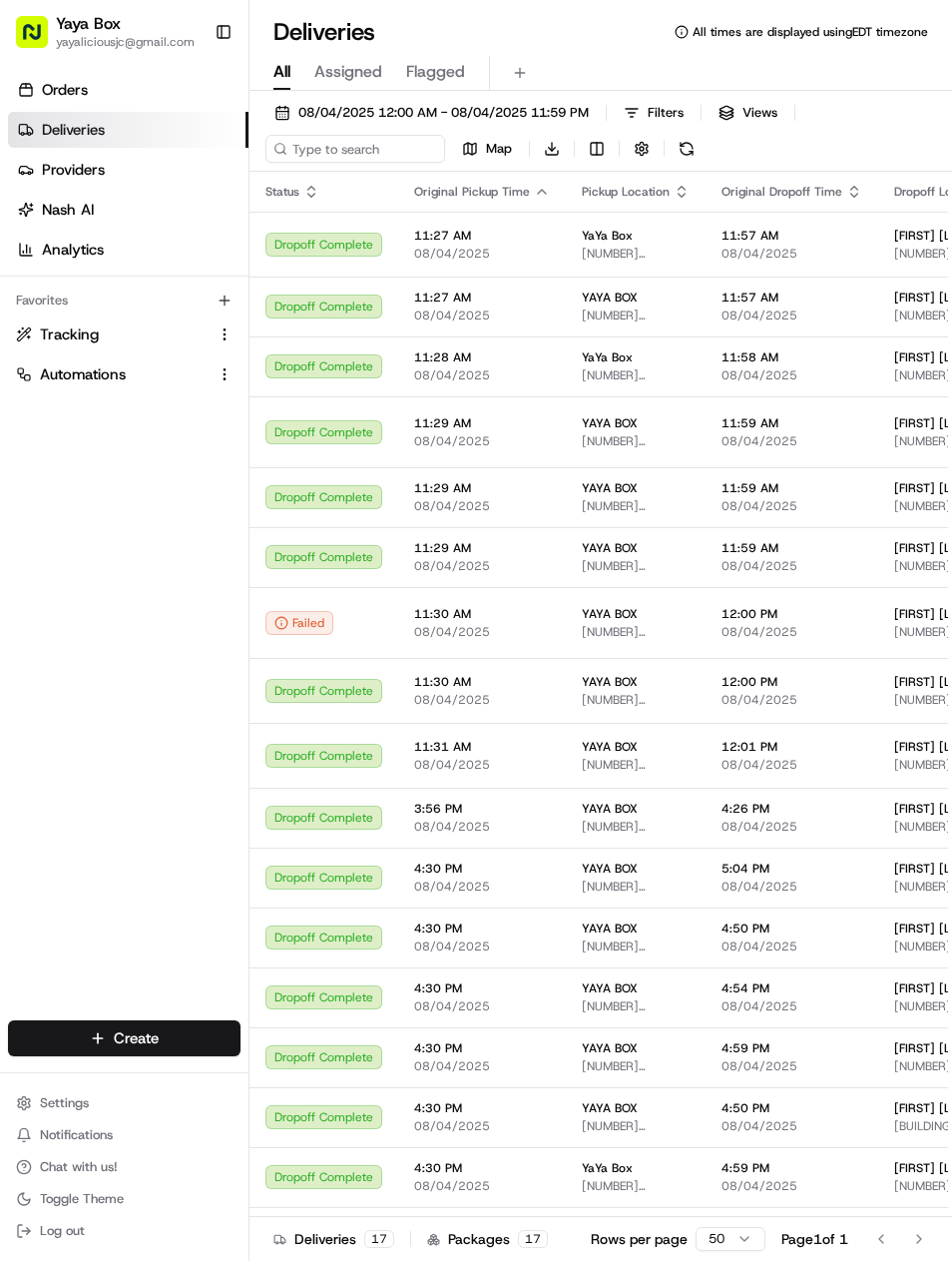 click on "Jingwen Shang" at bounding box center [935, 236] 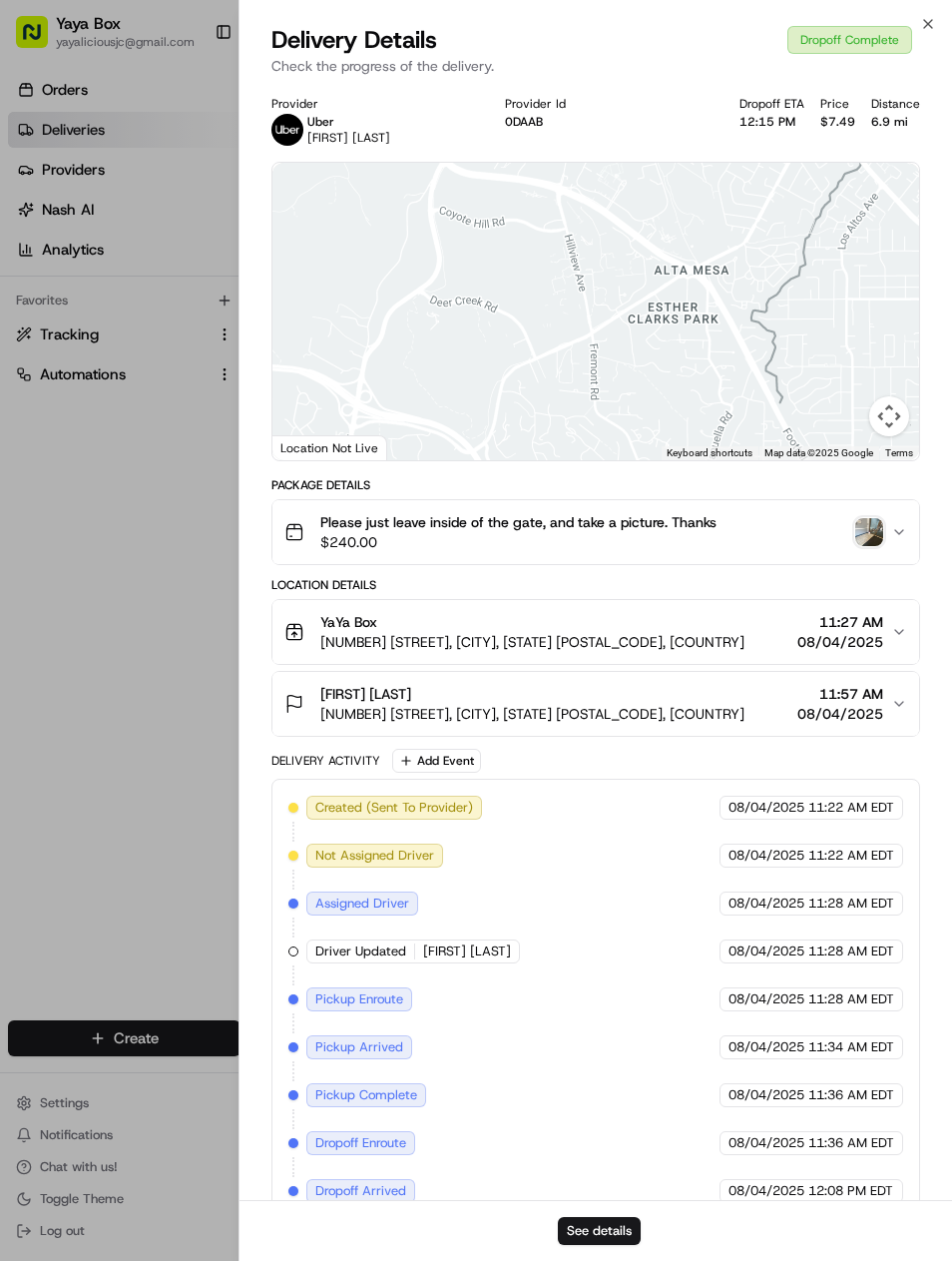 click on "See details" at bounding box center (596, 1230) 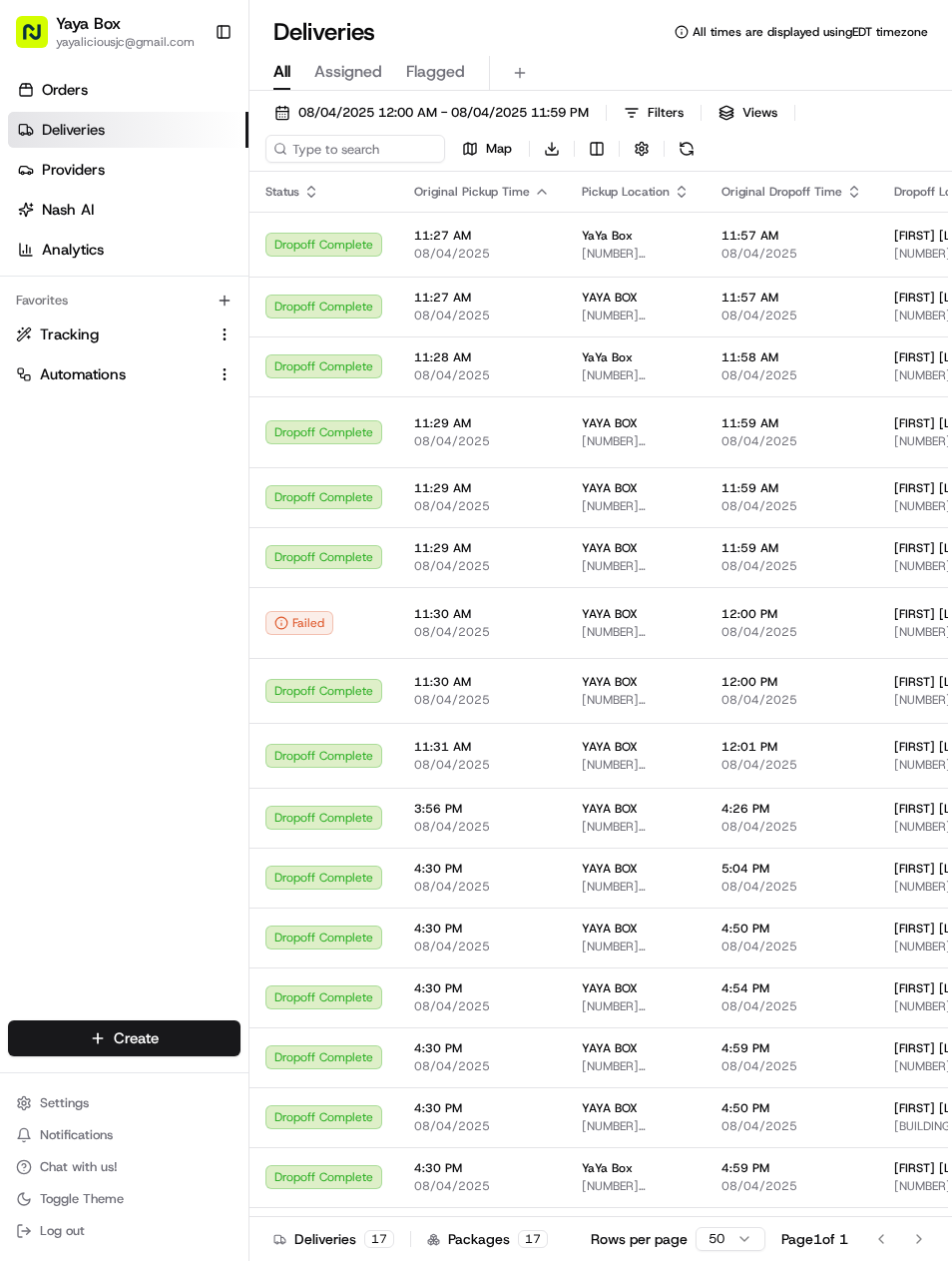 click on "[NUMBER] [STREET] [APARTMENT] [NUMBER], [CITY], [STATE] [POSTAL_CODE], [COUNTRY]" at bounding box center [950, 375] 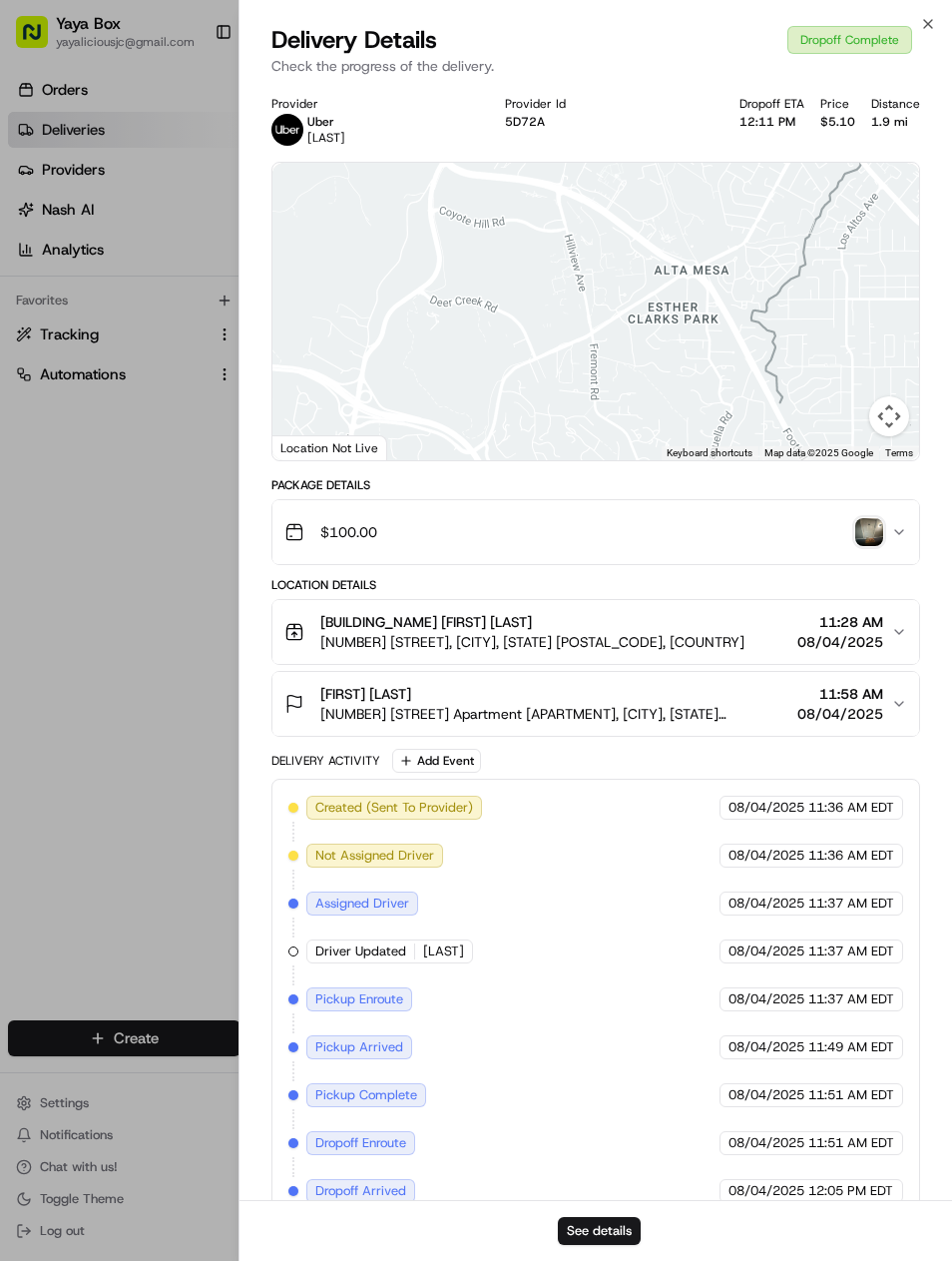 click on "See details" at bounding box center [596, 1230] 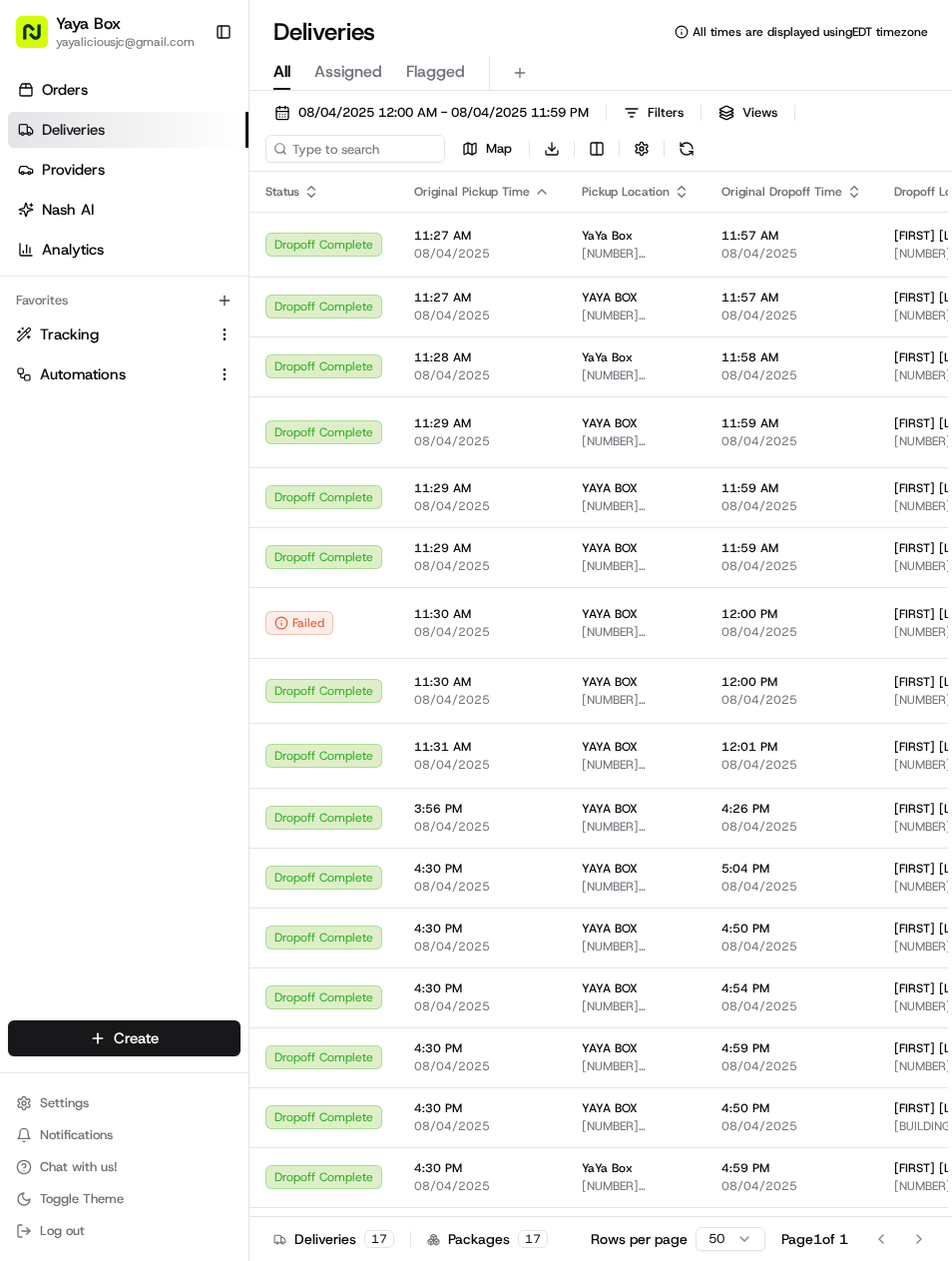 click on "08/04/2025 12:00 AM - 08/04/2025 11:59 PM" at bounding box center (443, 113) 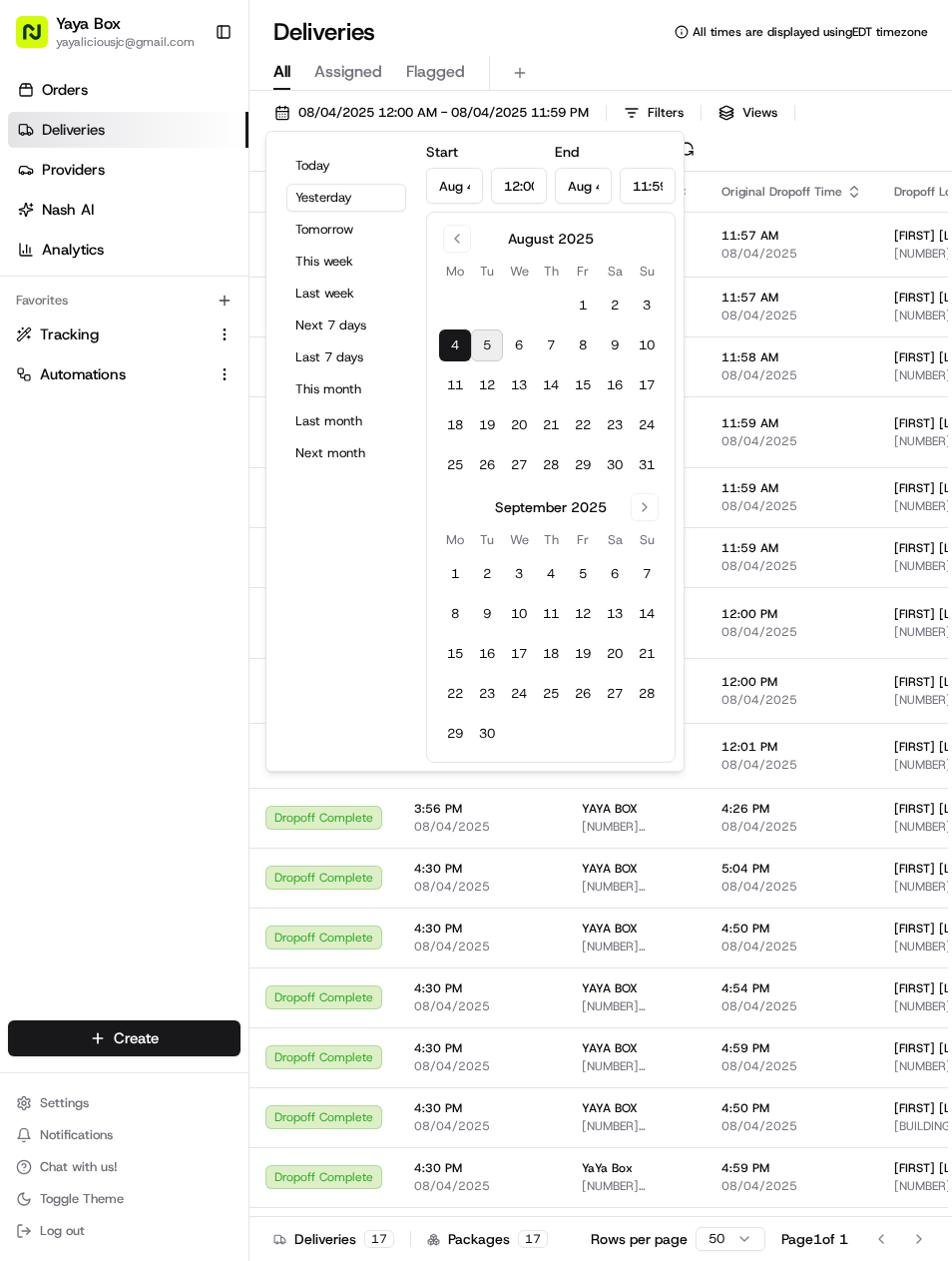 click at bounding box center [551, 306] 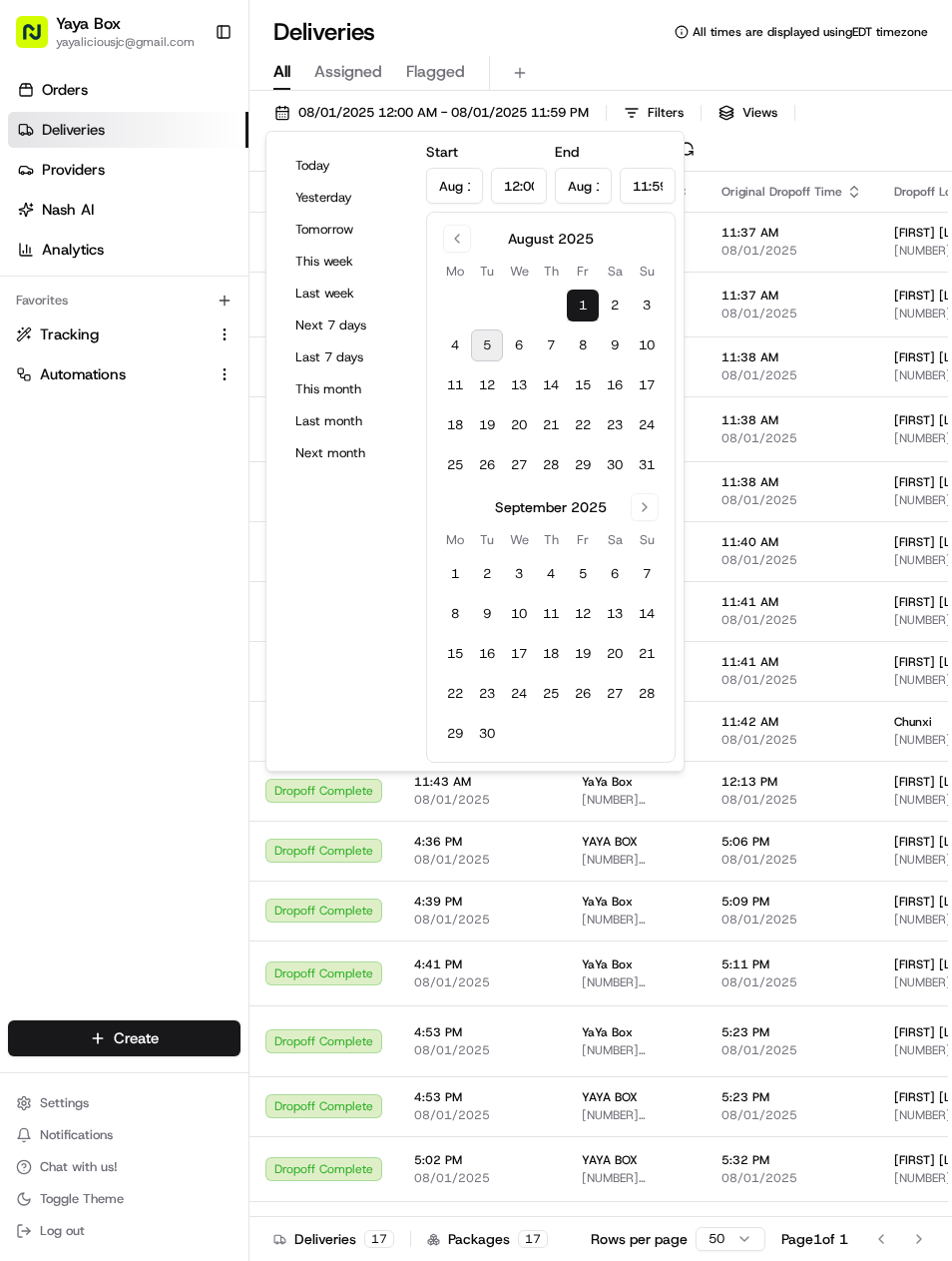 click on "Orders Deliveries Providers Nash AI Analytics Favorites Tracking Automations" at bounding box center (124, 550) 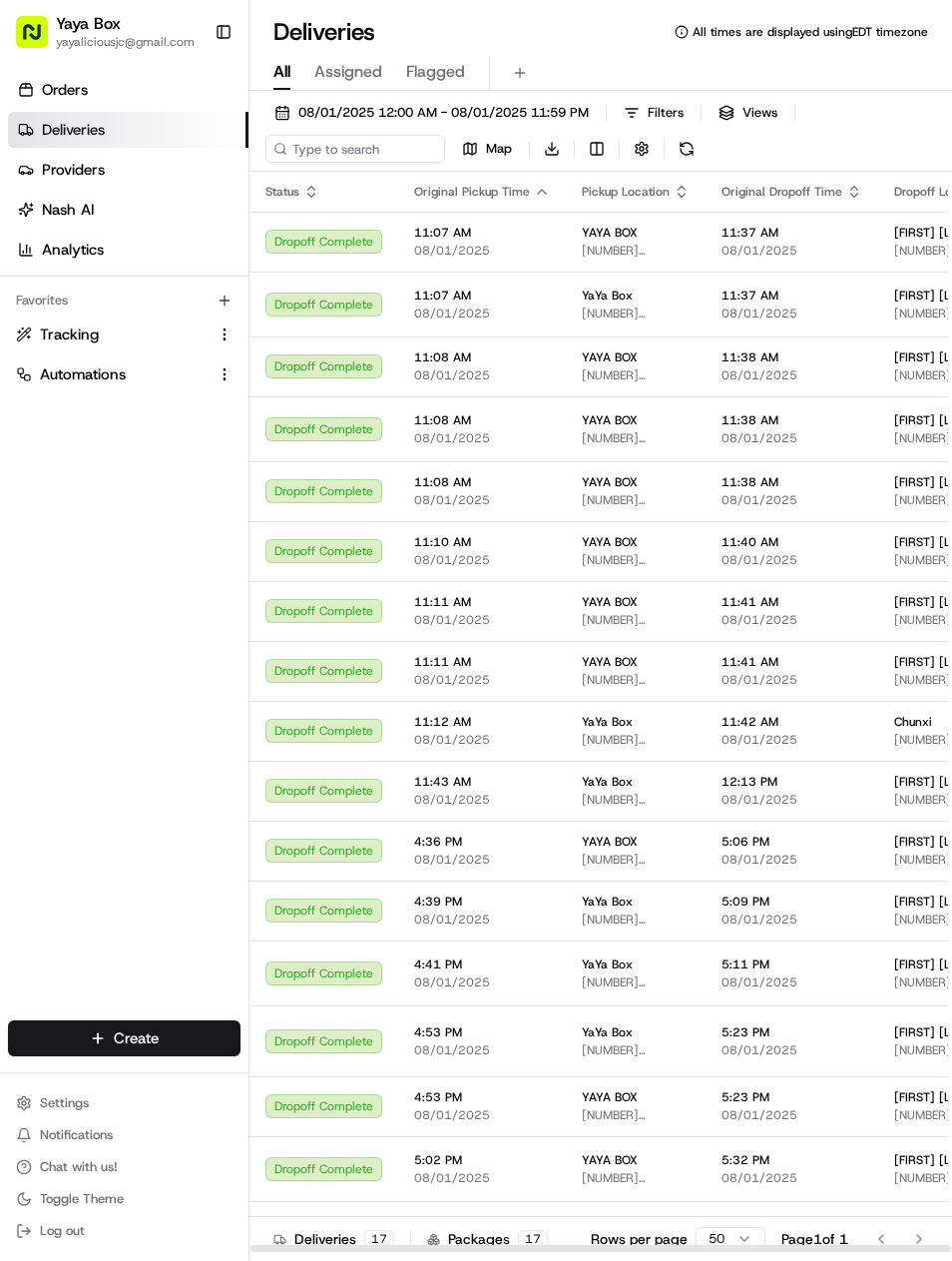 click on "Chunxi" at bounding box center [950, 722] 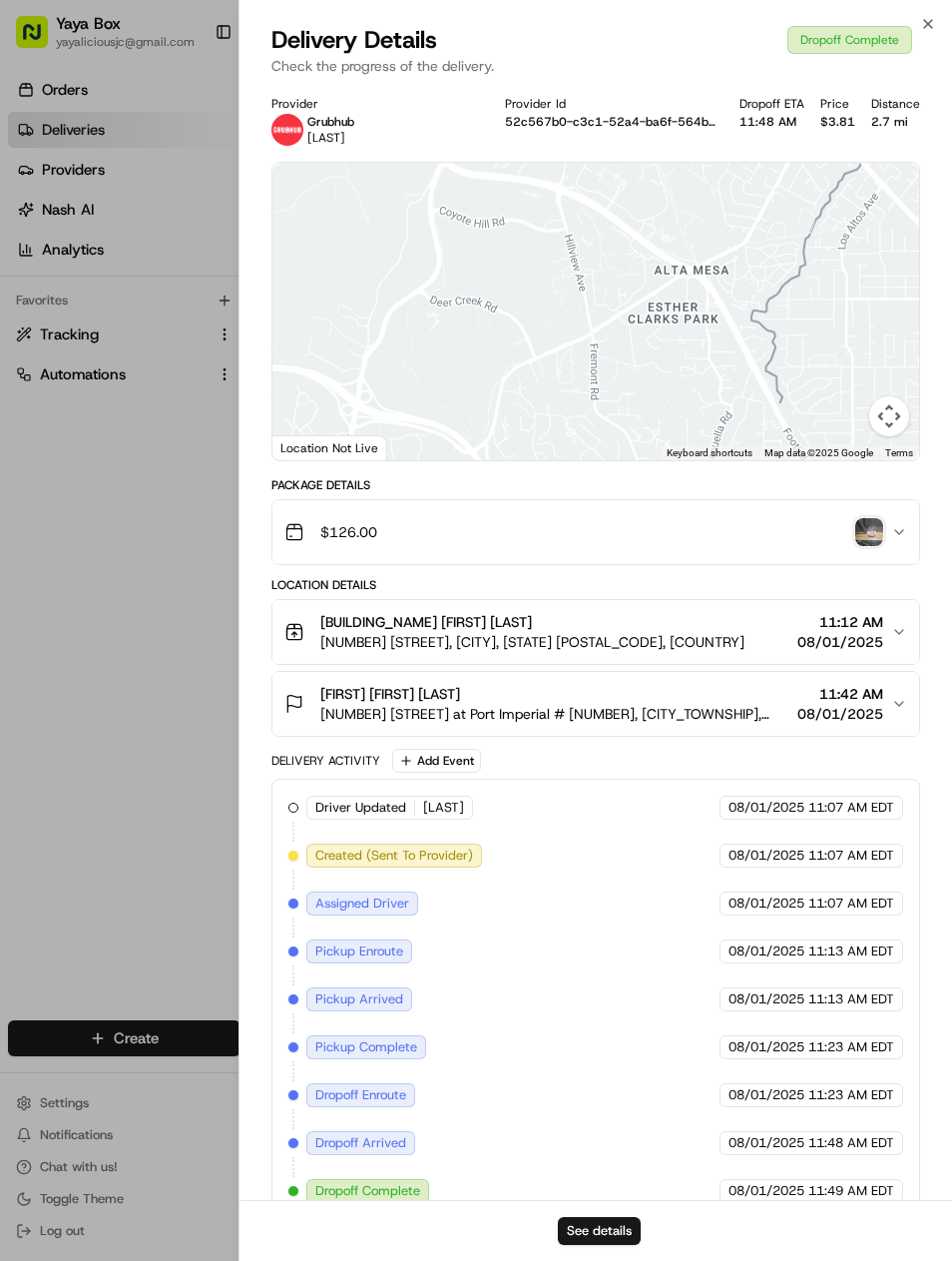 click on "See details" at bounding box center [599, 1231] 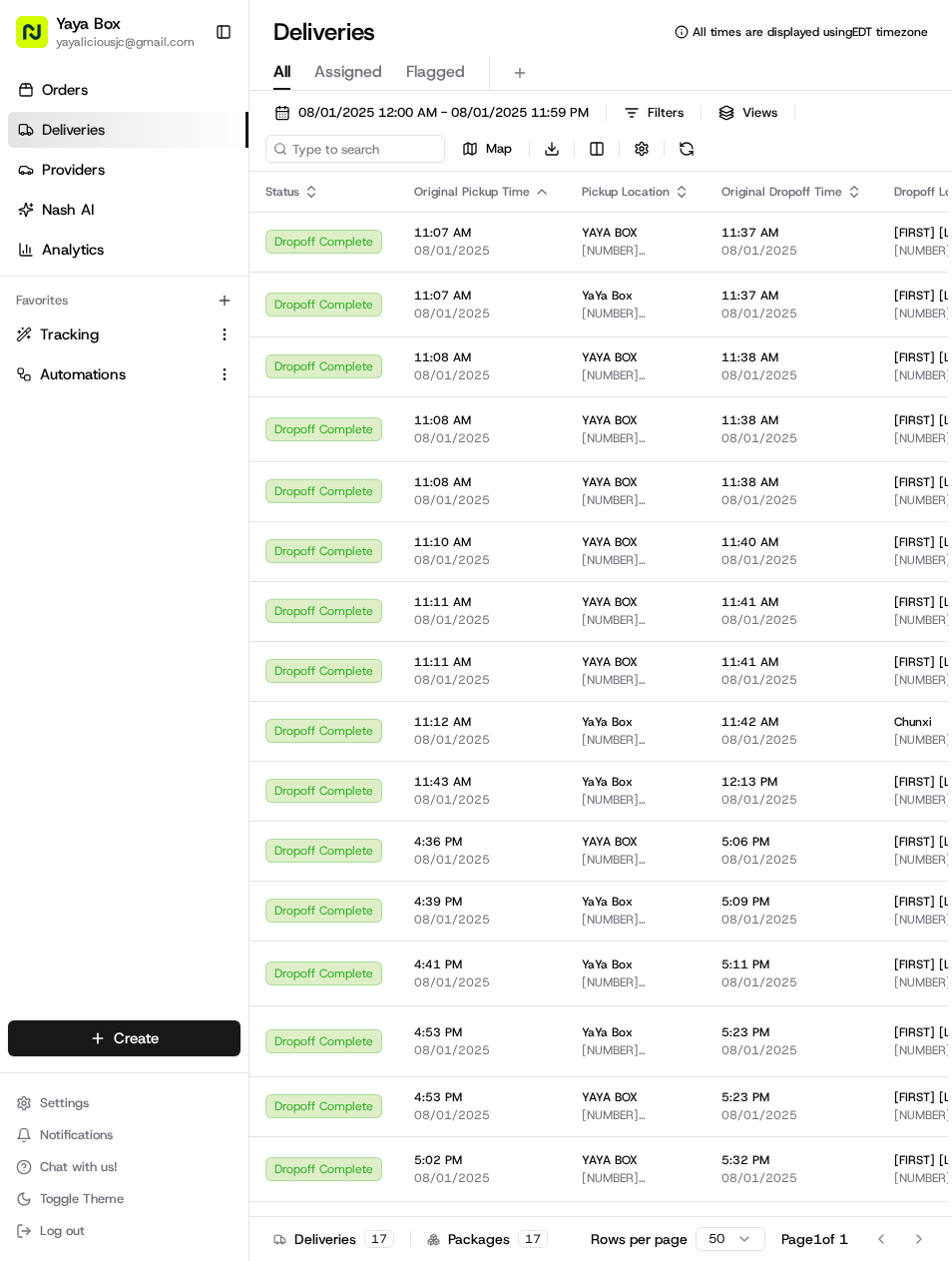 click on "[FIRST] [LAST]" at bounding box center (935, 662) 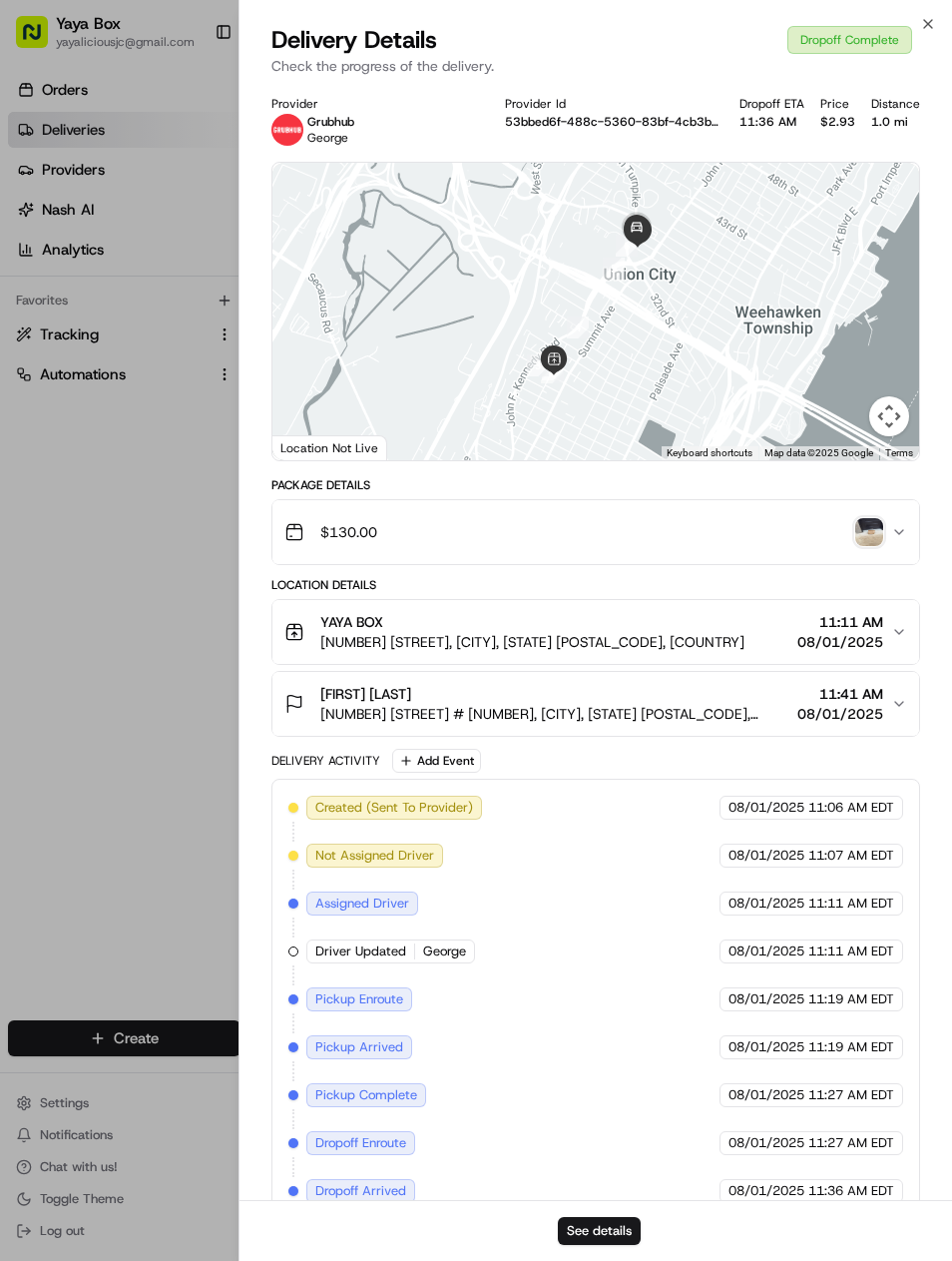 click on "See details" at bounding box center (596, 1230) 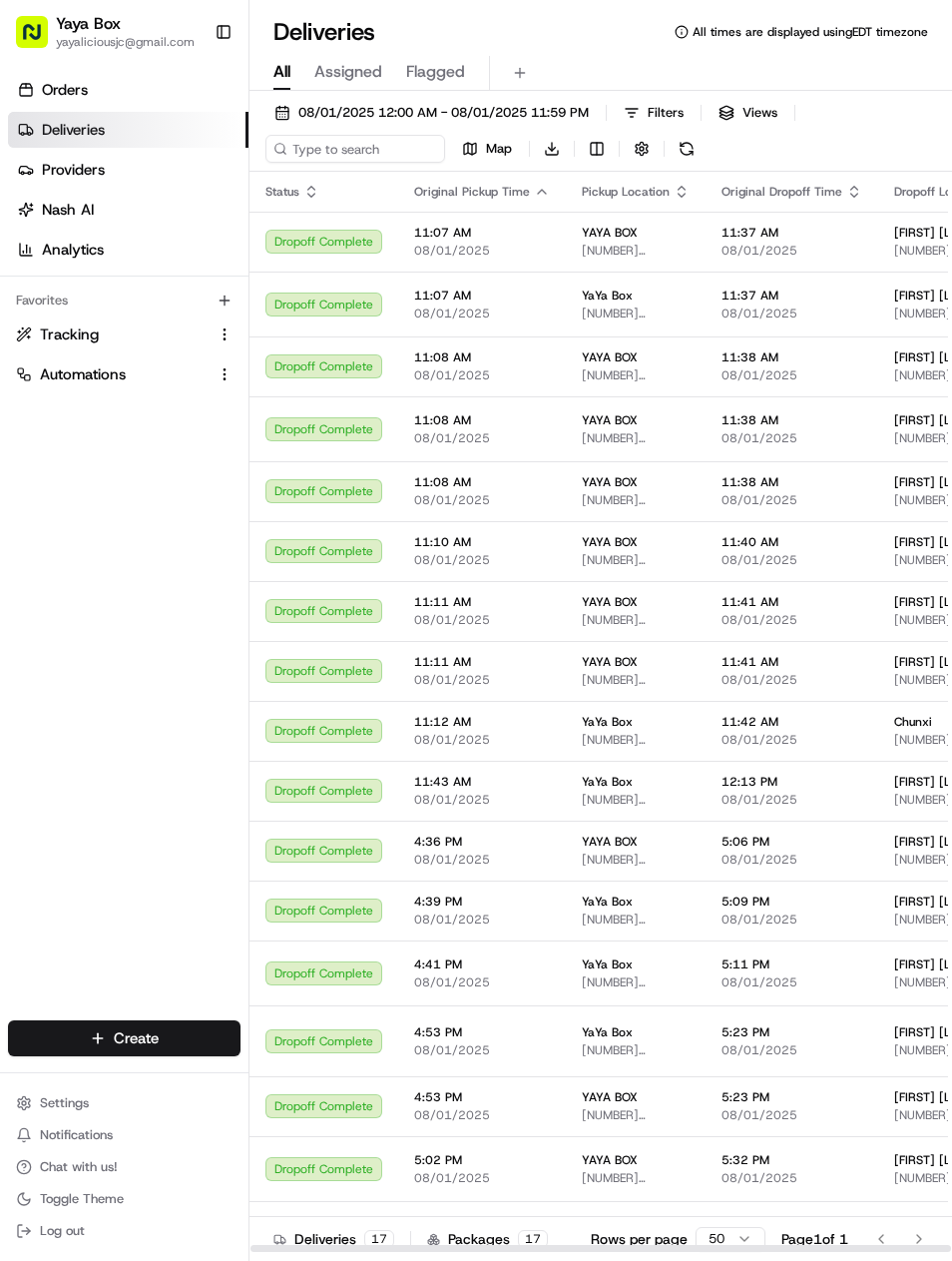 click on "08/01/2025" at bounding box center (791, 500) 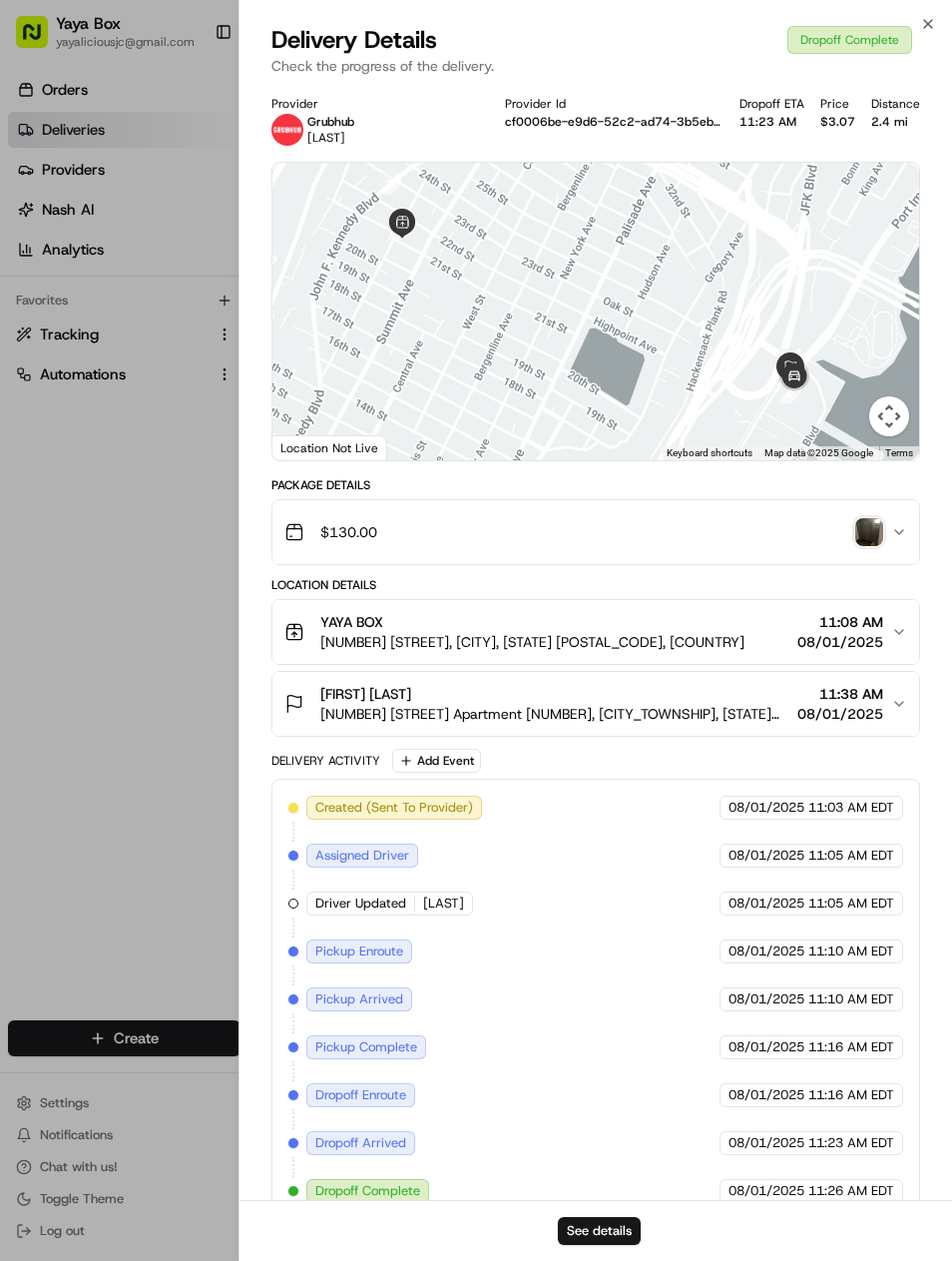 click at bounding box center [476, 630] 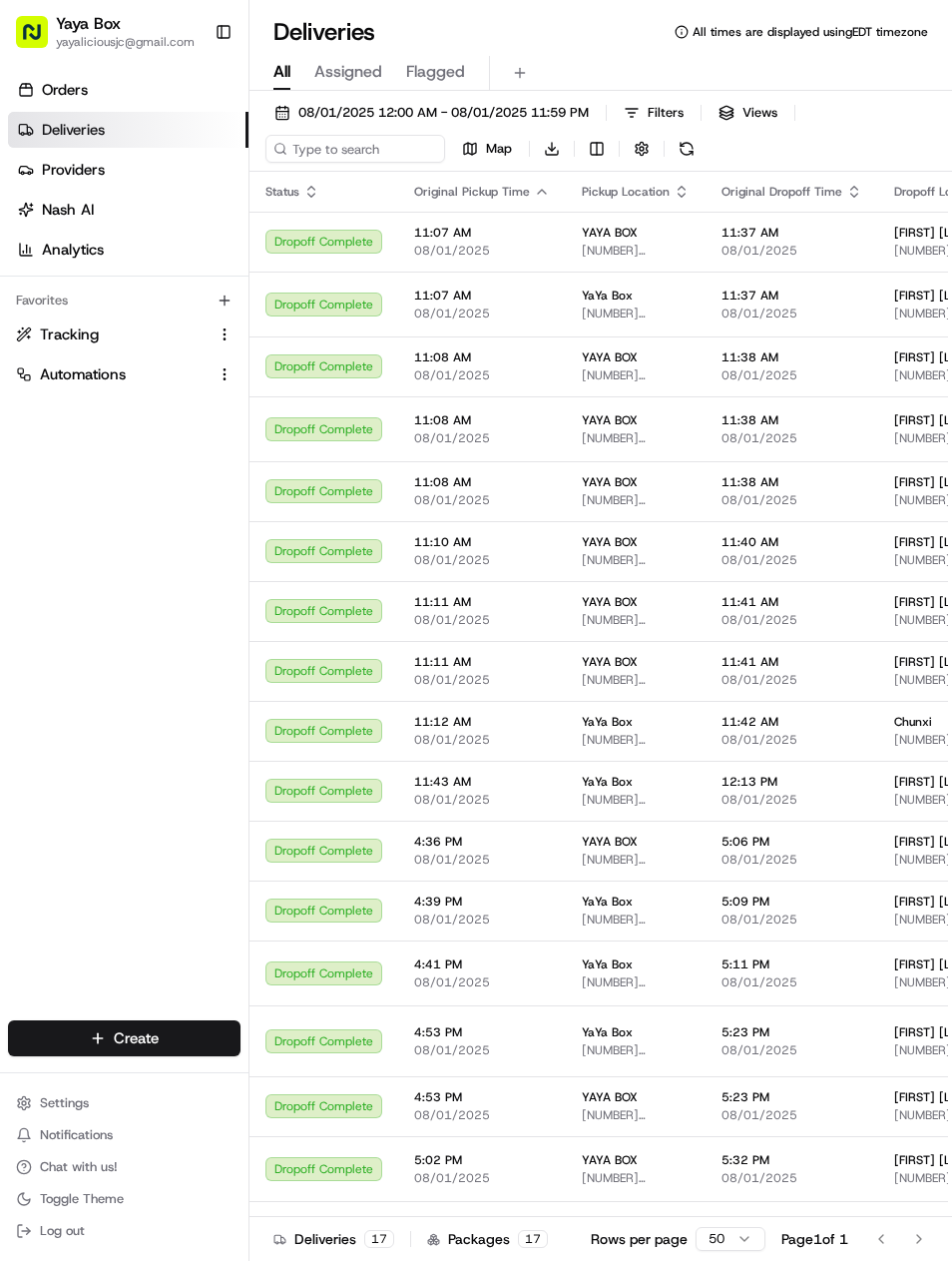 click on "Bruno Li" at bounding box center [935, 482] 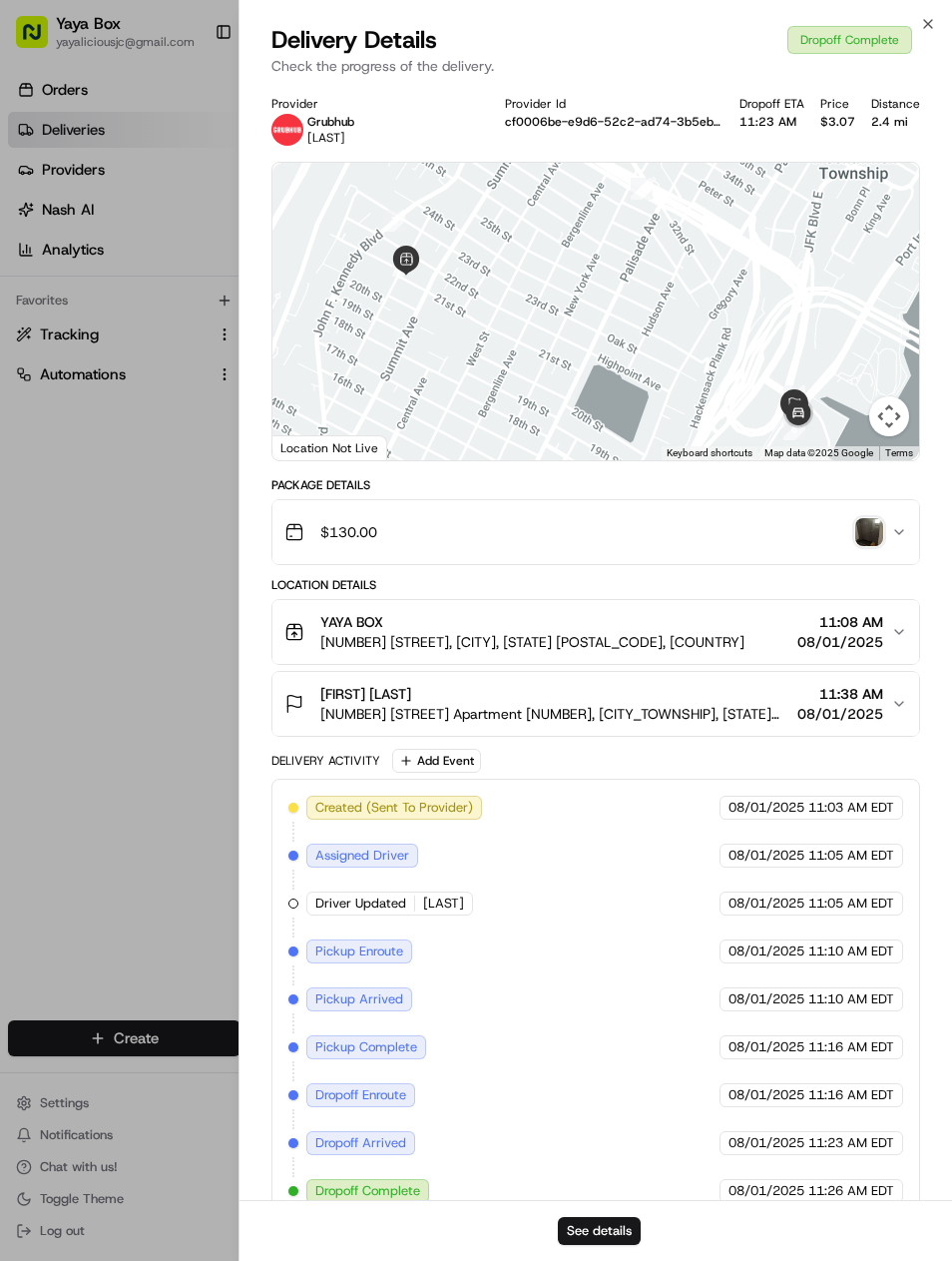 click on "See details" at bounding box center (596, 1230) 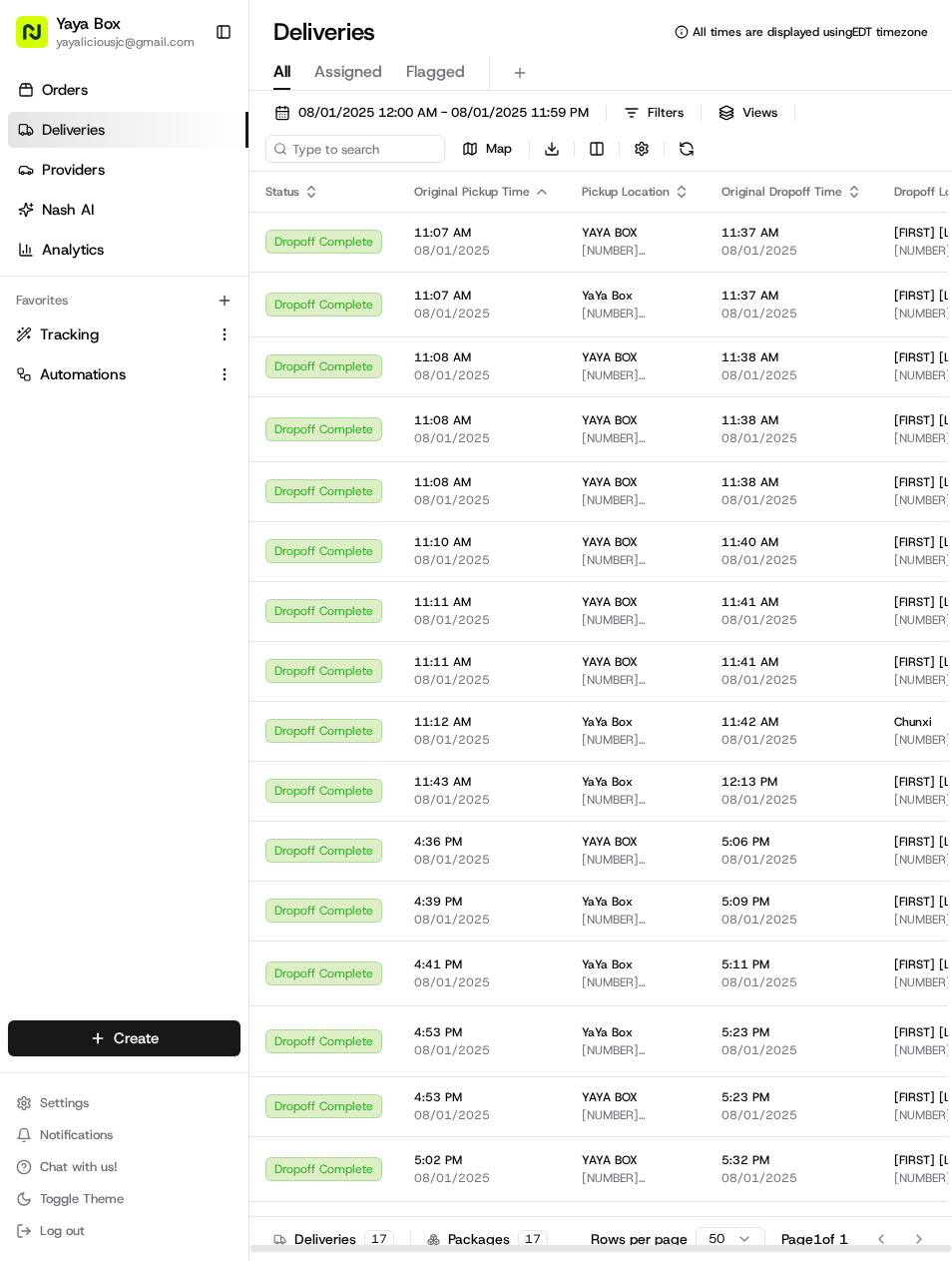 click on "[FIRST] [LAST_INITIAL]" at bounding box center [935, 542] 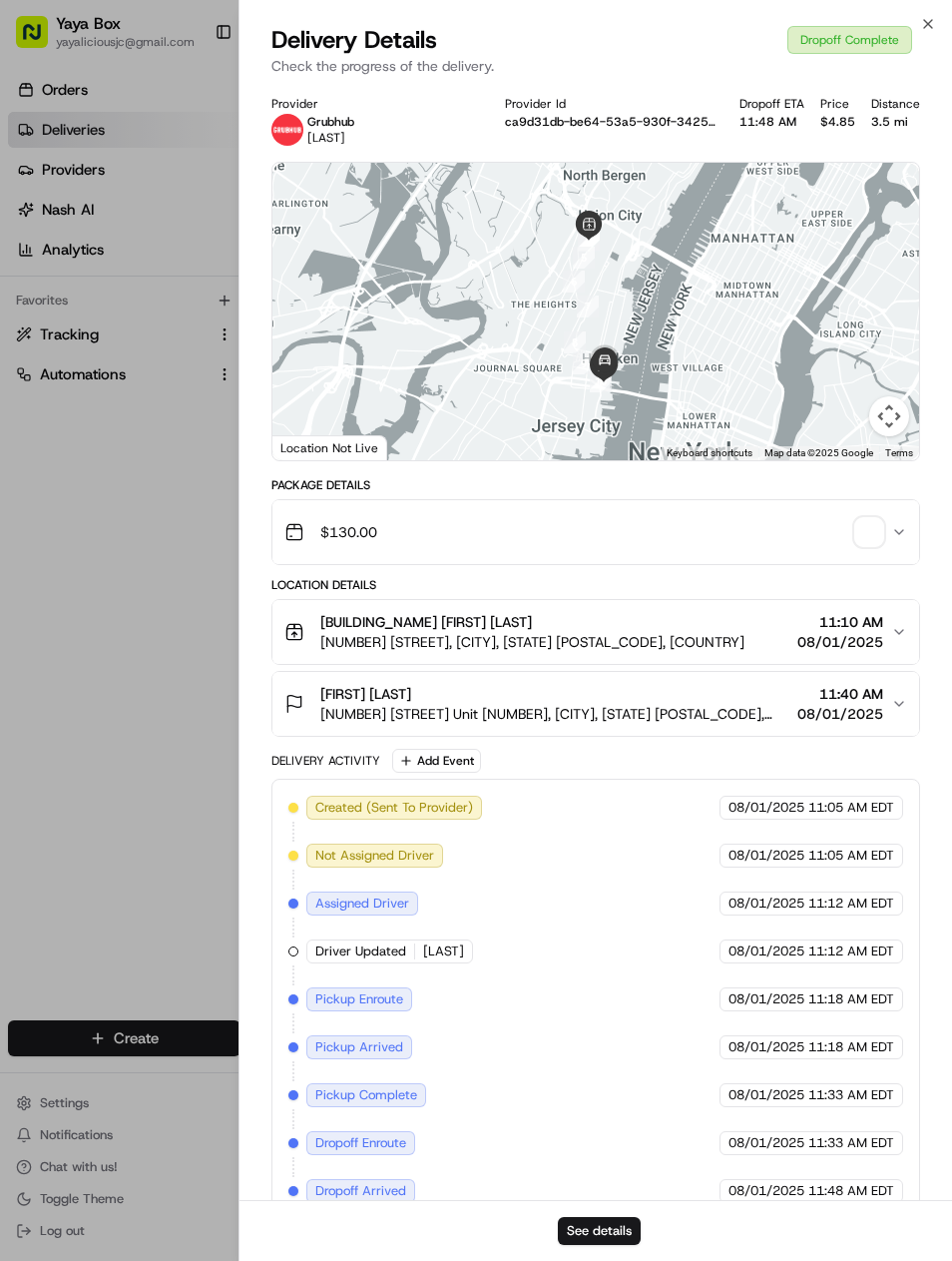 click on "See details" at bounding box center [596, 1230] 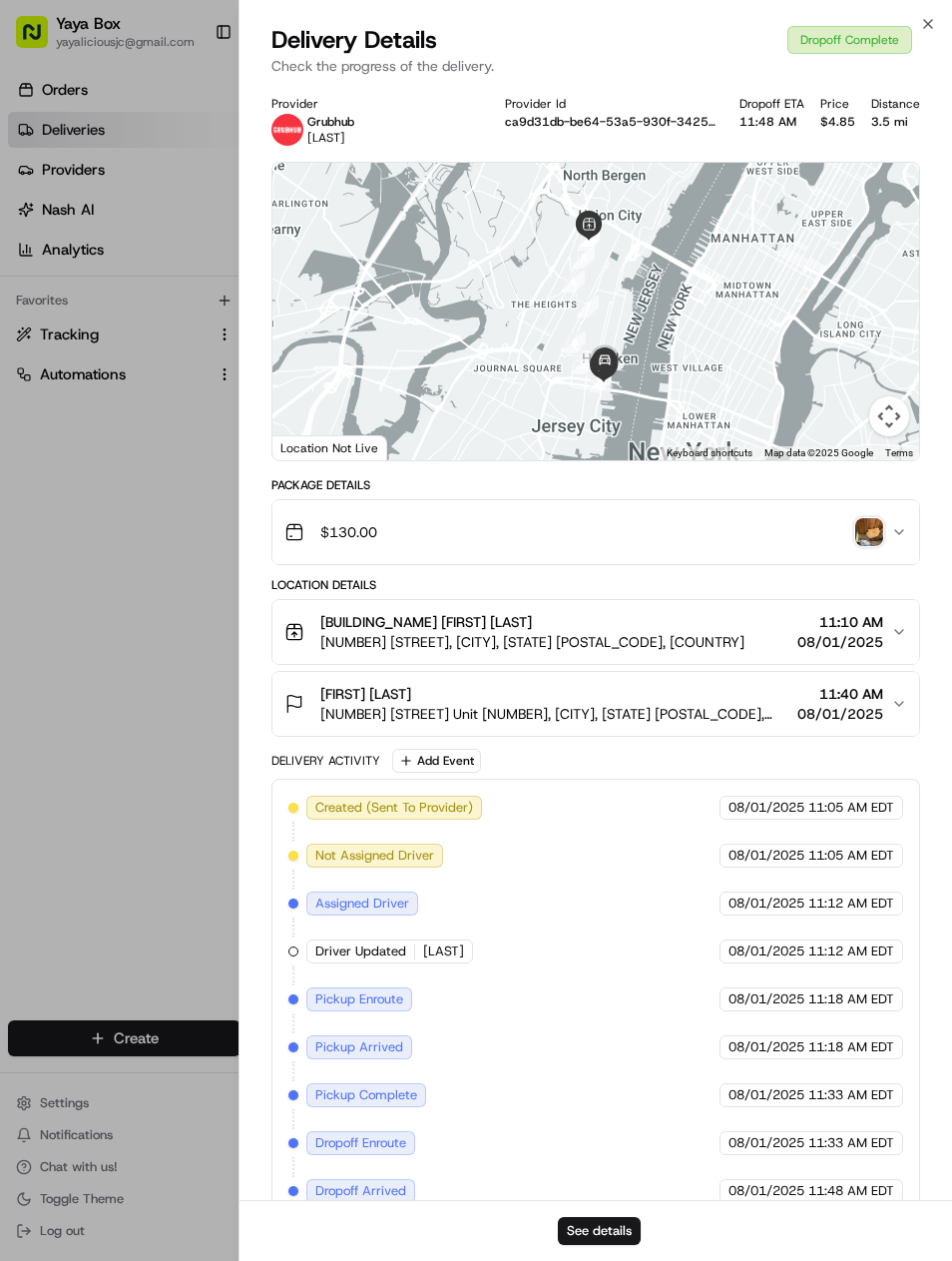 click on "See details" at bounding box center (596, 1230) 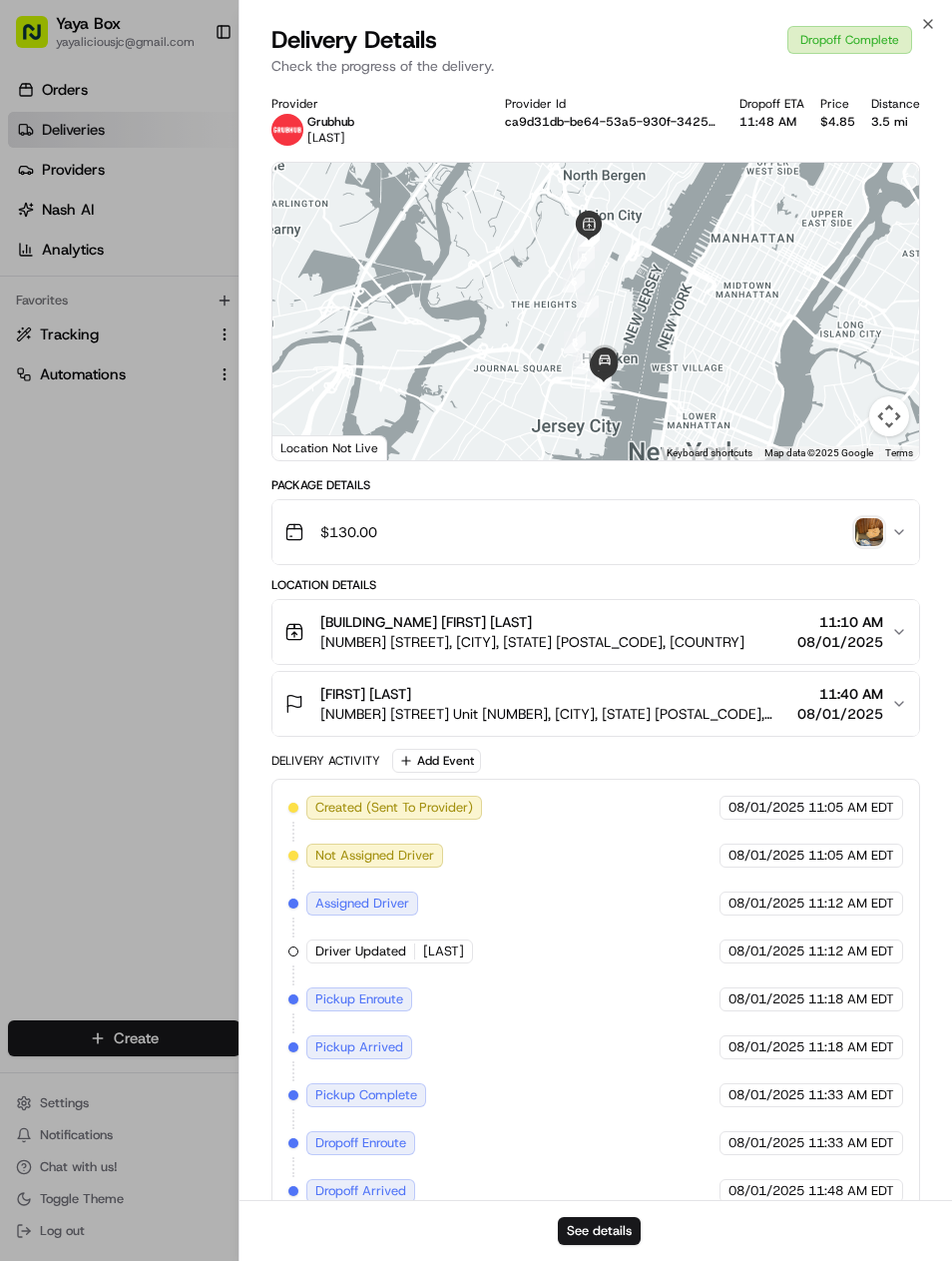click at bounding box center (476, 630) 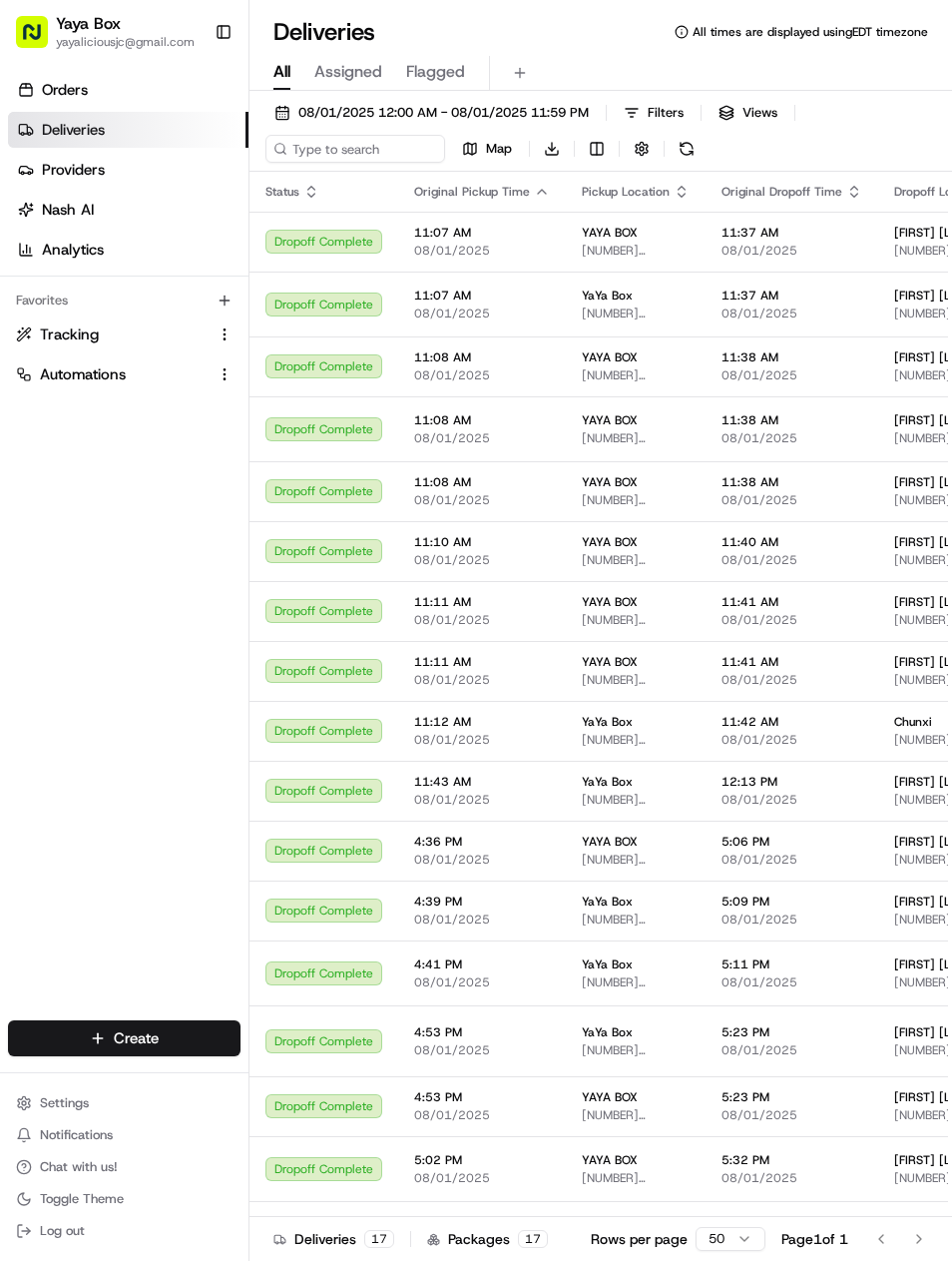 click on "08/01/2025 12:00 AM - 08/01/2025 11:59 PM" at bounding box center [443, 113] 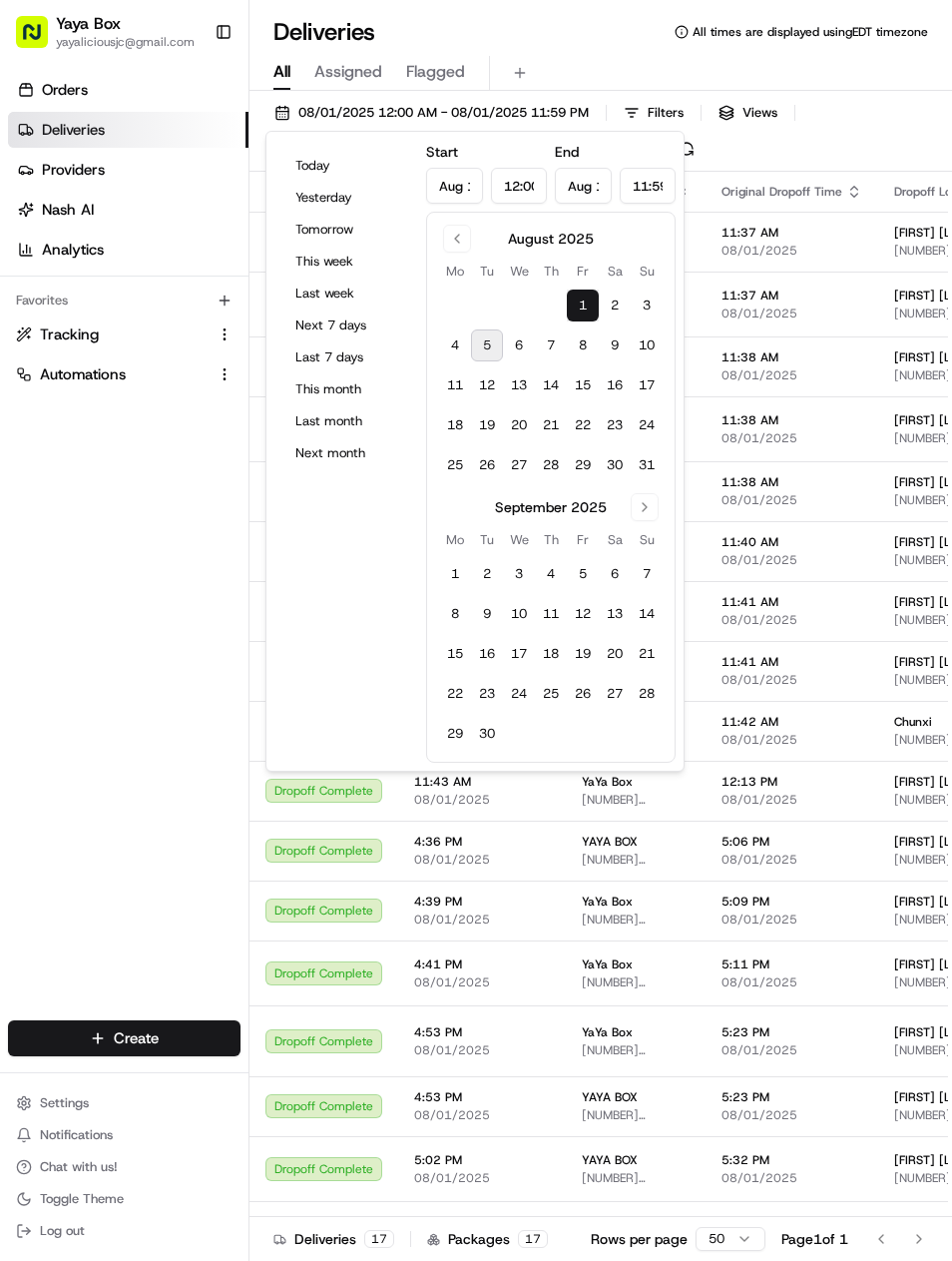 click on "1" at bounding box center [583, 306] 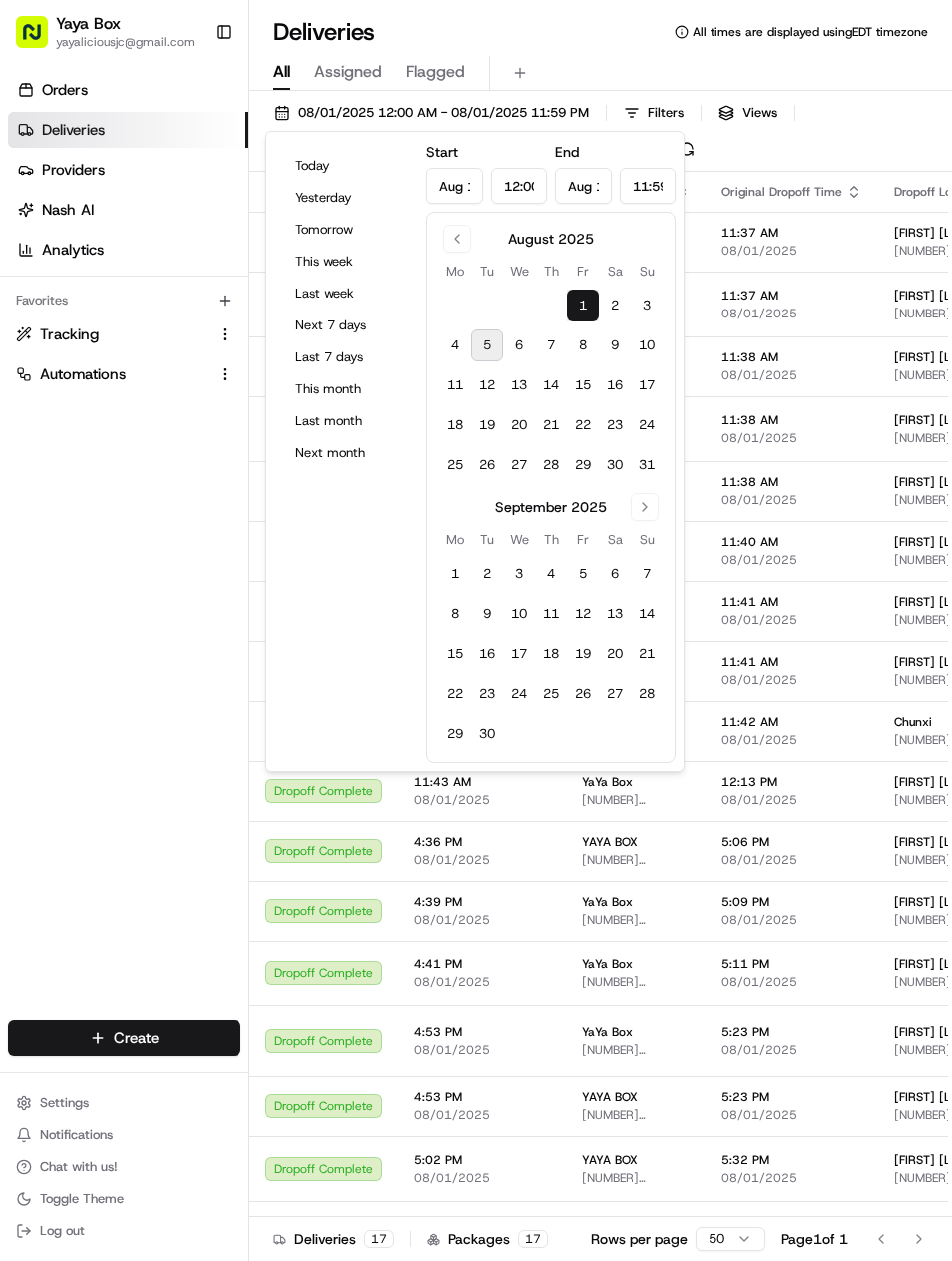 click on "Sa" at bounding box center (615, 271) 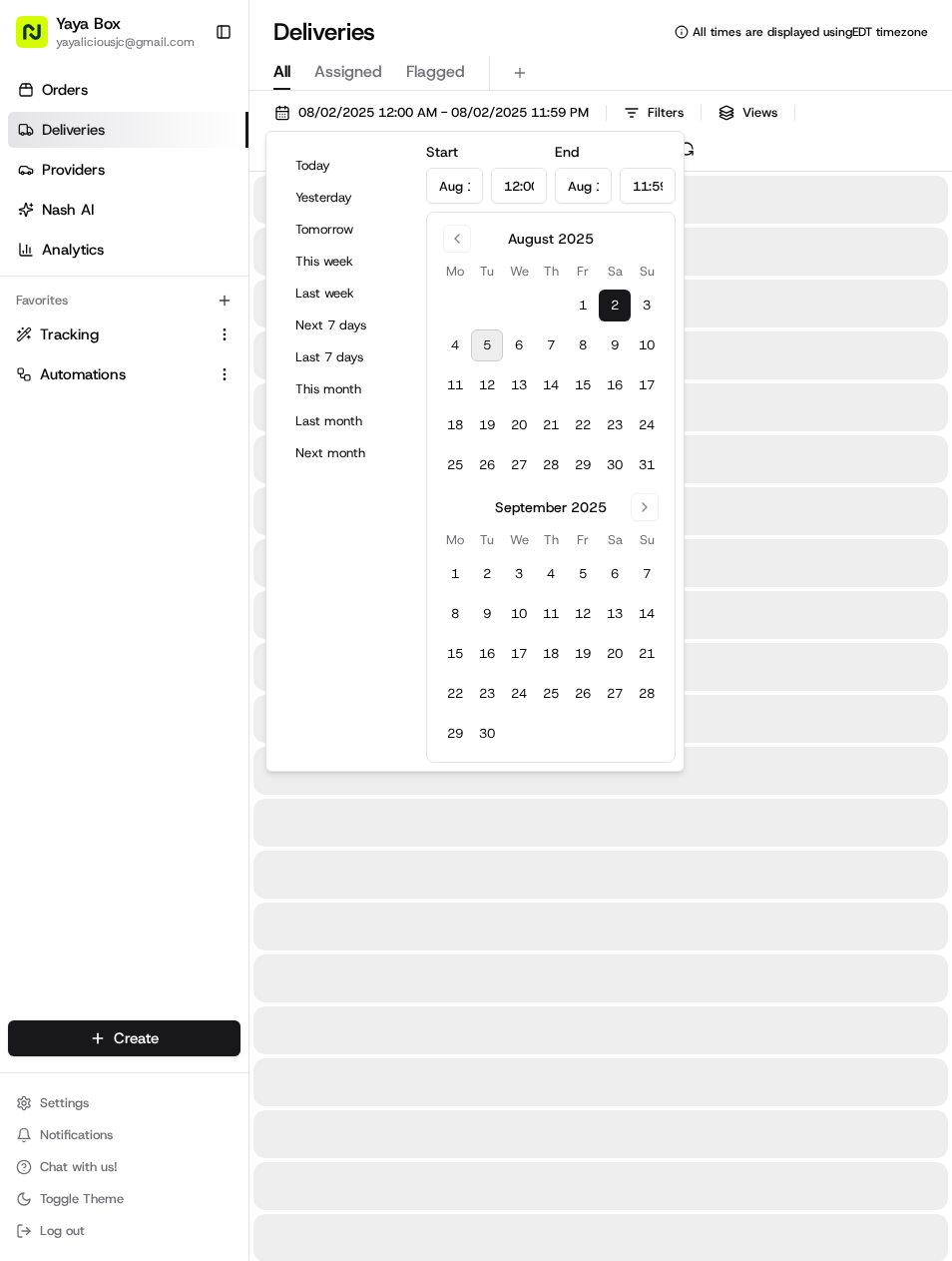 type on "Aug 2, 2025" 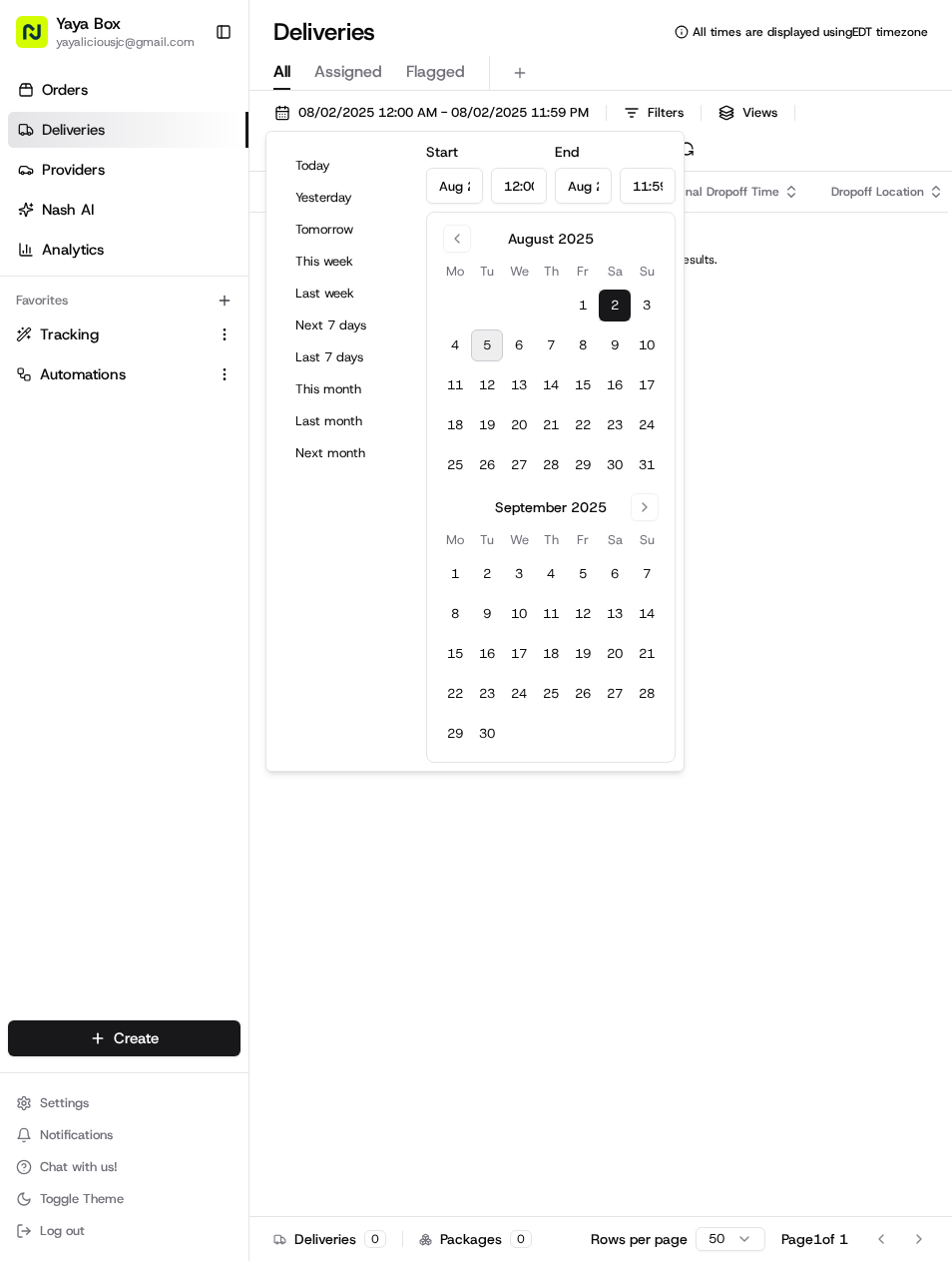 click on "1" at bounding box center [583, 306] 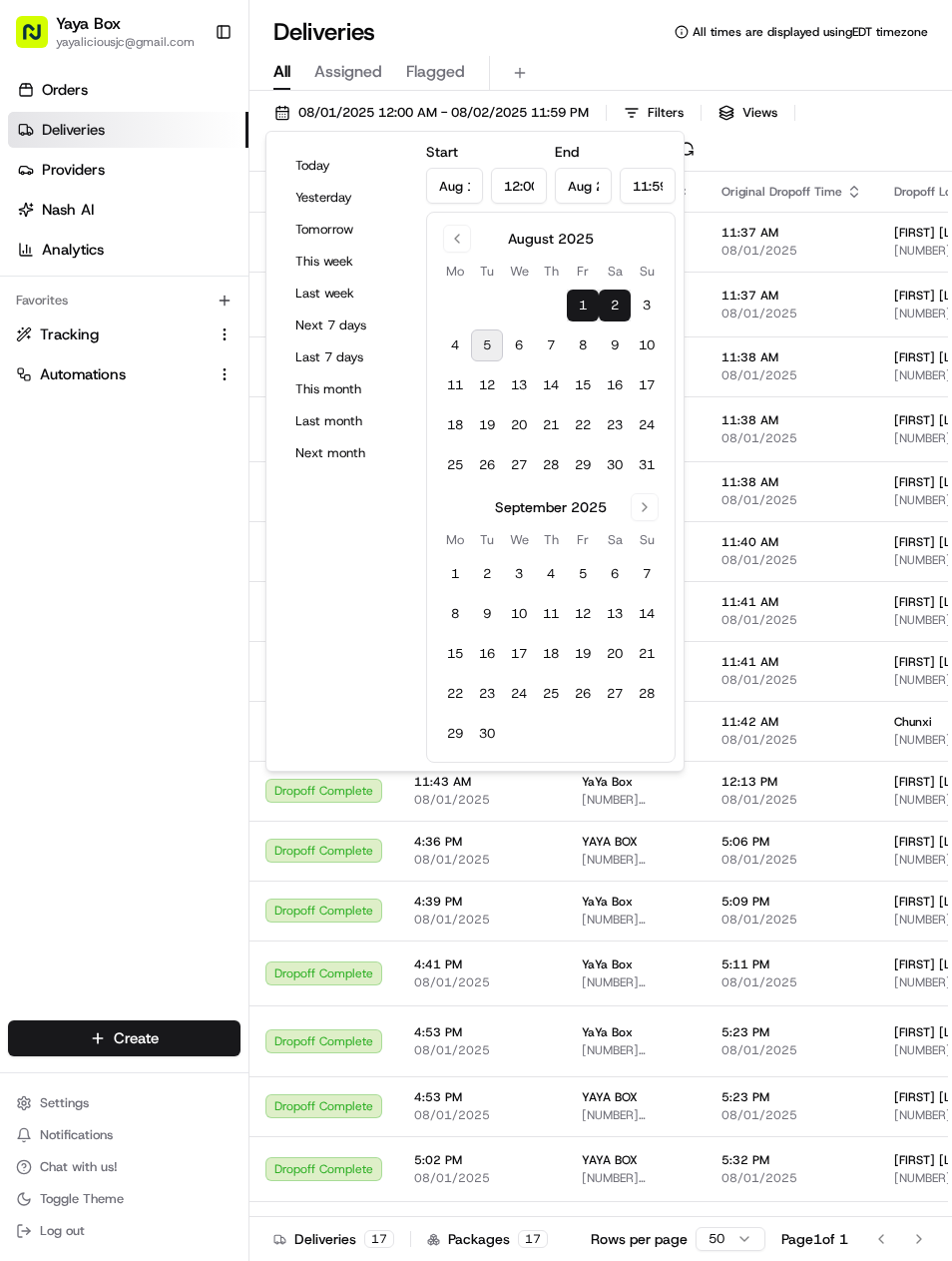 click on "Orders Deliveries Providers Nash AI Analytics Favorites Tracking Automations" at bounding box center (124, 550) 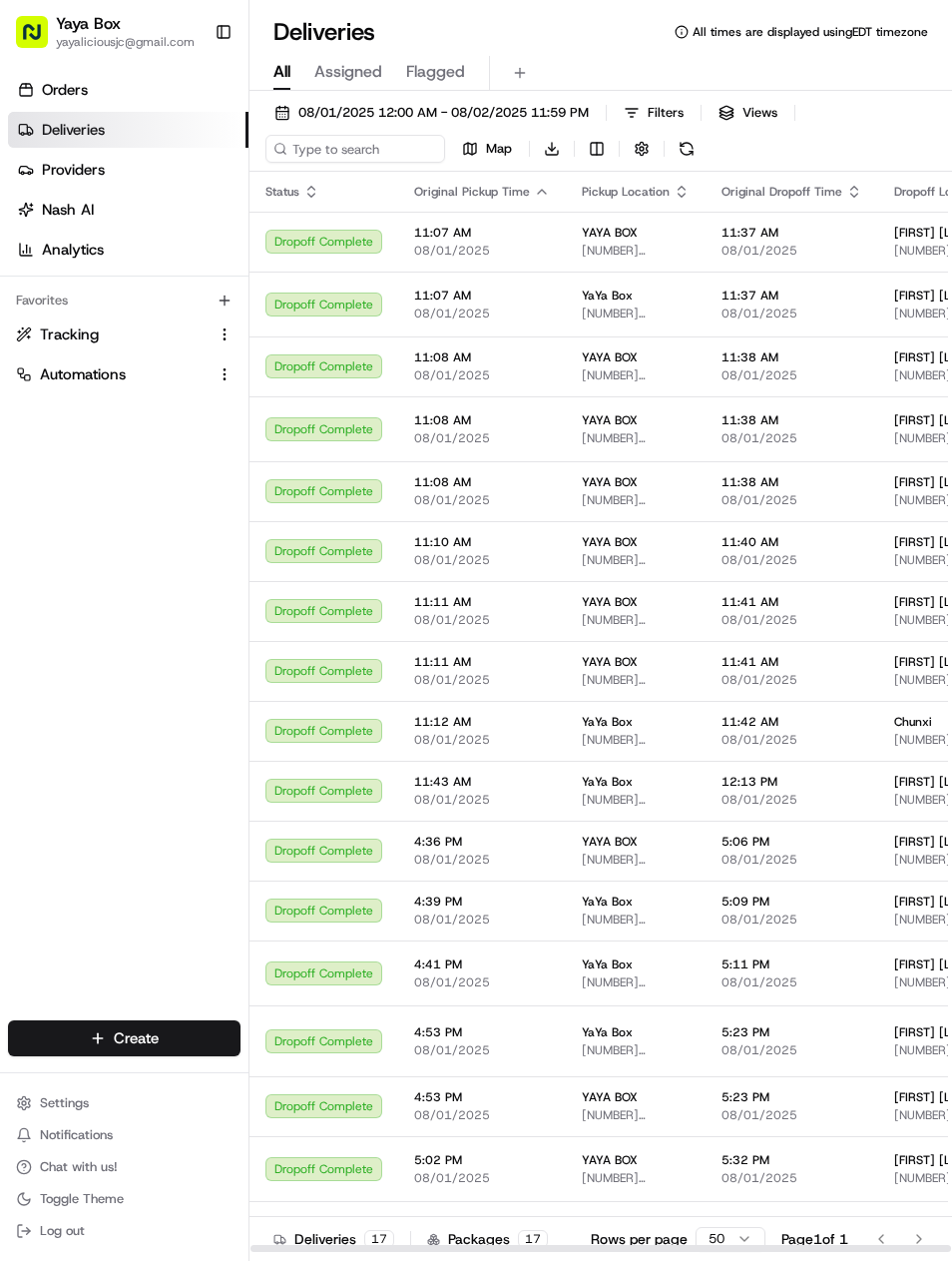 click on "Ying D 624 Penn Ave, Teaneck, NJ 07666, USA" at bounding box center [950, 429] 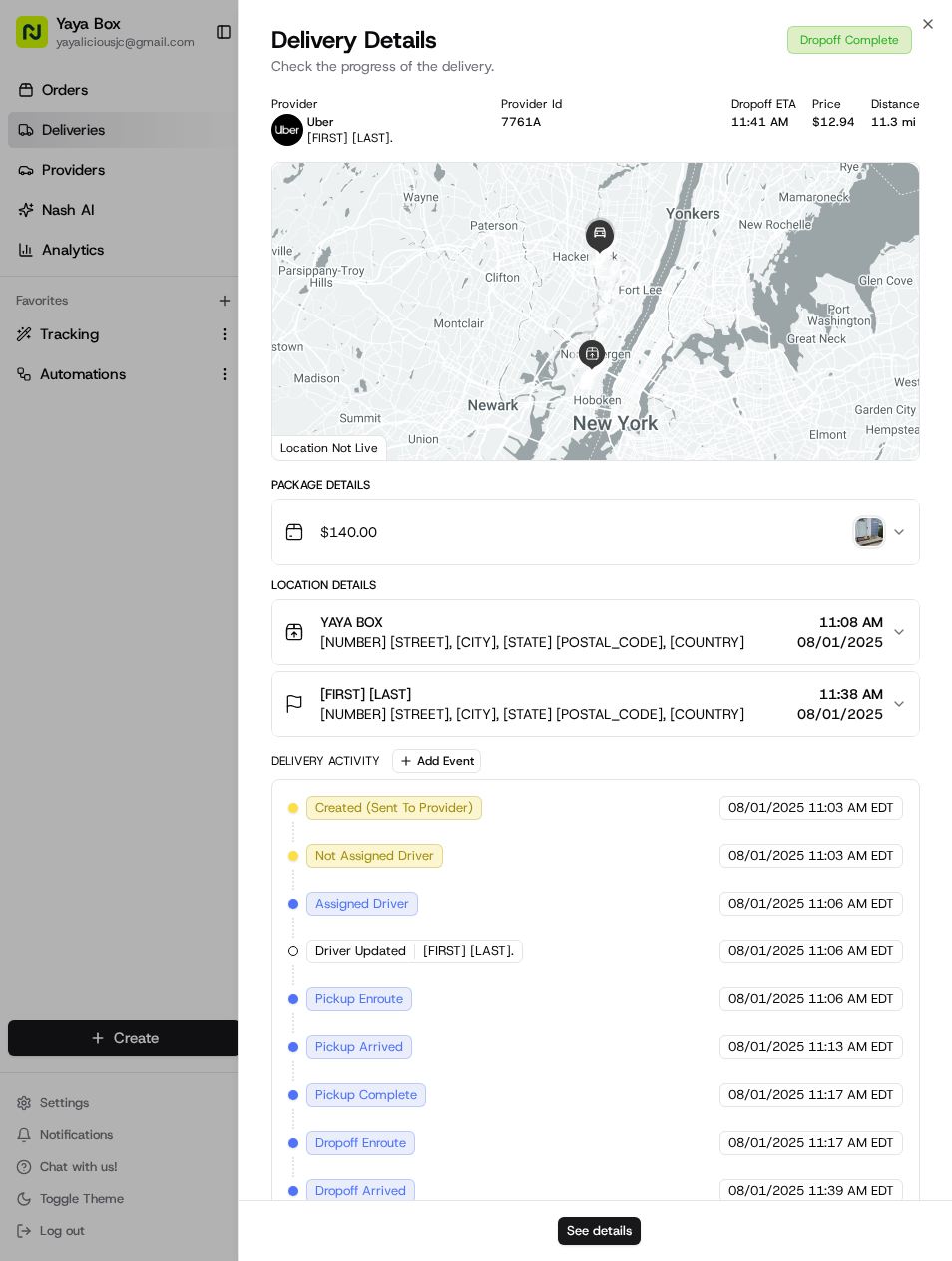 click on "See details" at bounding box center [599, 1231] 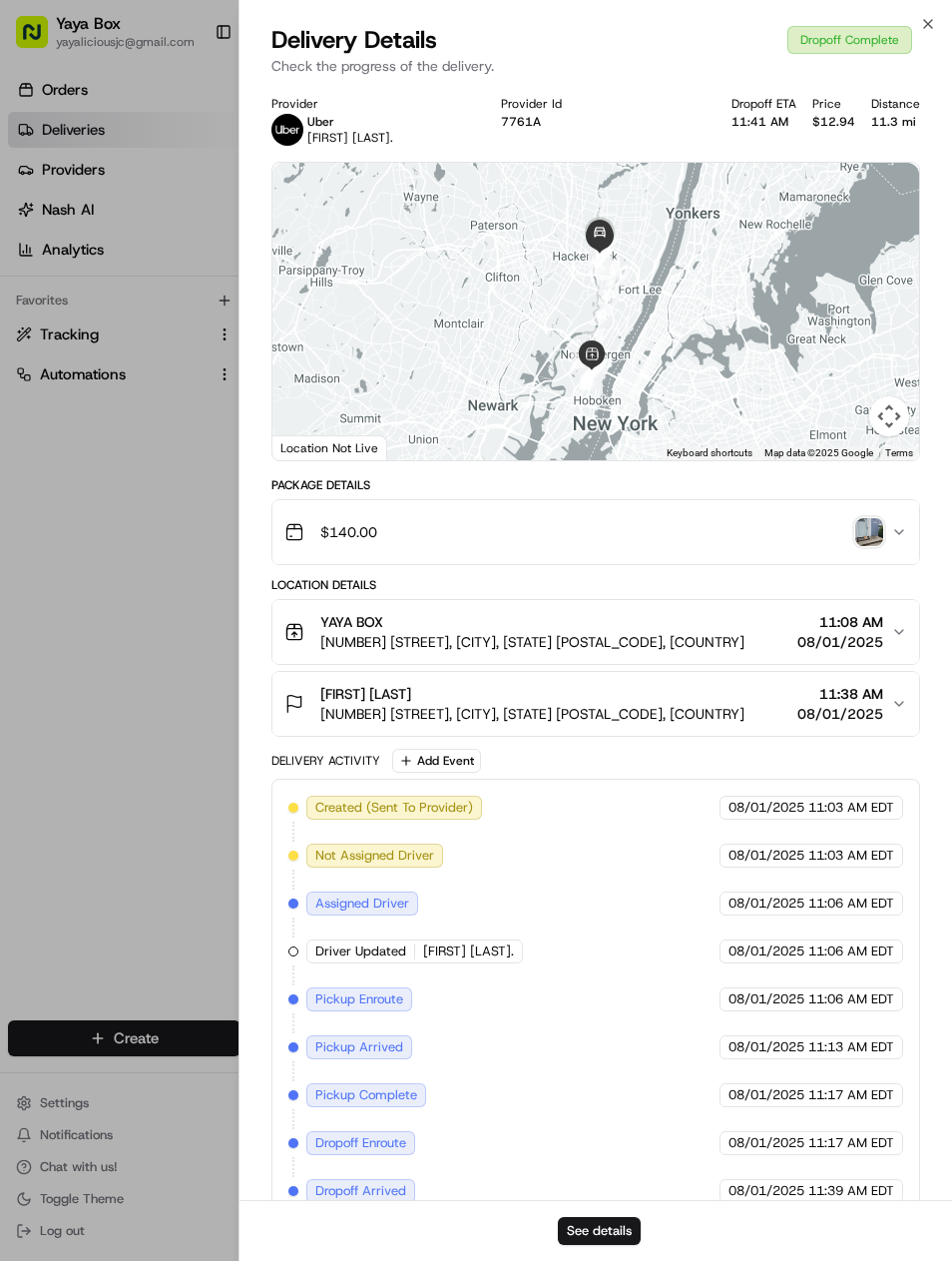 click at bounding box center (476, 630) 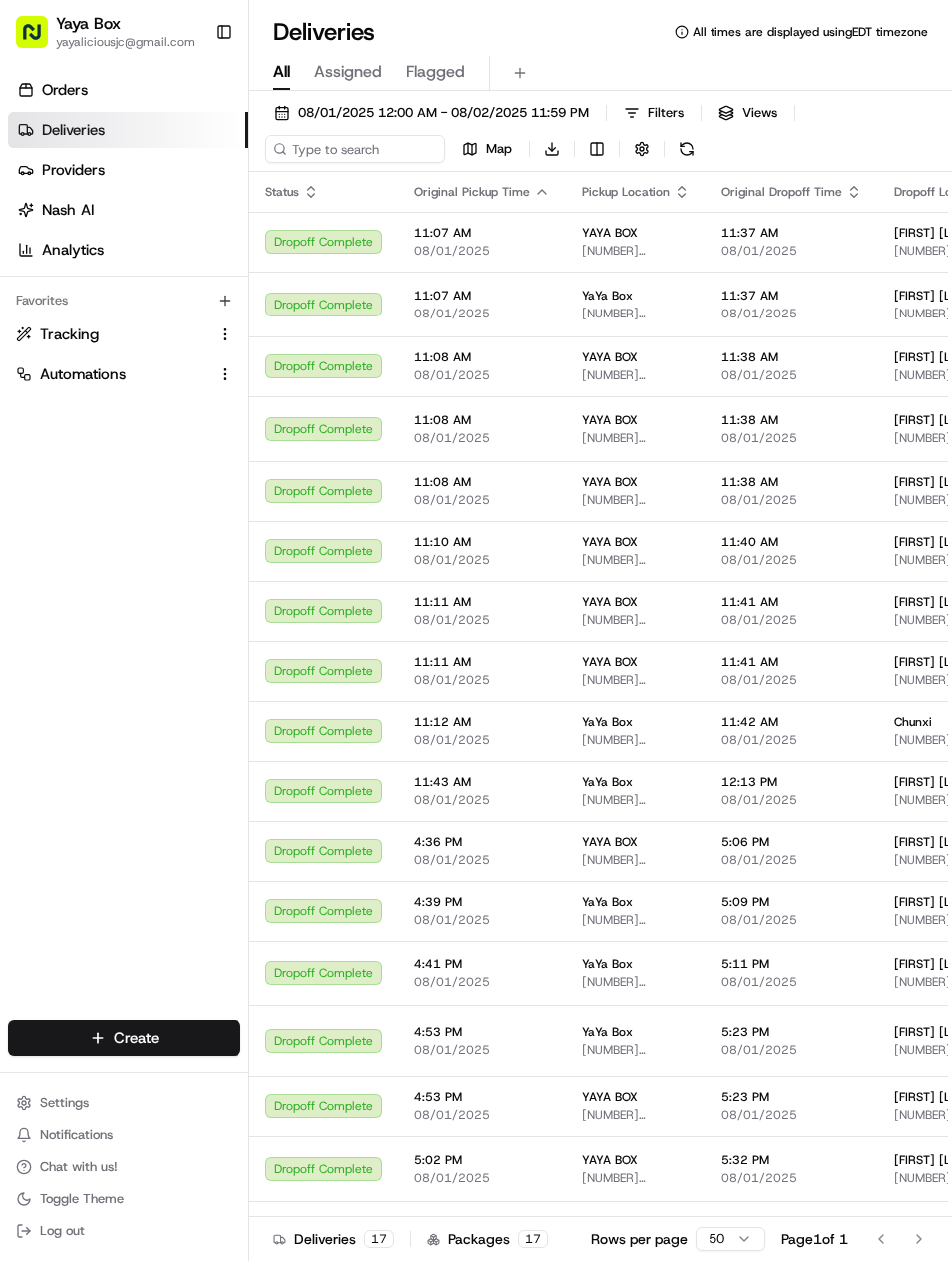 click on "Deliveries" at bounding box center (128, 130) 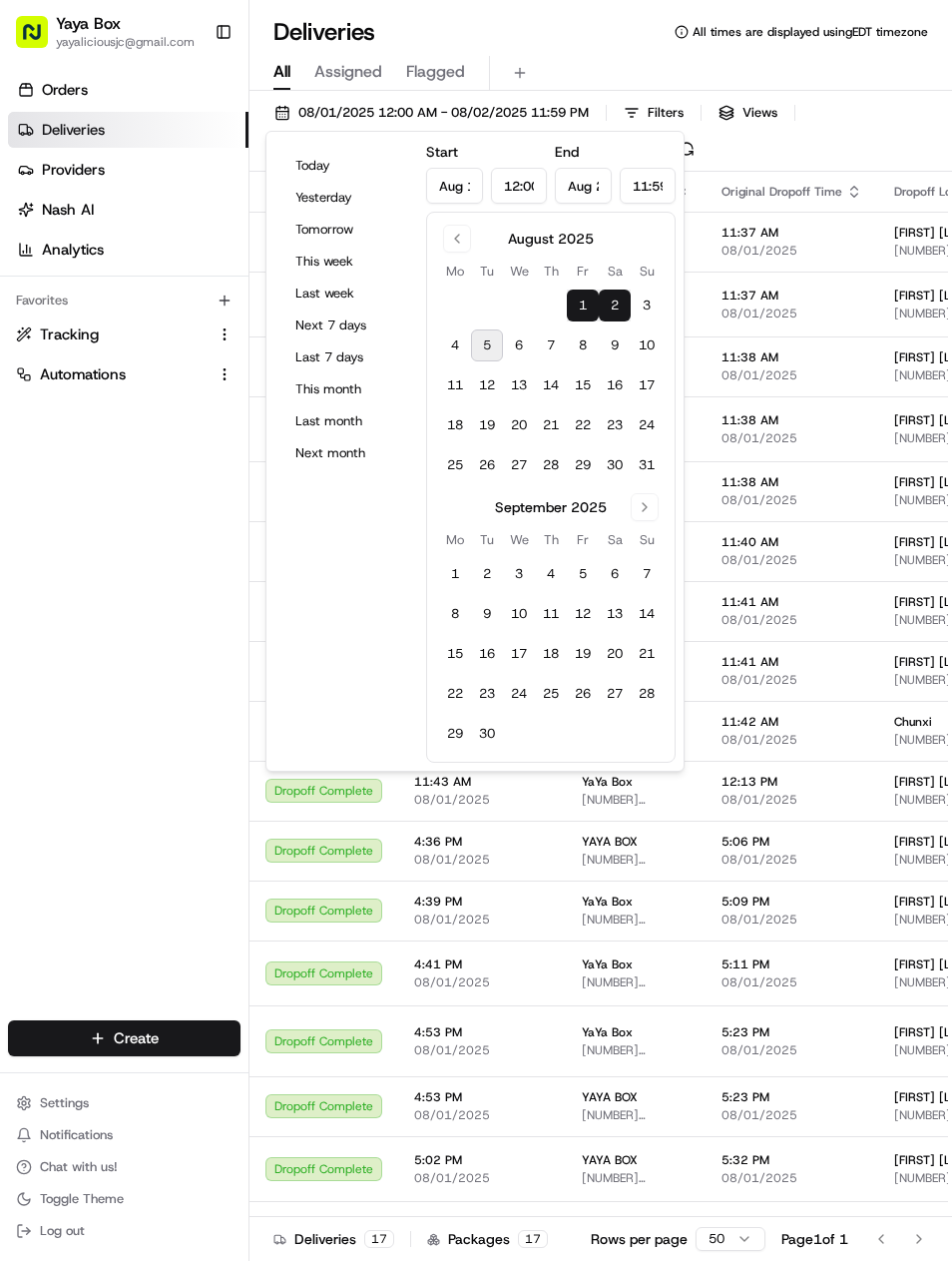 click on "Today" at bounding box center (346, 166) 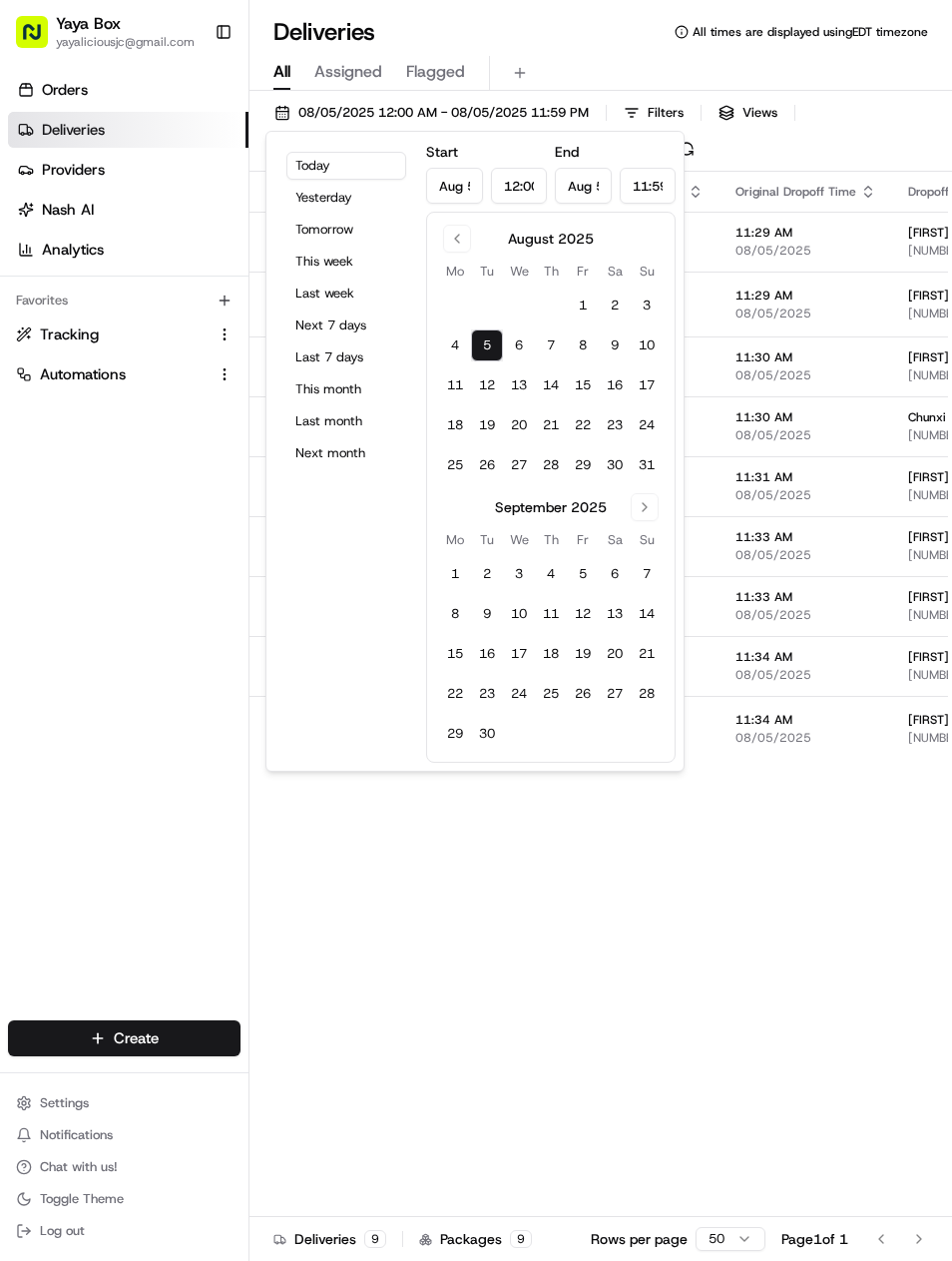 click on "Orders Deliveries Providers Nash AI Analytics Favorites Tracking Automations" at bounding box center [124, 550] 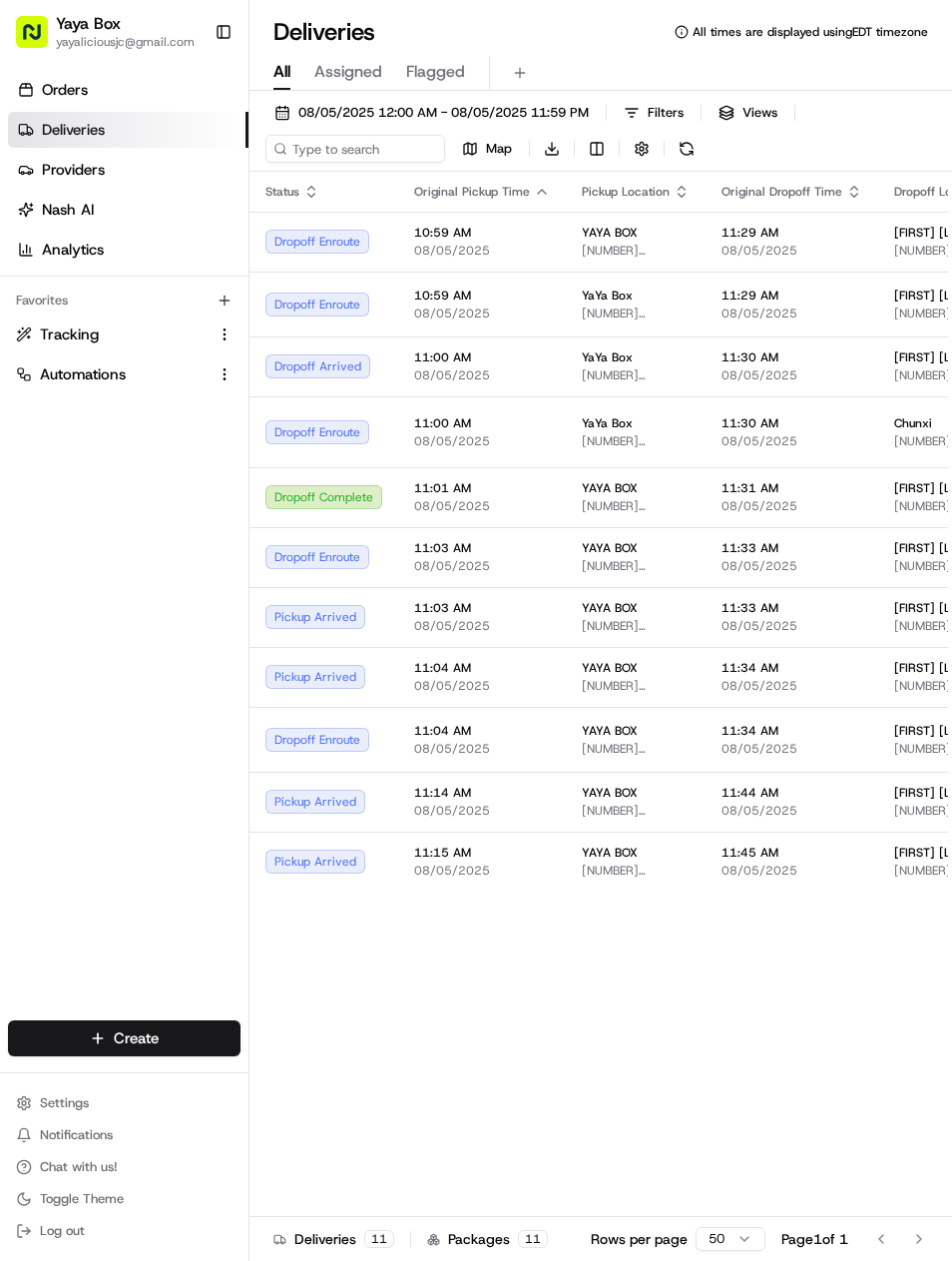 click on "Pickup Arrived" at bounding box center (323, 677) 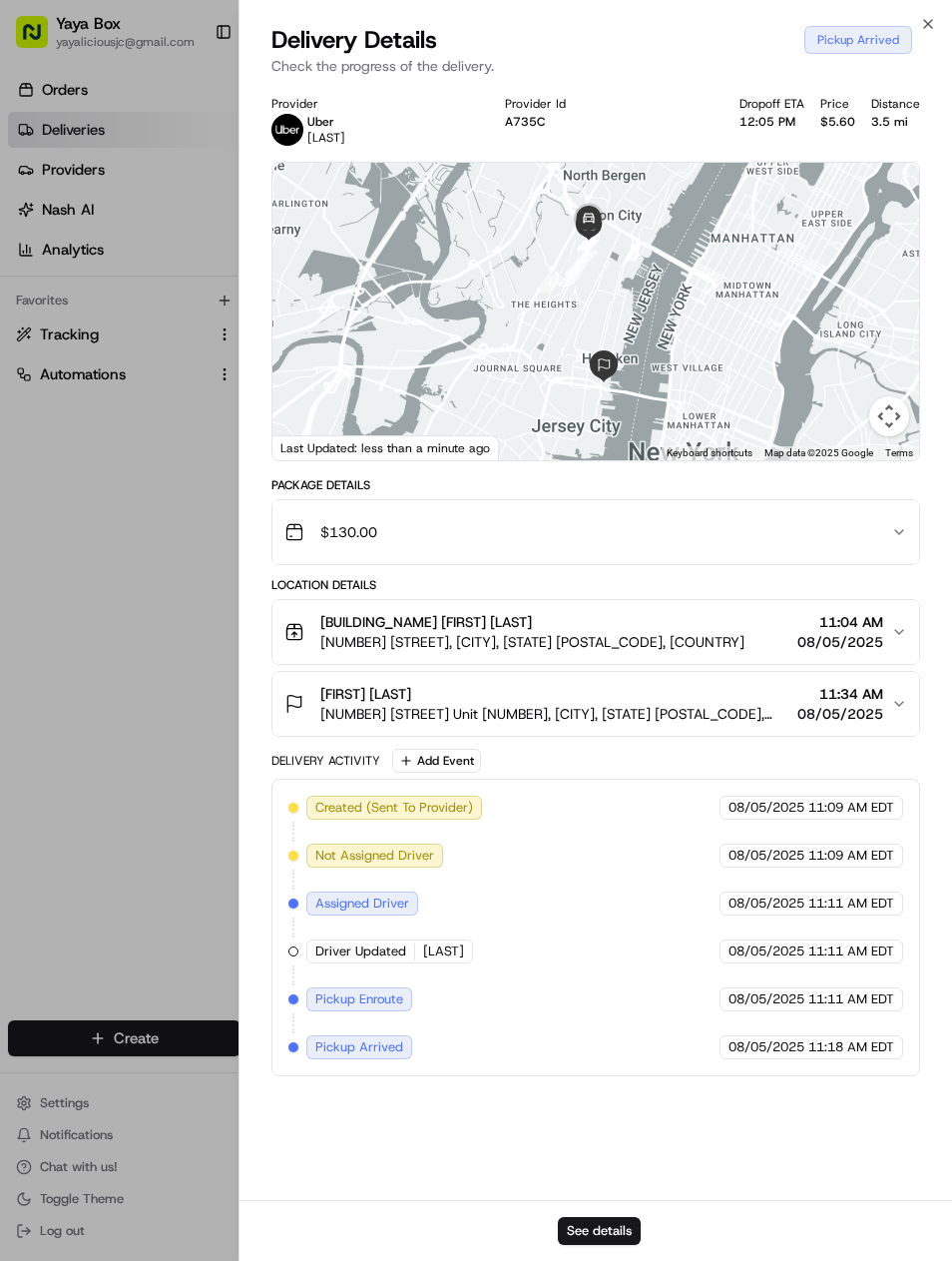 click on "See details" at bounding box center (599, 1231) 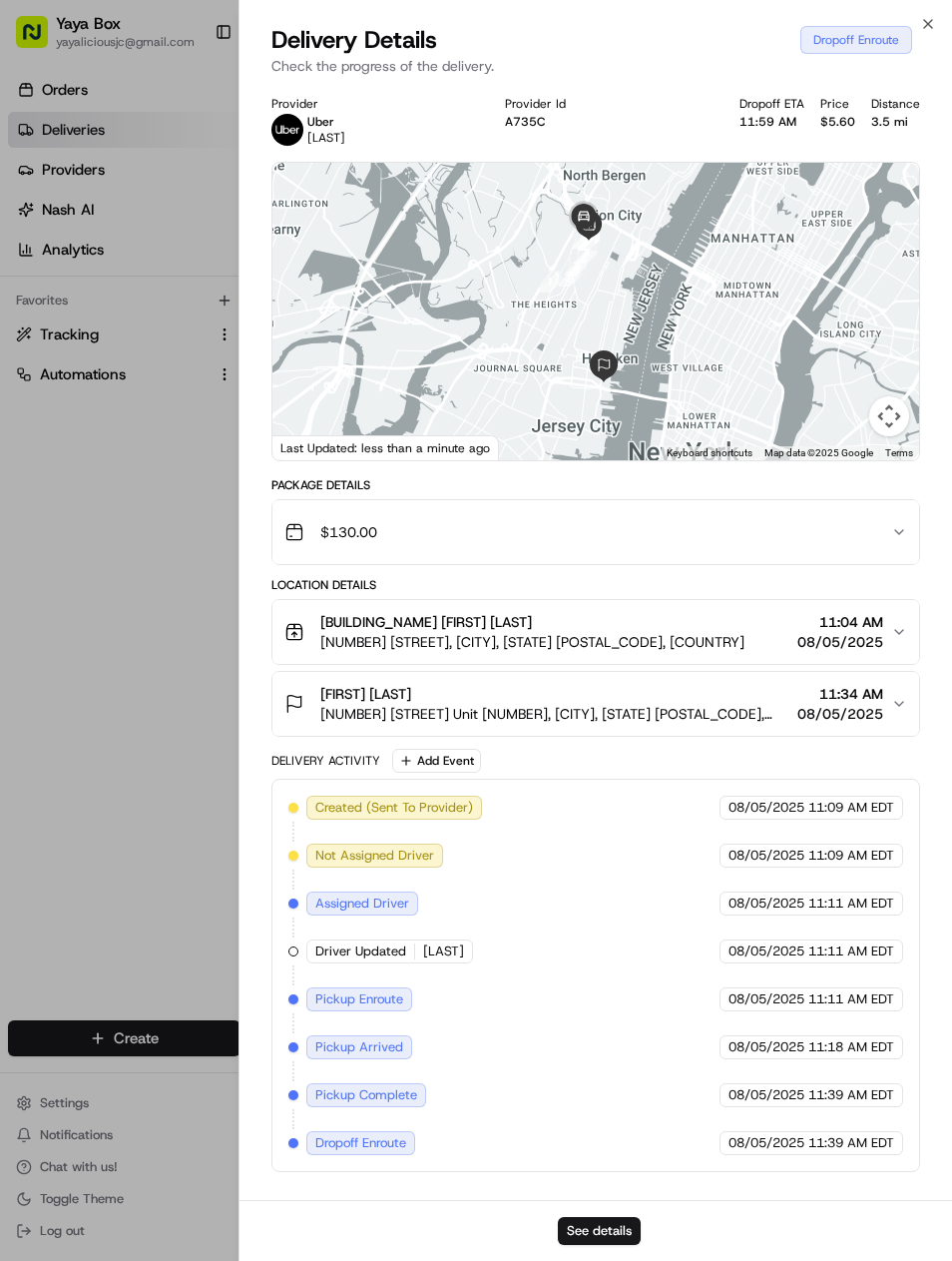 click at bounding box center (476, 630) 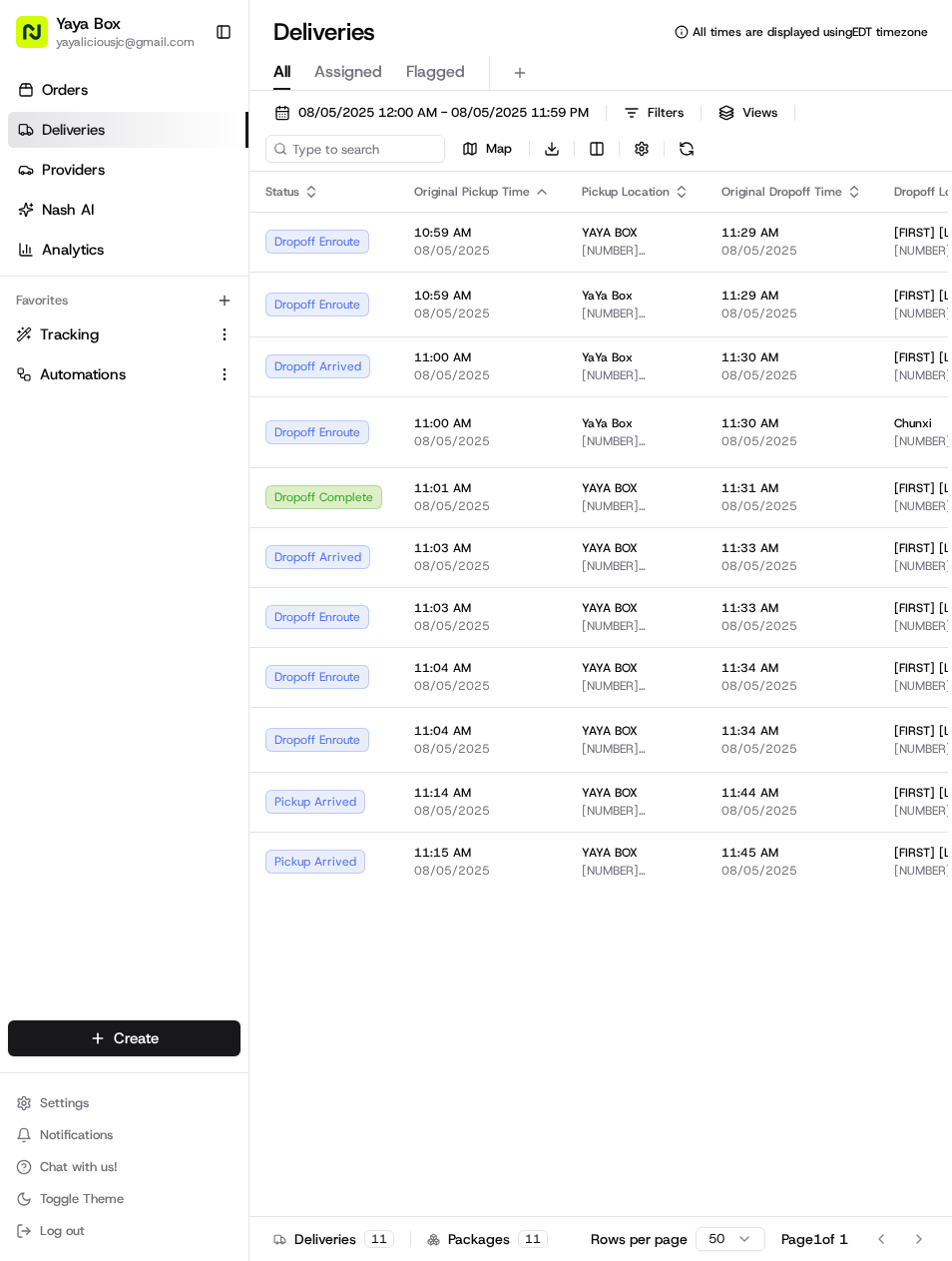 click on "Orders" at bounding box center [128, 90] 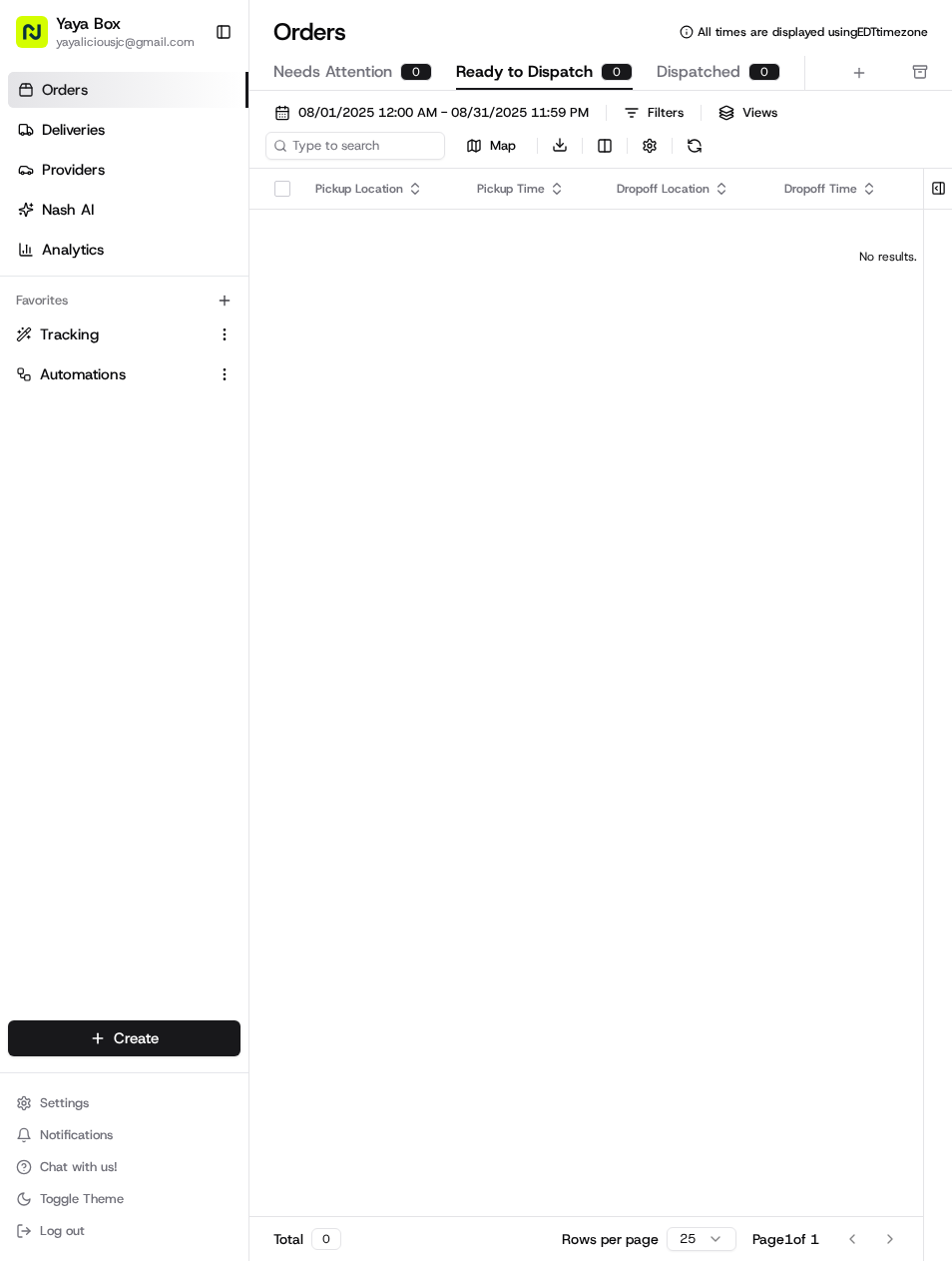 click on "08/01/2025 12:00 AM - 08/31/2025 11:59 PM" at bounding box center [443, 113] 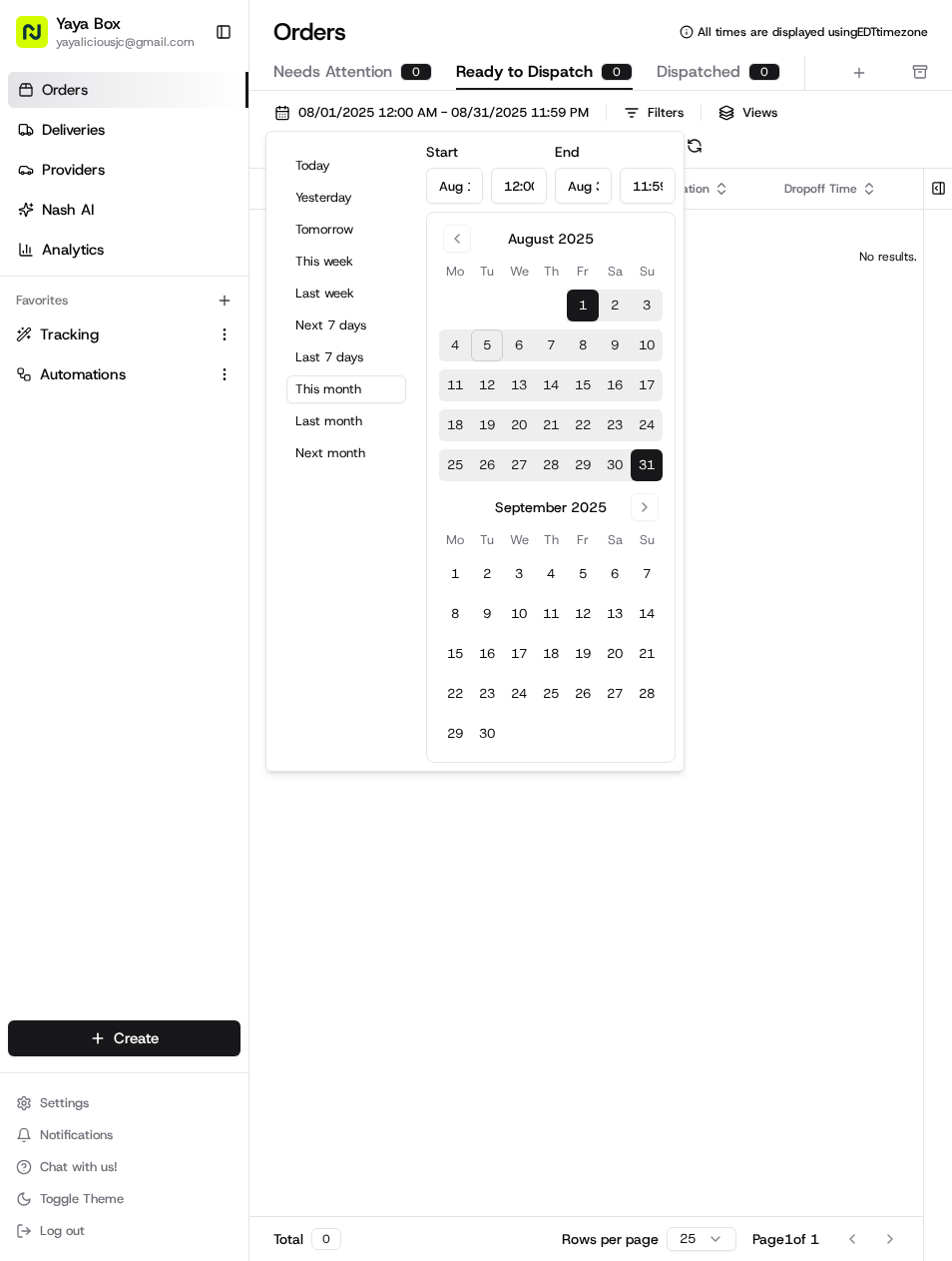 click on "Deliveries" at bounding box center (73, 130) 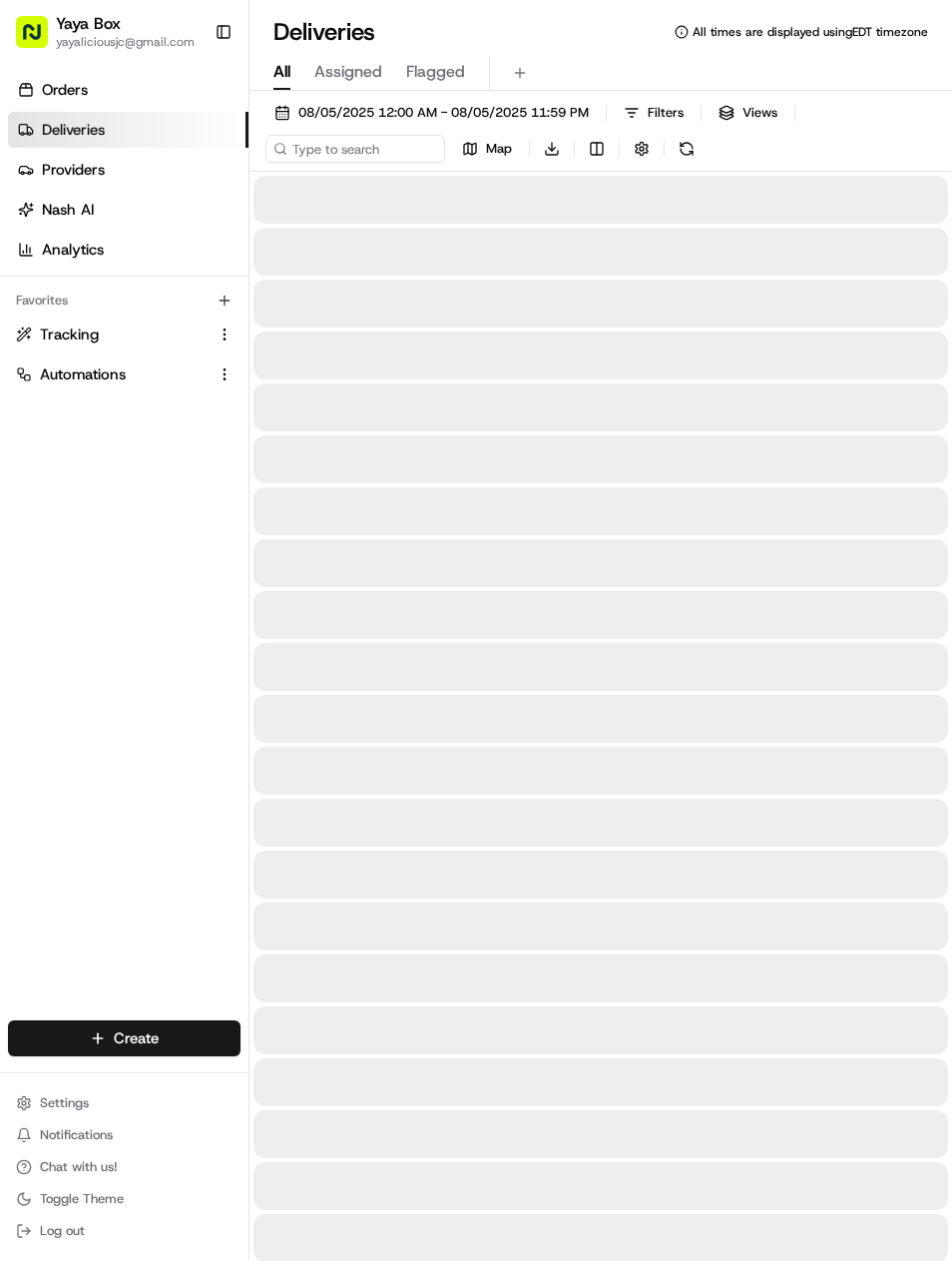 click on "Deliveries" at bounding box center [73, 130] 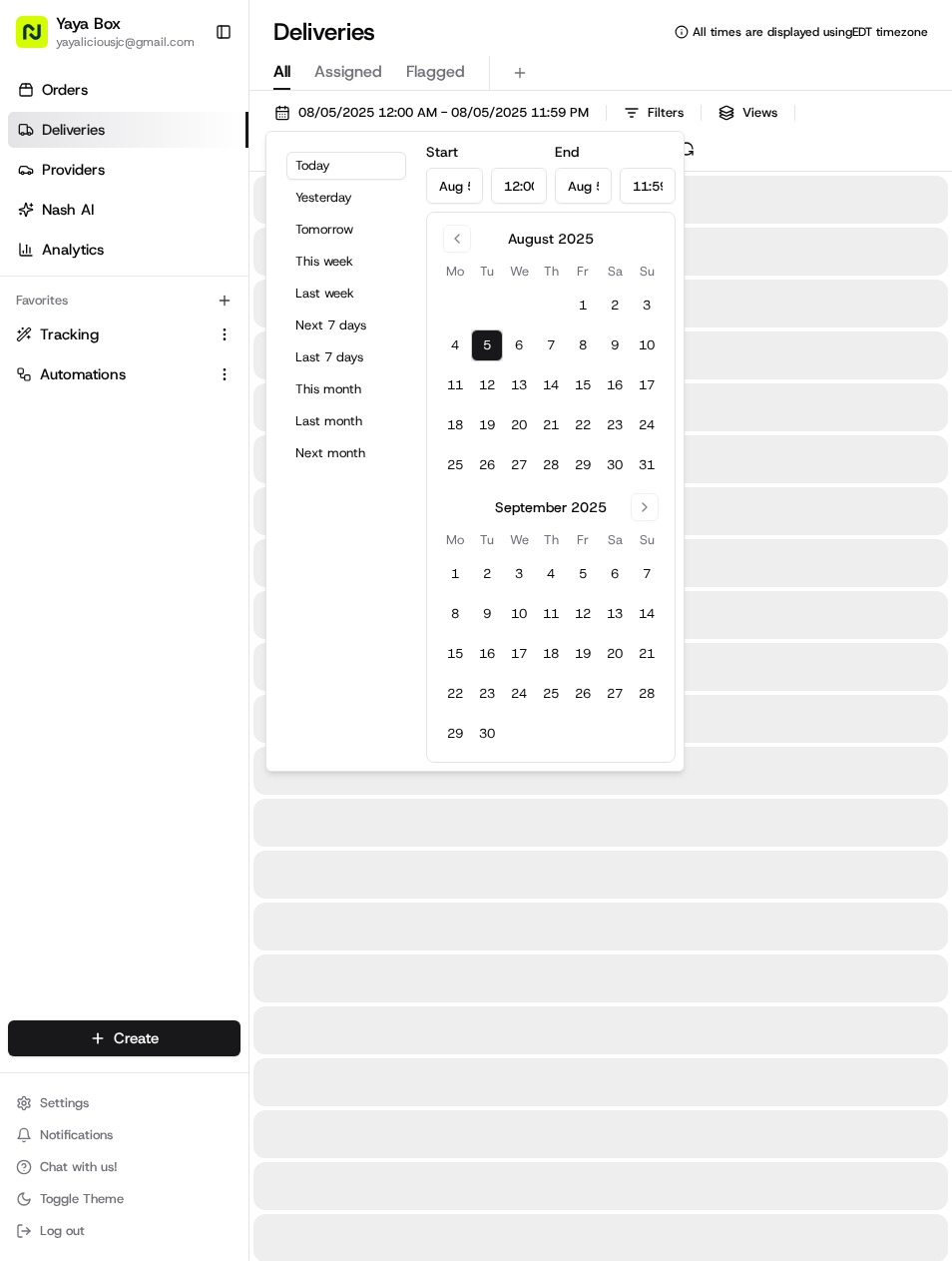 click on "Today" at bounding box center (346, 166) 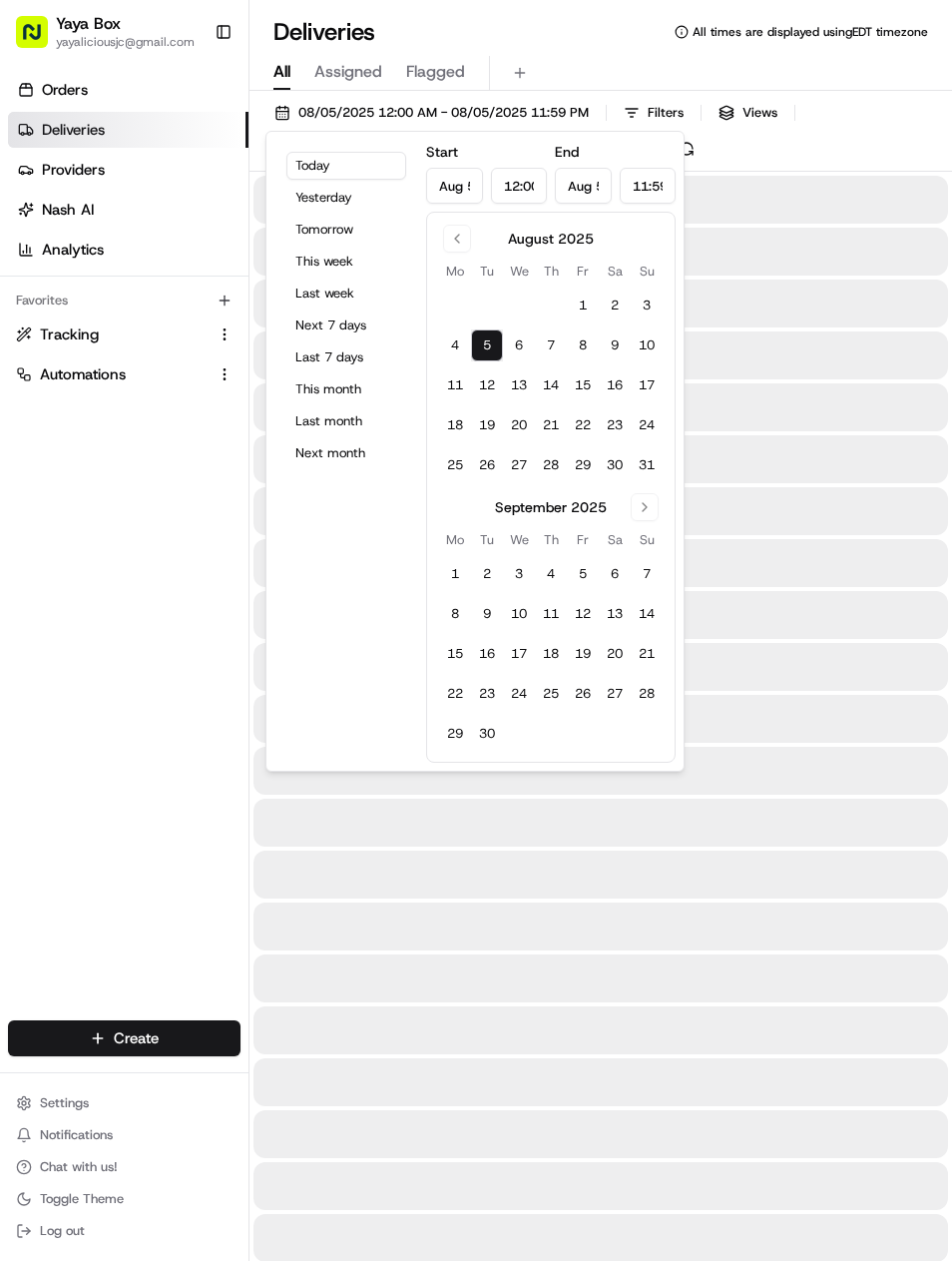 click on "Orders Deliveries Providers Nash AI Analytics Favorites Tracking Automations" at bounding box center (124, 550) 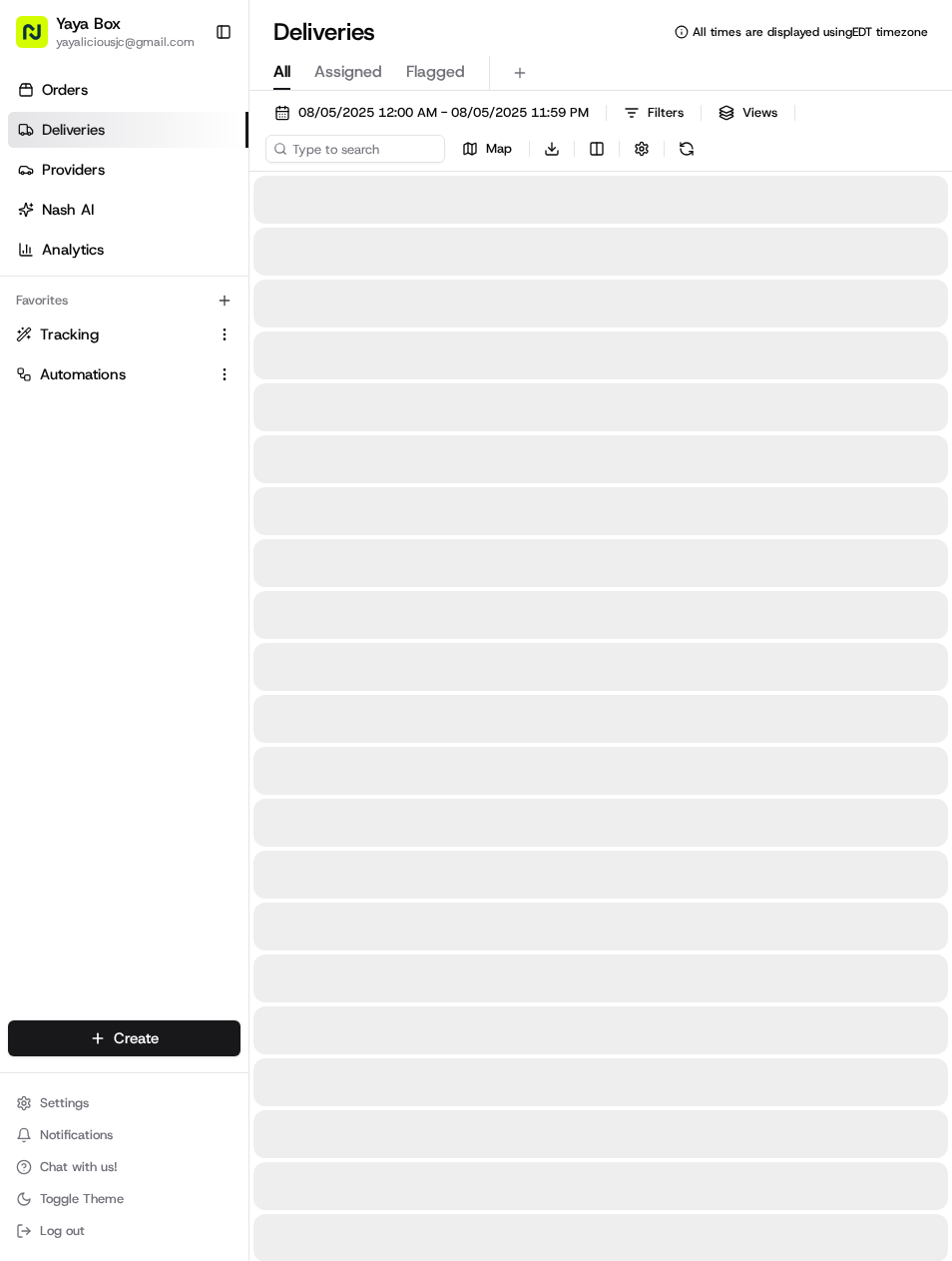 click on "08/05/2025 12:00 AM - 08/05/2025 11:59 PM" at bounding box center [431, 113] 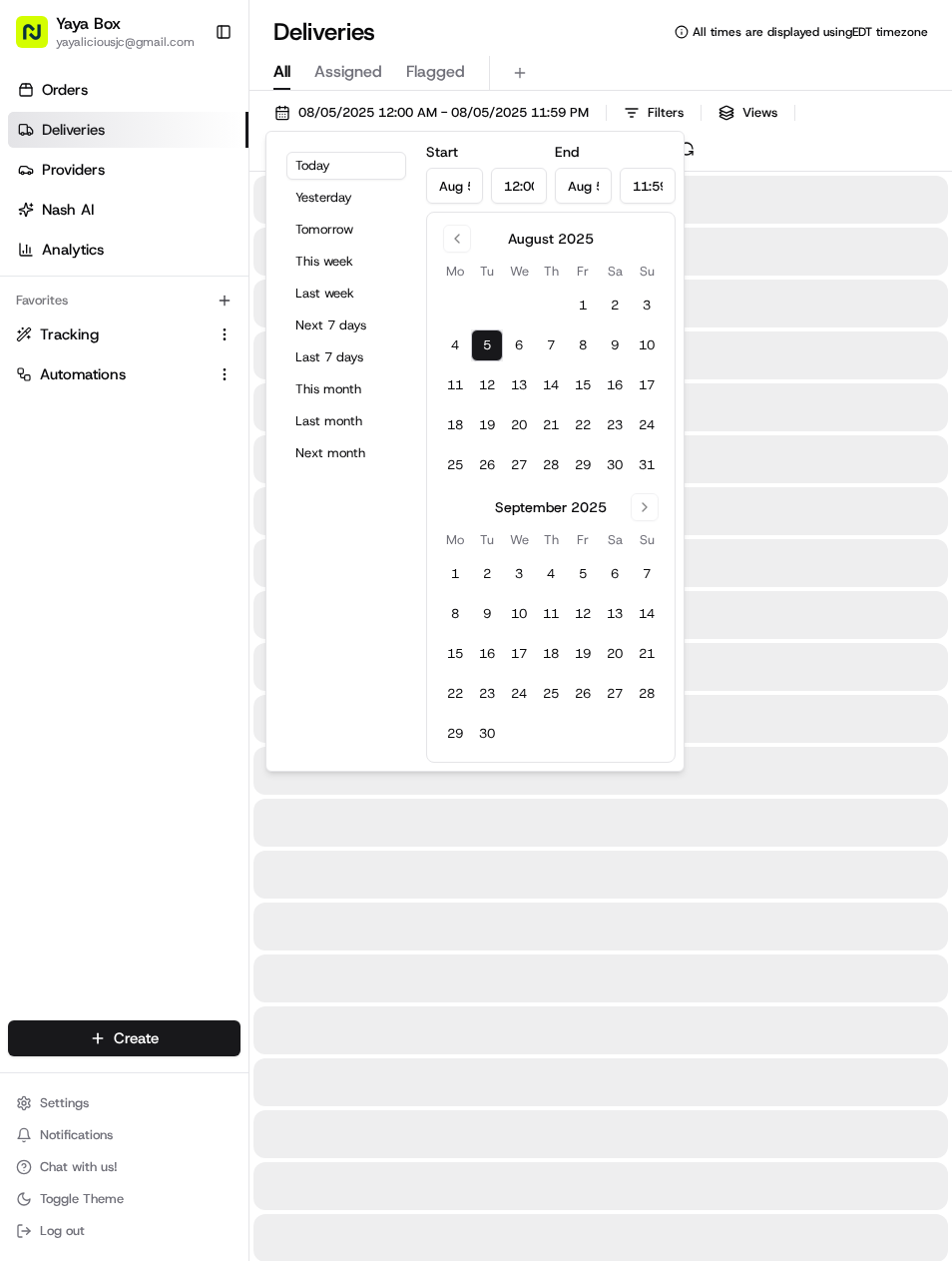 click on "Today" at bounding box center (346, 166) 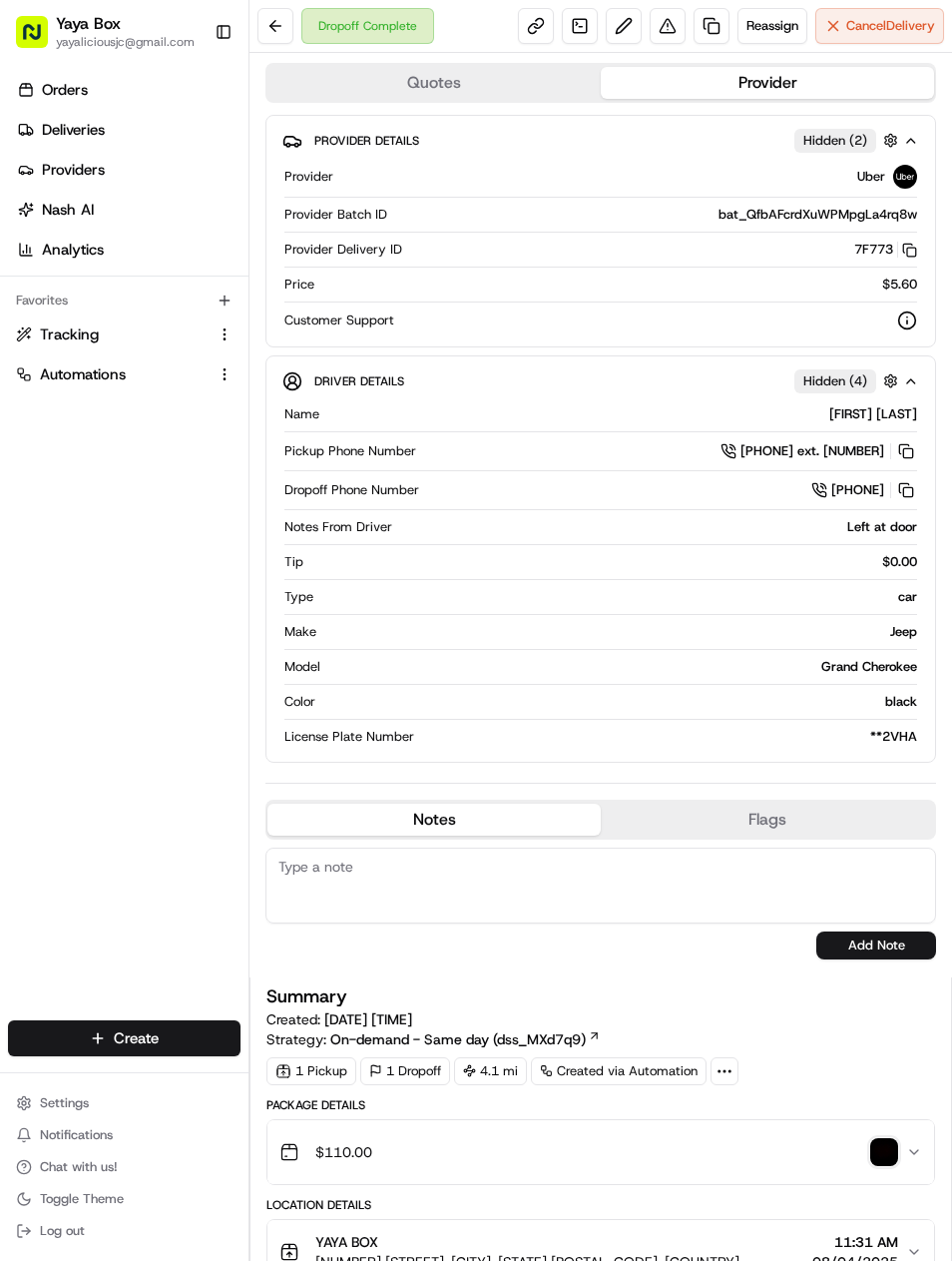 scroll, scrollTop: 0, scrollLeft: 0, axis: both 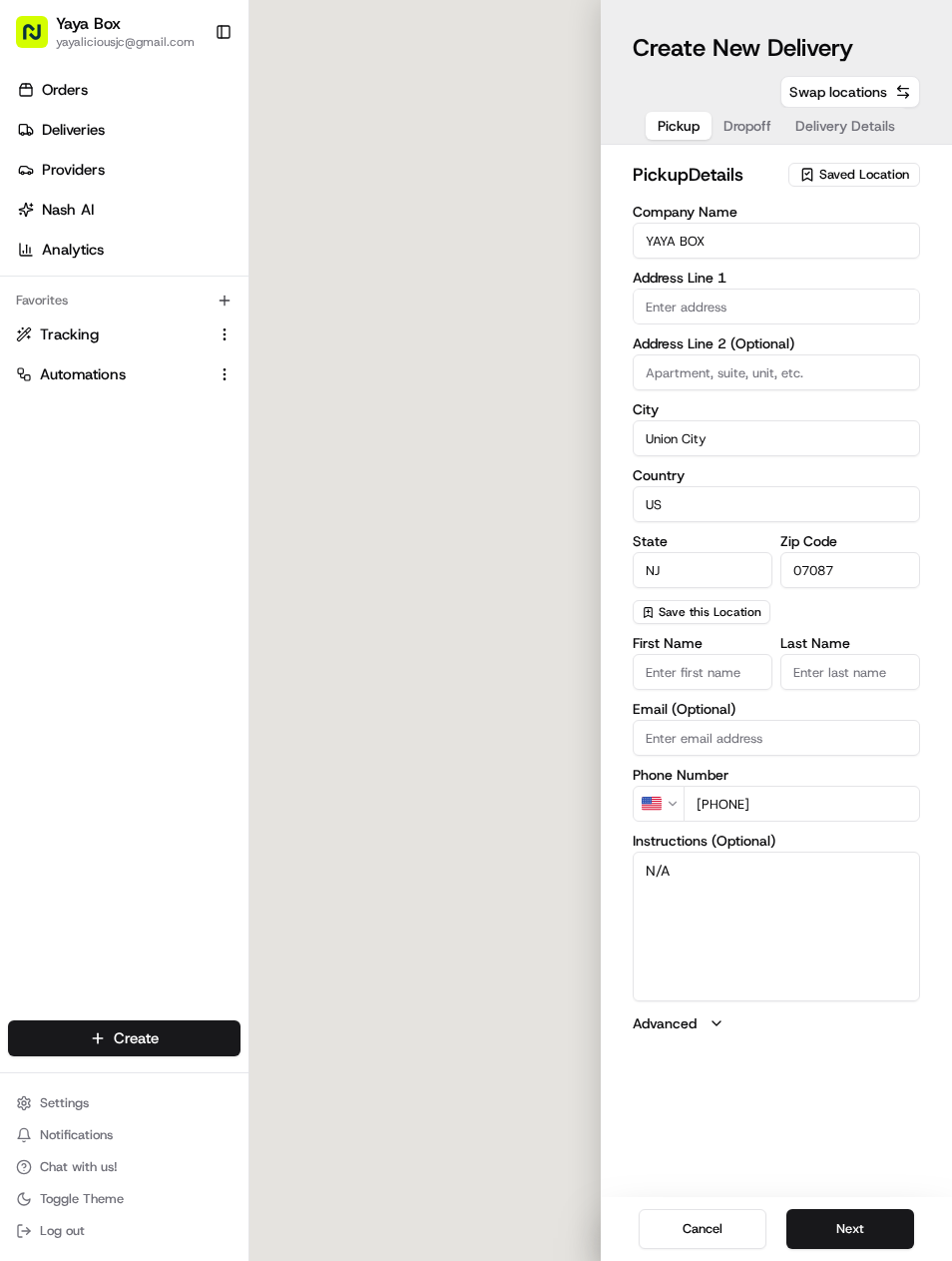 type on "2100 Kerrigan Ave" 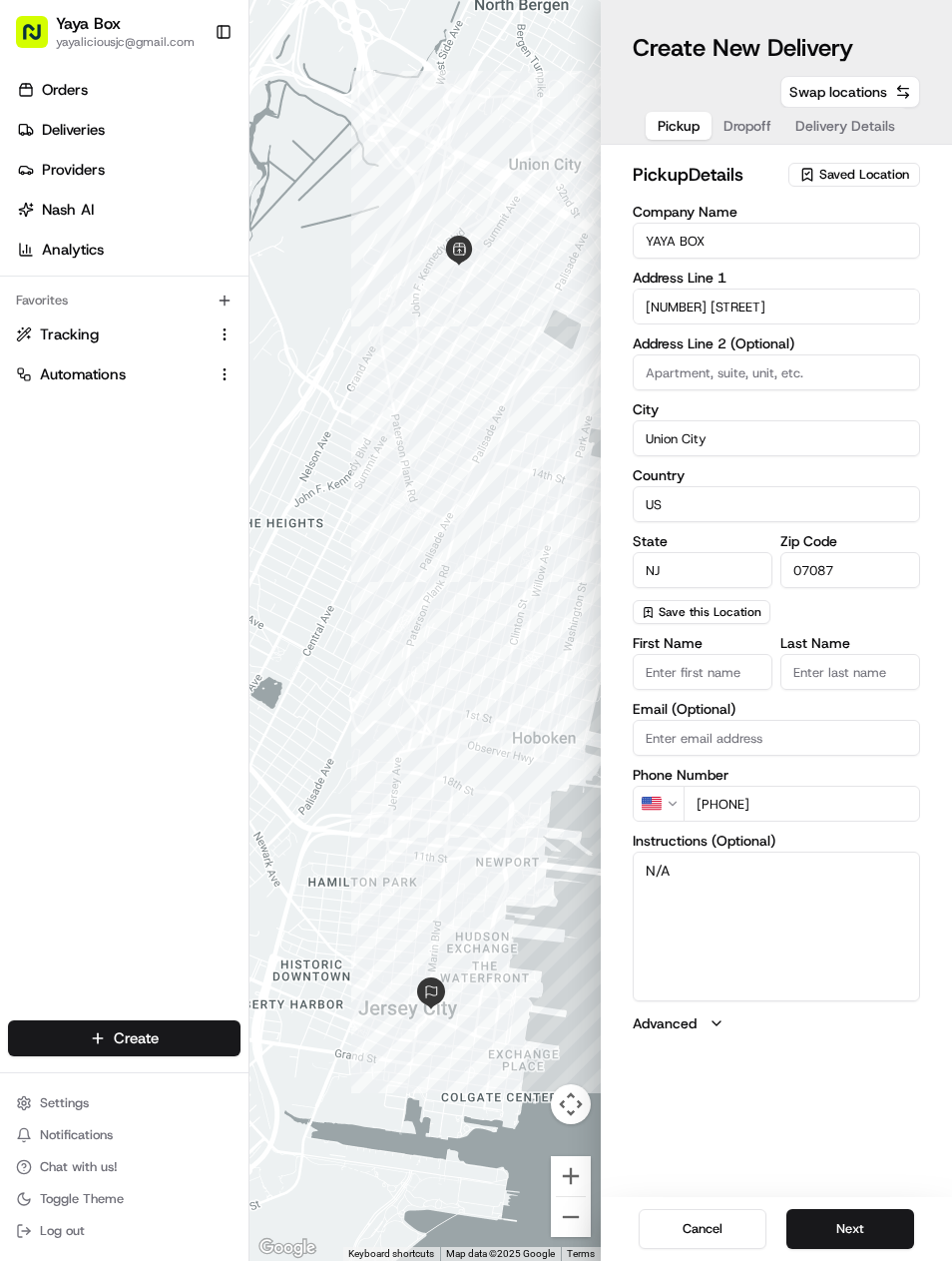 click on "Next" at bounding box center [850, 1229] 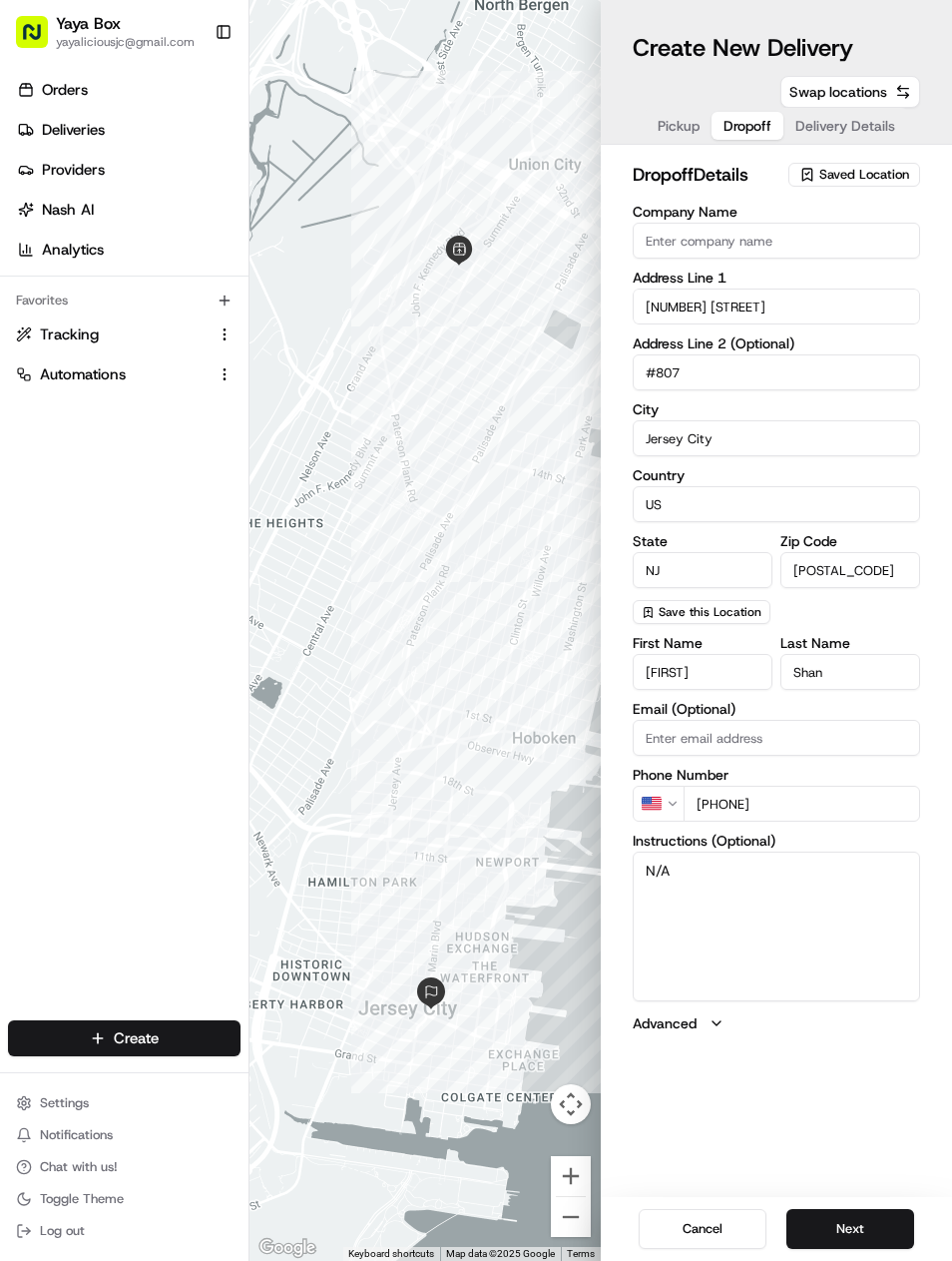 click on "Next" at bounding box center (850, 1229) 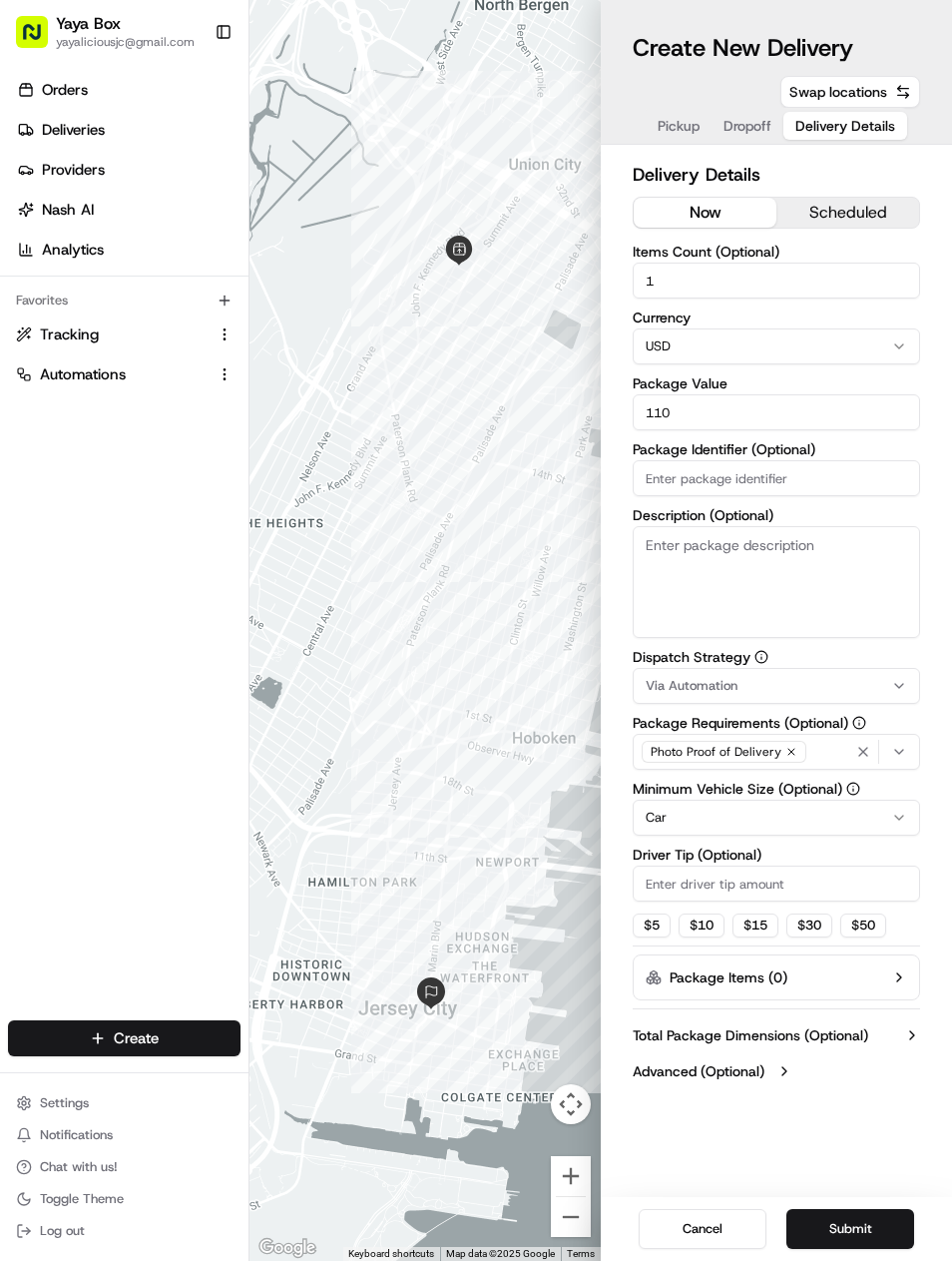 click on "Yaya Box yayaliciousjc@gmail.com Toggle Sidebar Orders Deliveries Providers Nash AI Analytics Favorites Tracking Automations Main Menu Members & Organization Organization Users Roles Preferences Customization Tracking Orchestration Automations Dispatch Strategy Locations Pickup Locations Dropoff Locations Billing Billing Refund Requests Integrations Notification Triggers Webhooks API Keys Request Logs Create Settings Notifications Chat with us! Toggle Theme Log out To navigate the map with touch gestures double-tap and hold your finger on the map, then drag the map. ← Move left → Move right ↑ Move up ↓ Move down + Zoom in - Zoom out Home Jump left by 75% End Jump right by 75% Page Up Jump up by 75% Page Down Jump down by 75% Keyboard shortcuts Map Data Map data ©2025 Google Map data ©2025 Google 500 m  Click to toggle between metric and imperial units Terms Report a map error Create New Delivery Pickup Dropoff Delivery Details Swap locations Delivery Details now scheduled 1 Currency" at bounding box center (476, 630) 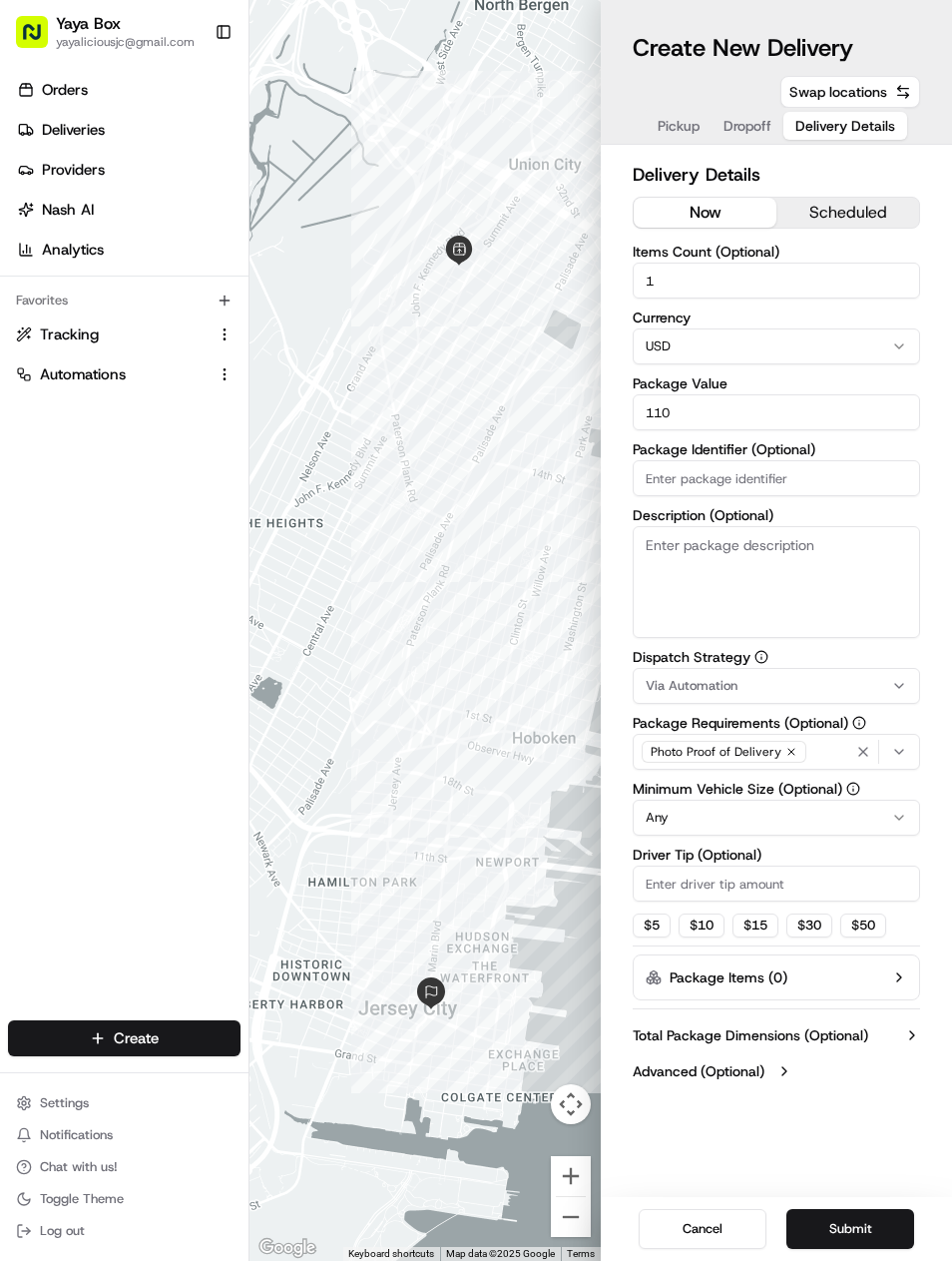 click on "Submit" at bounding box center [850, 1229] 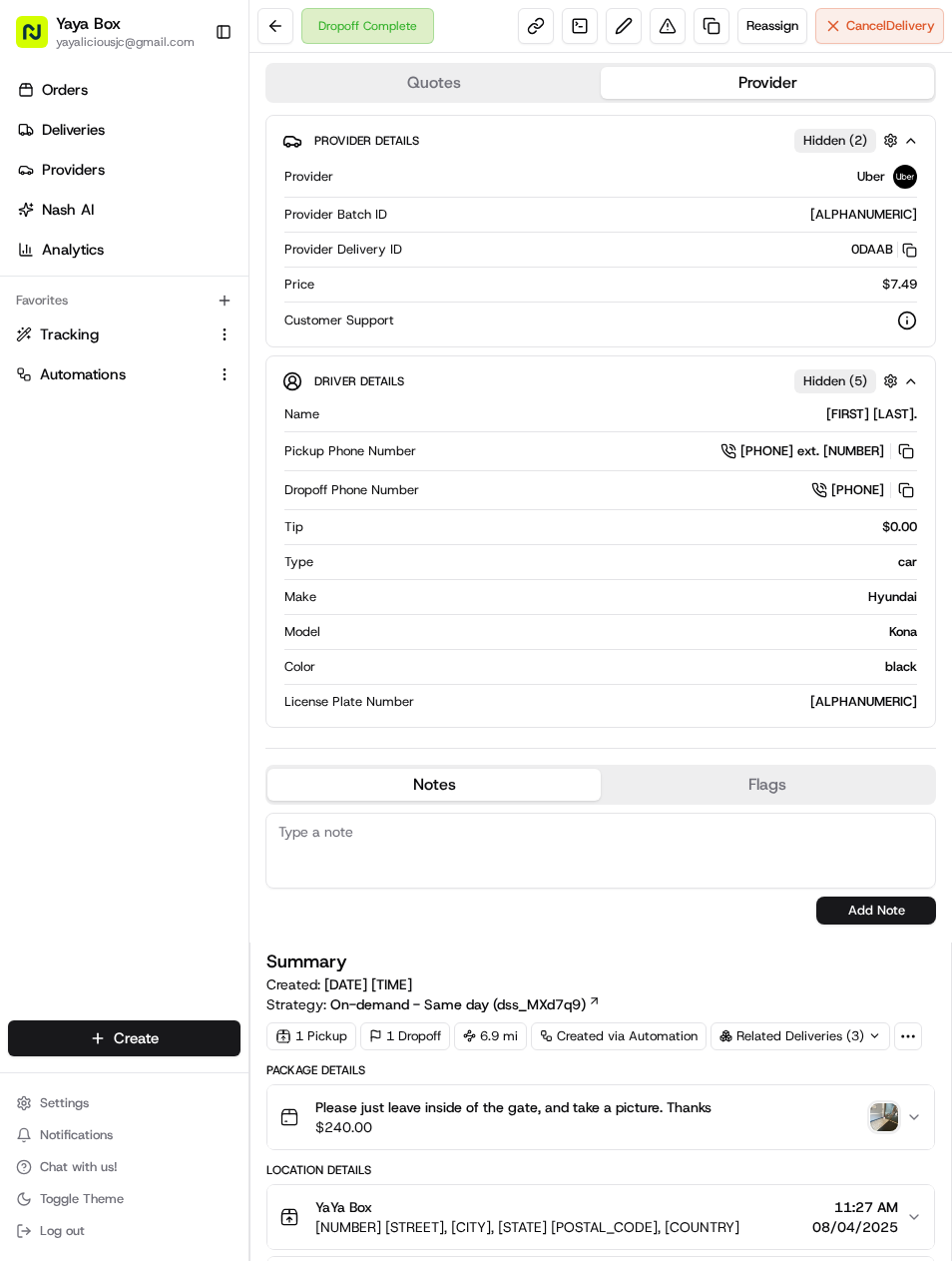scroll, scrollTop: 0, scrollLeft: 0, axis: both 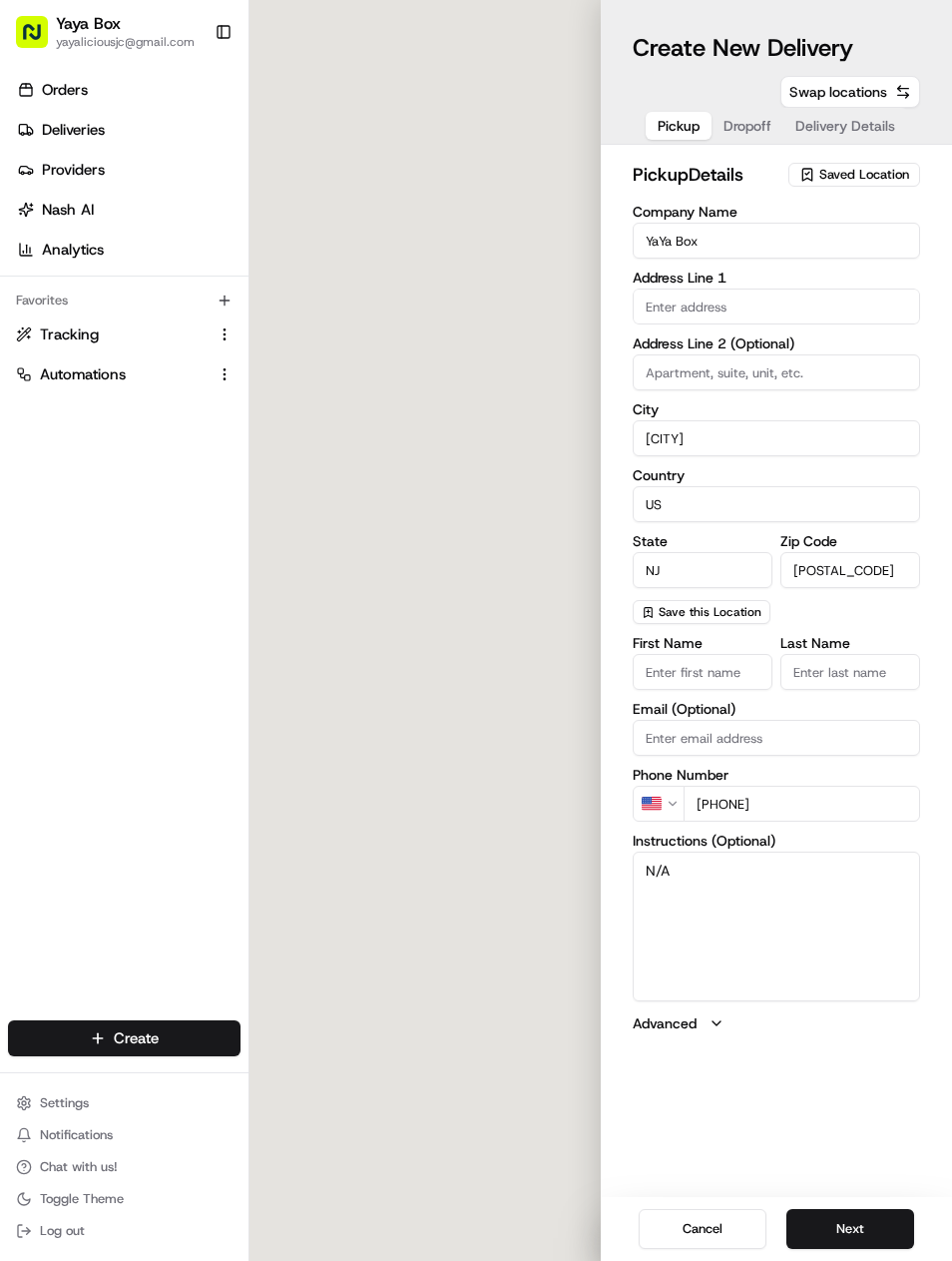 type on "[NUMBER] [STREET]" 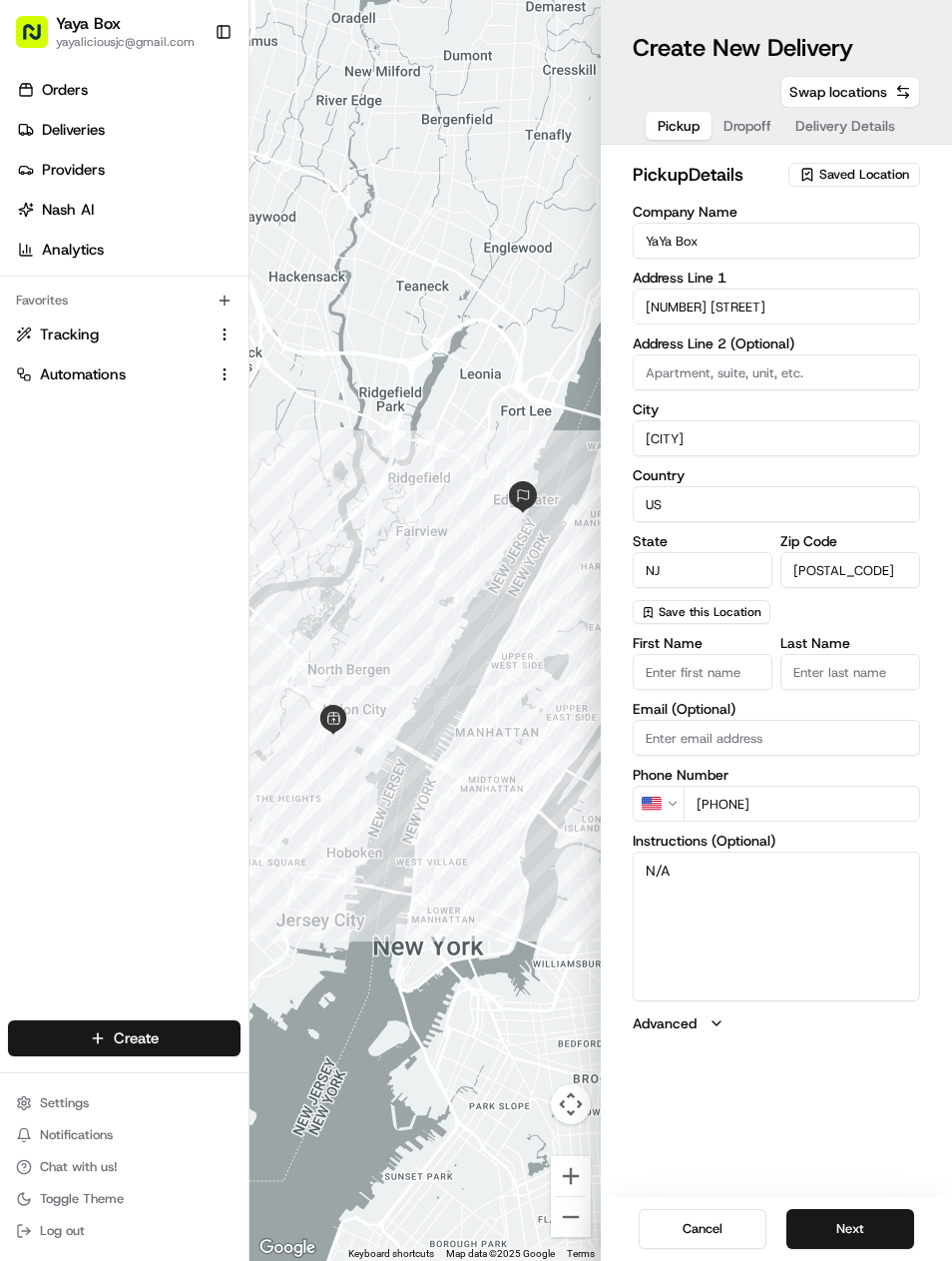 click on "Next" at bounding box center [850, 1229] 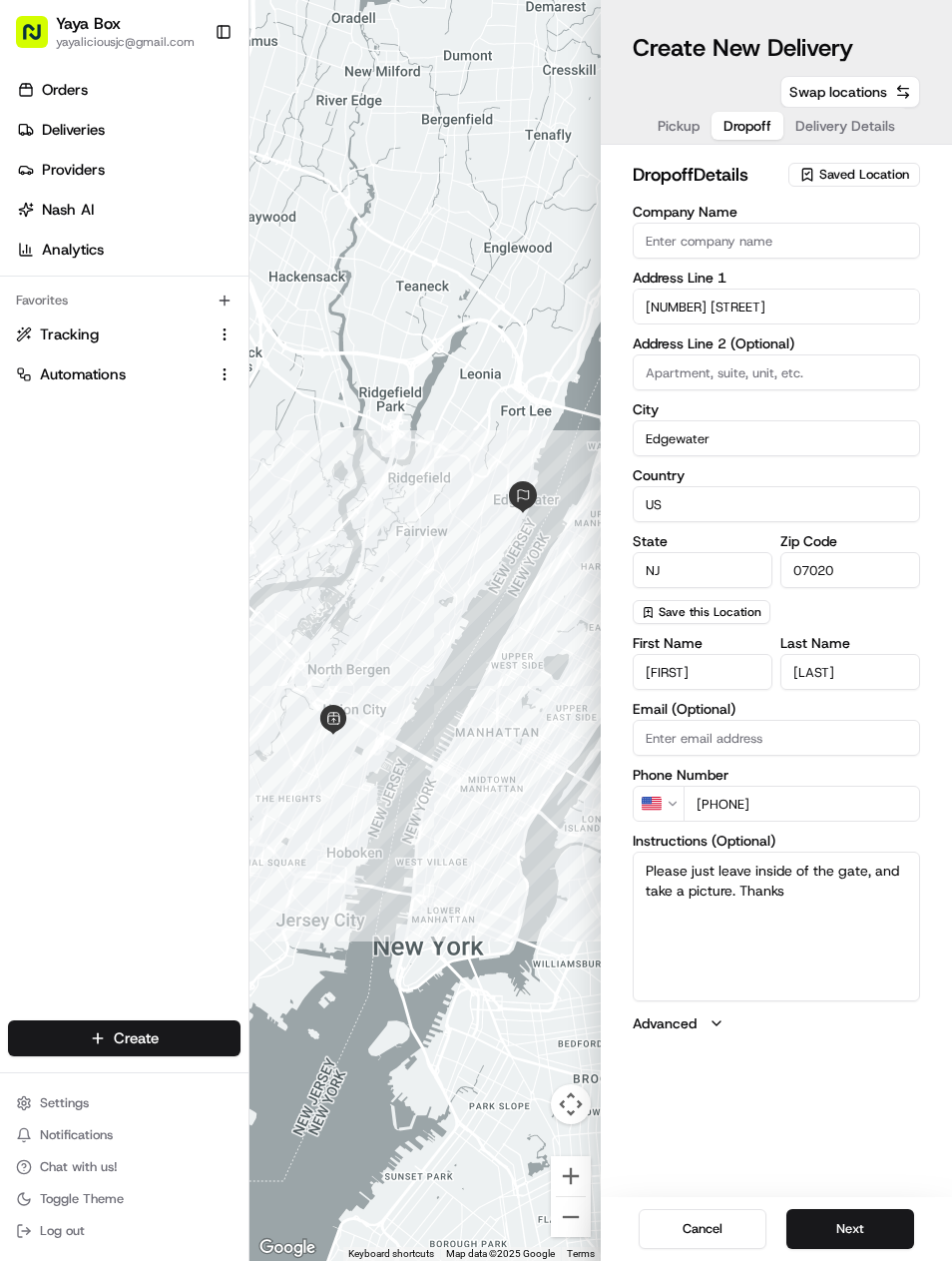 click on "Next" at bounding box center [850, 1229] 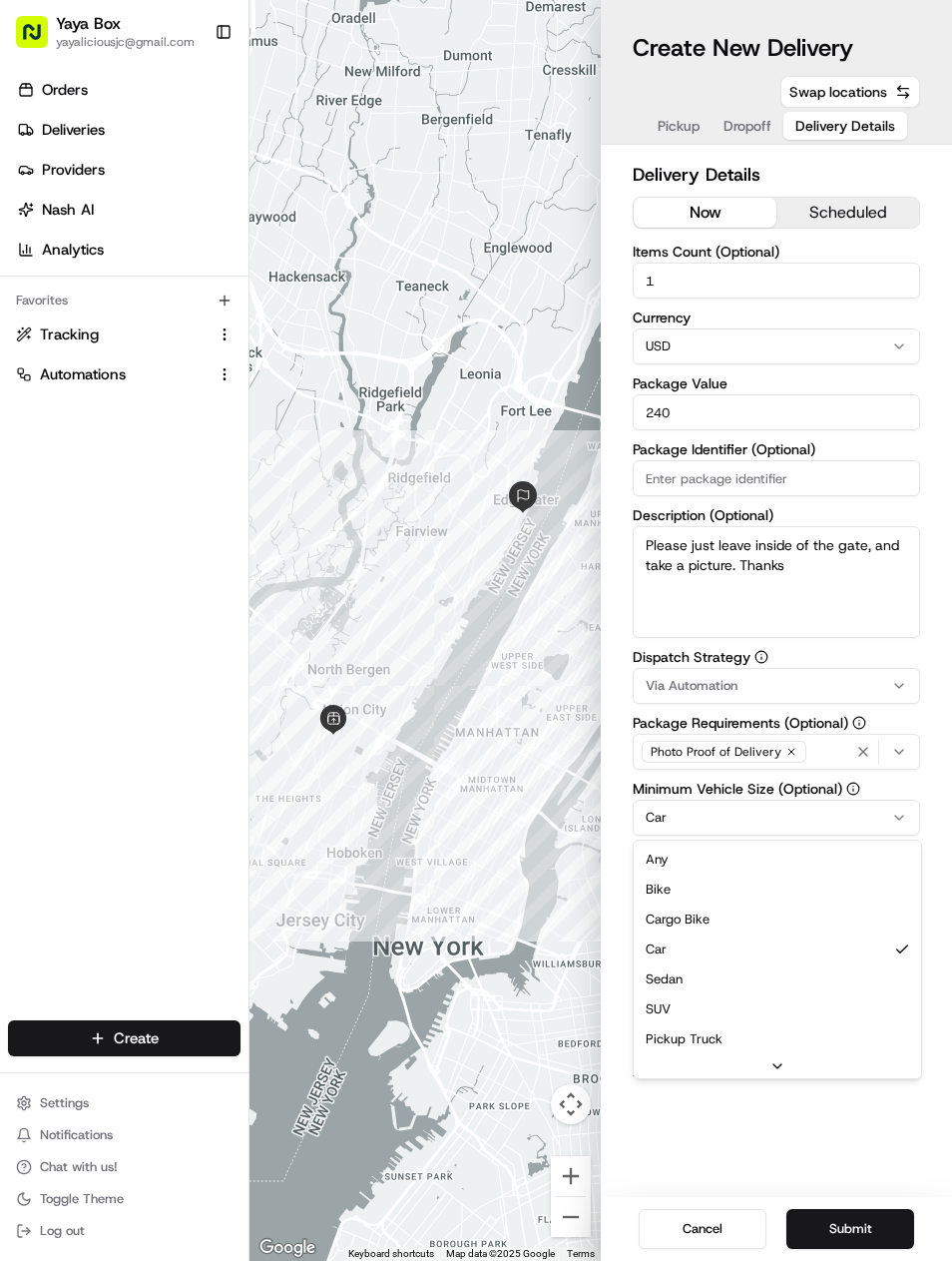 click on "Yaya Box yayaliciousjc@gmail.com Toggle Sidebar Orders Deliveries Providers Nash AI Analytics Favorites Tracking Automations Main Menu Members & Organization Organization Users Roles Preferences Customization Tracking Orchestration Automations Dispatch Strategy Locations Pickup Locations Dropoff Locations Billing Billing Refund Requests Integrations Notification Triggers Webhooks API Keys Request Logs Create Settings Notifications Chat with us! Toggle Theme Log out To navigate the map with touch gestures double-tap and hold your finger on the map, then drag the map. ← Move left → Move right ↑ Move up ↓ Move down + Zoom in - Zoom out Home Jump left by 75% End Jump right by 75% Page Up Jump up by 75% Page Down Jump down by 75% Keyboard shortcuts Map Data Map data ©2025 Google Map data ©2025 Google 2 km  Click to toggle between metric and imperial units Terms Report a map error Create New Delivery Pickup Dropoff Delivery Details Swap locations Delivery Details now scheduled 1 Currency" at bounding box center [476, 630] 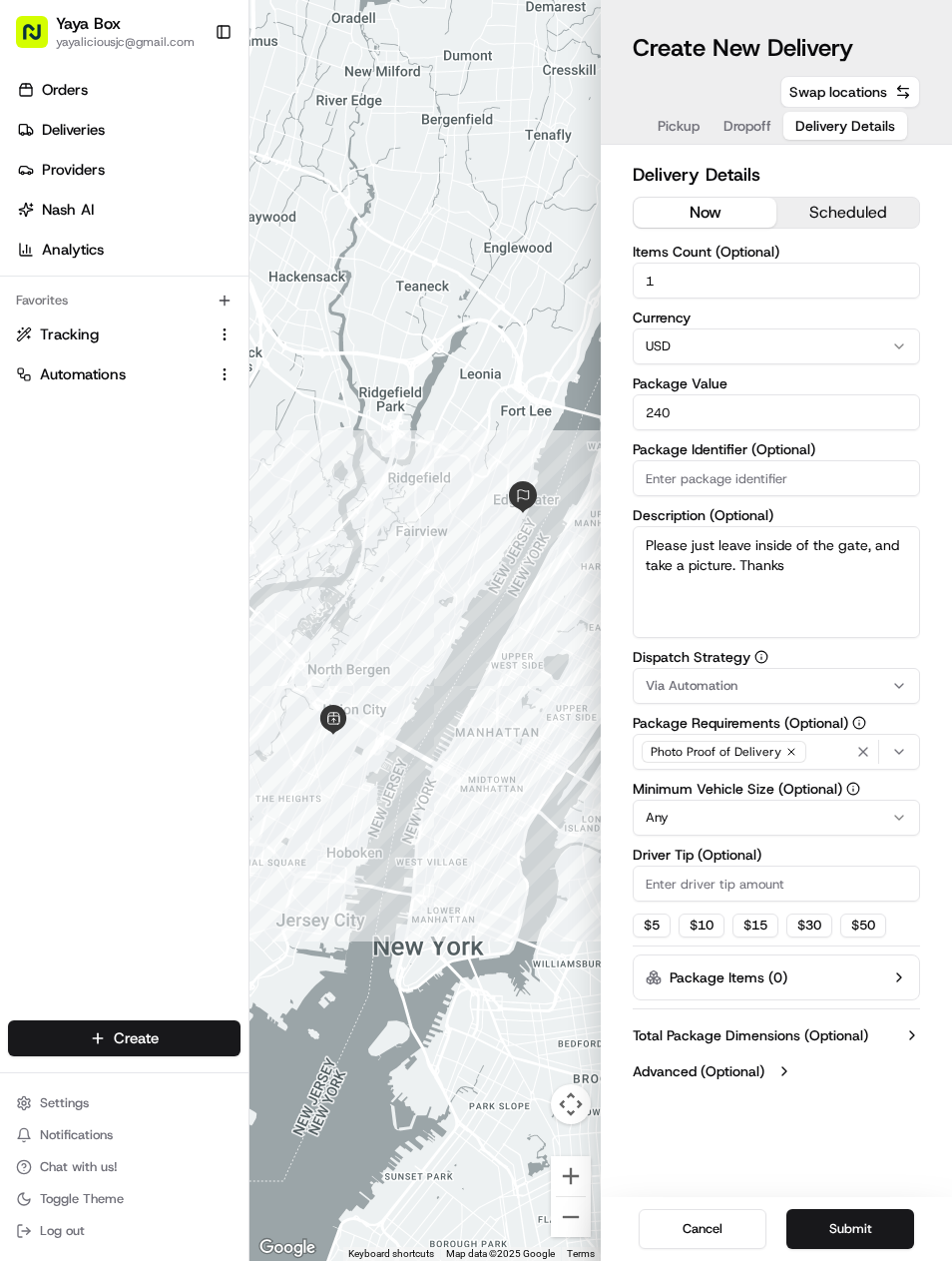 click on "Submit" at bounding box center [850, 1229] 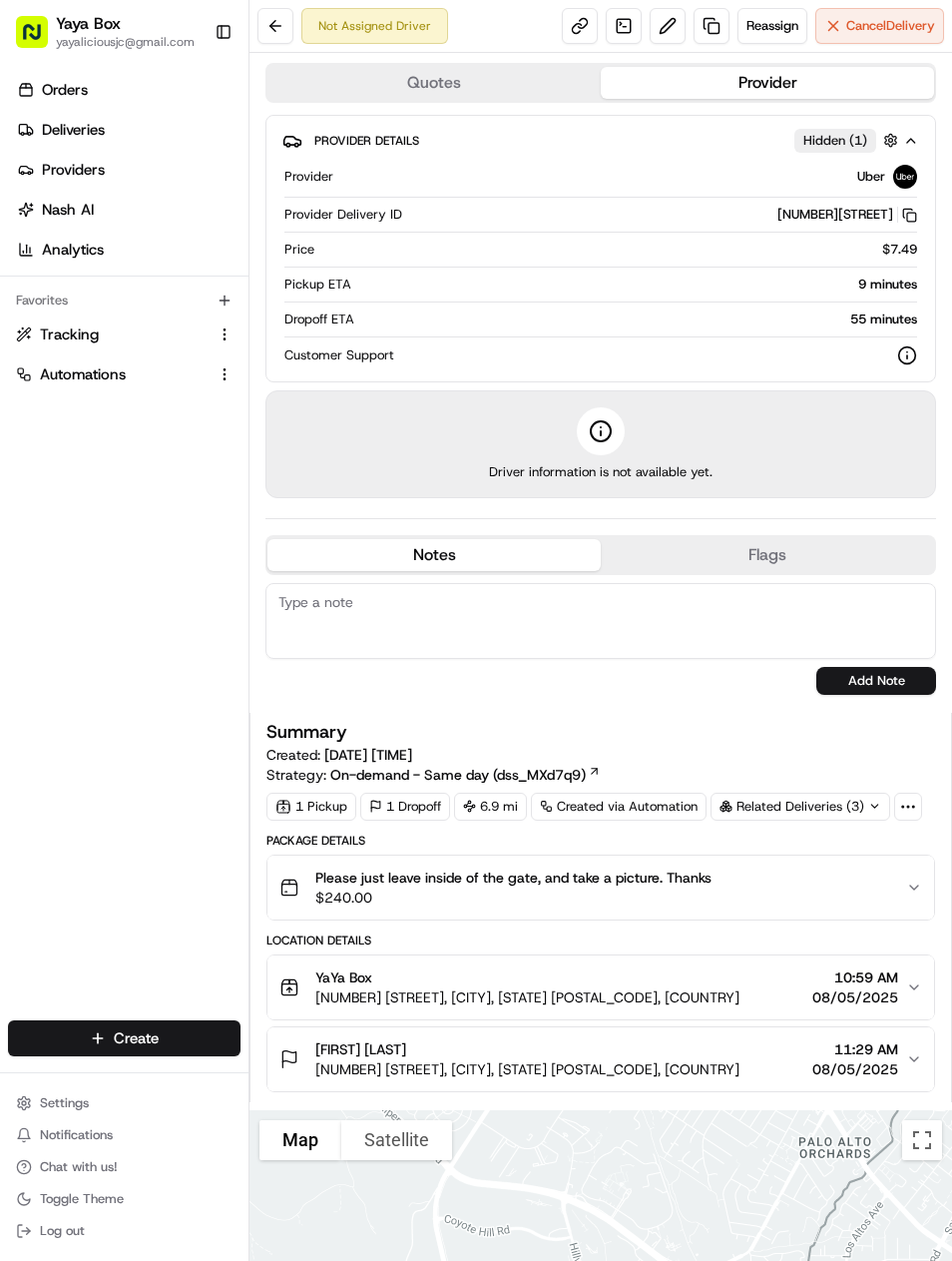 click on "Please just leave inside of the gate, and take a picture. Thanks $ 240.00" at bounding box center [593, 888] 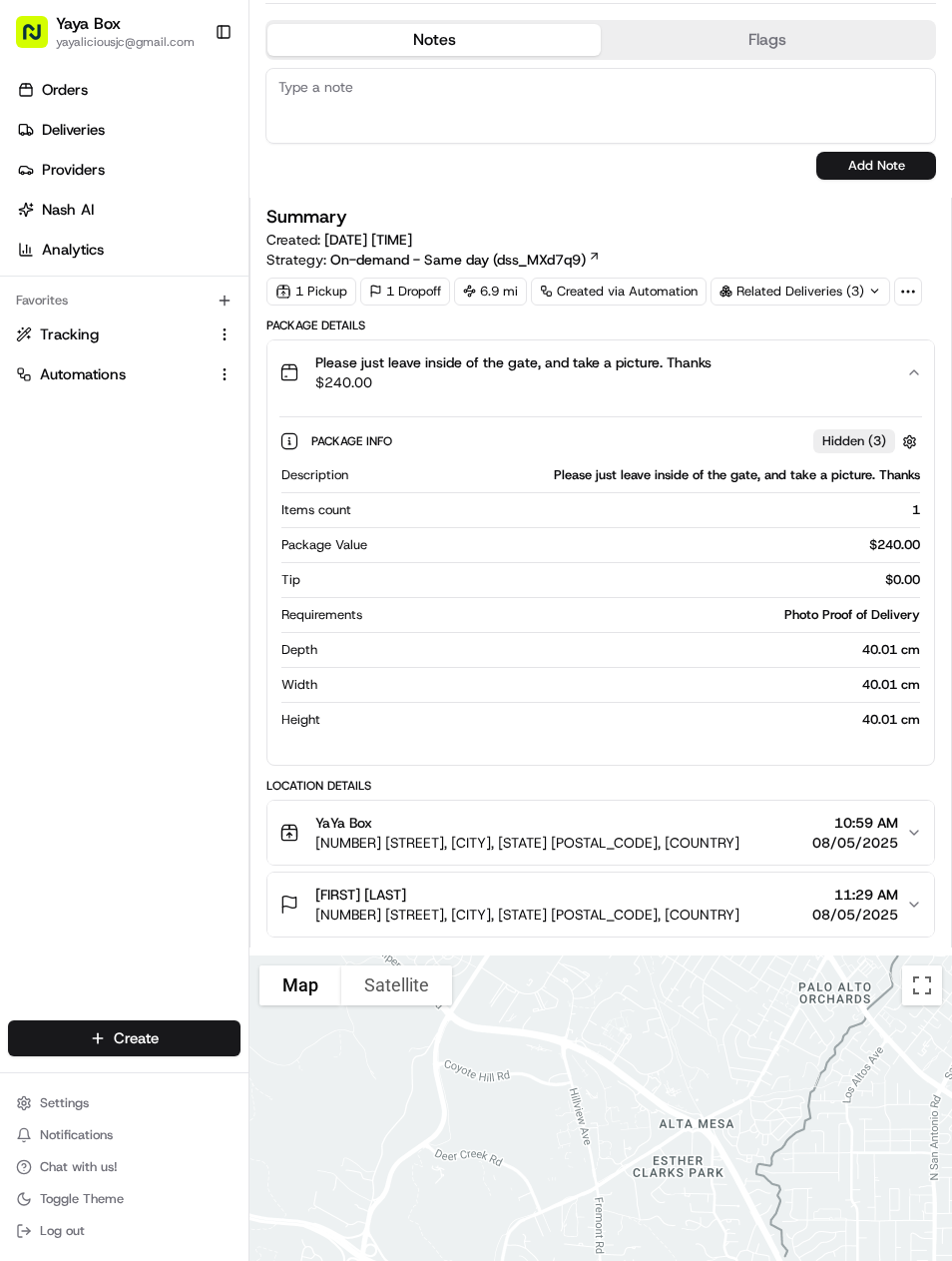 scroll, scrollTop: 534, scrollLeft: 0, axis: vertical 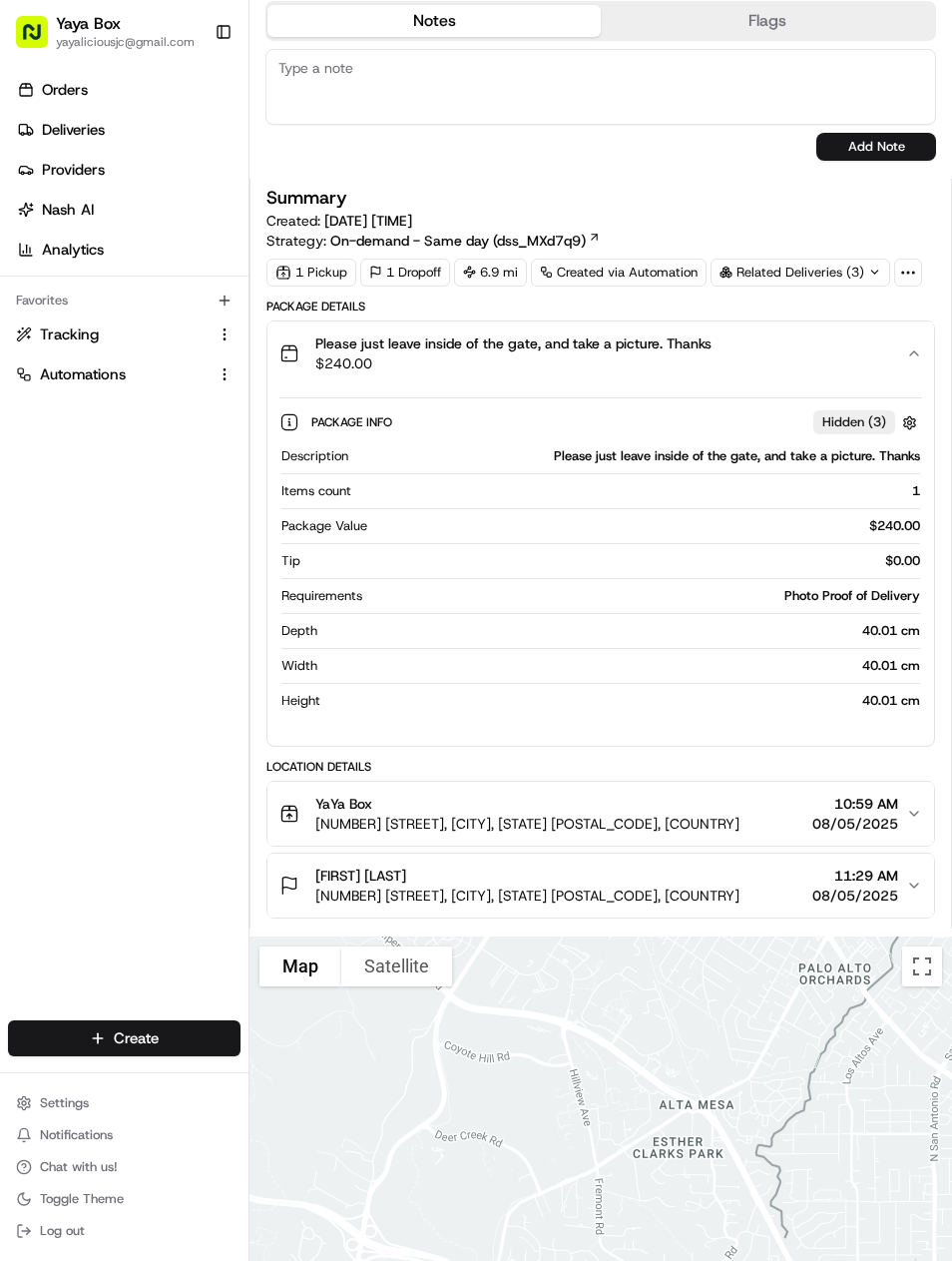 click on "YaYa Box 2100 Kerrigan Ave, Union City, NJ 07087, USA 10:59 AM 08/05/2025" at bounding box center [601, 814] 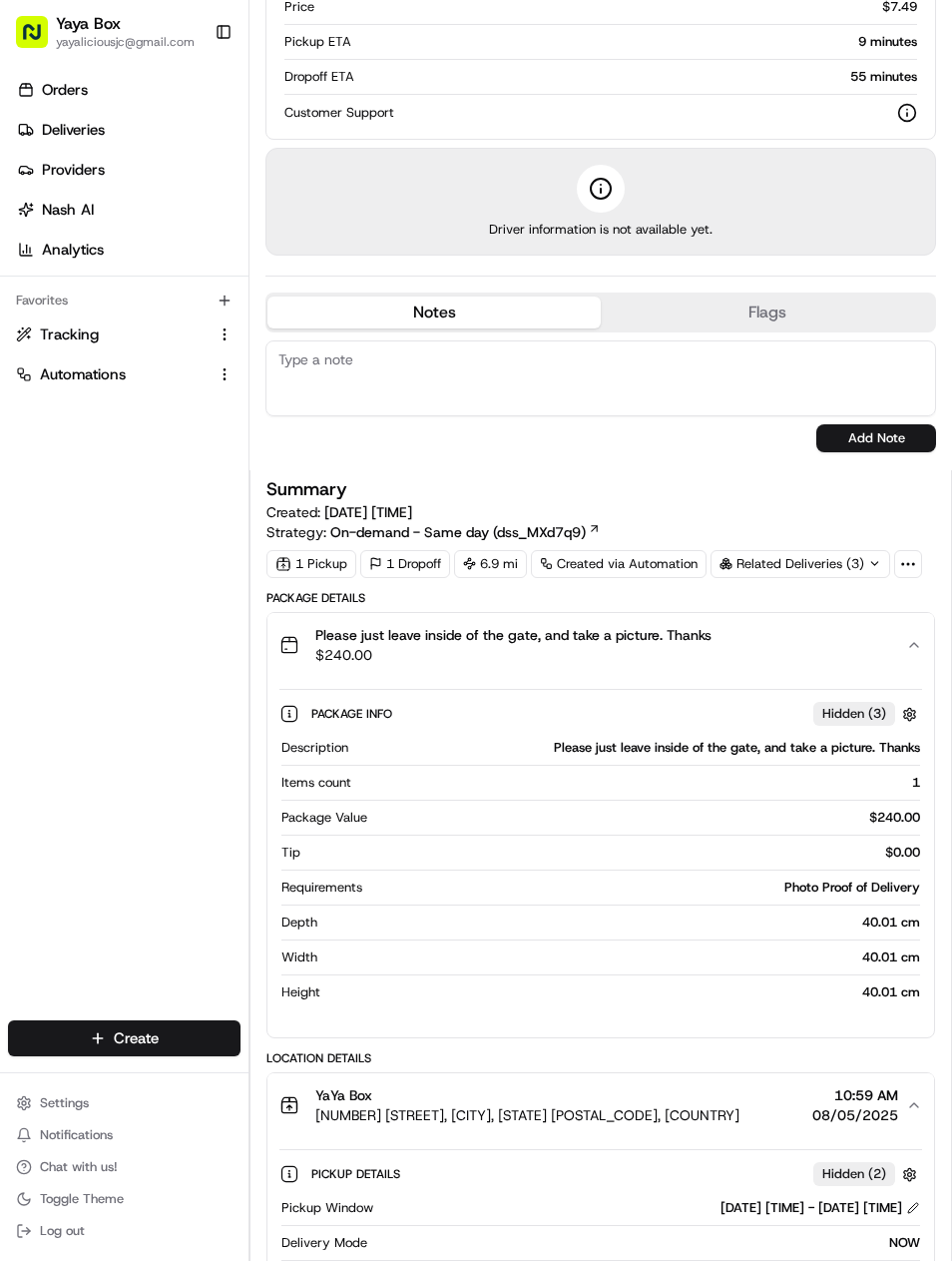 scroll, scrollTop: 230, scrollLeft: 0, axis: vertical 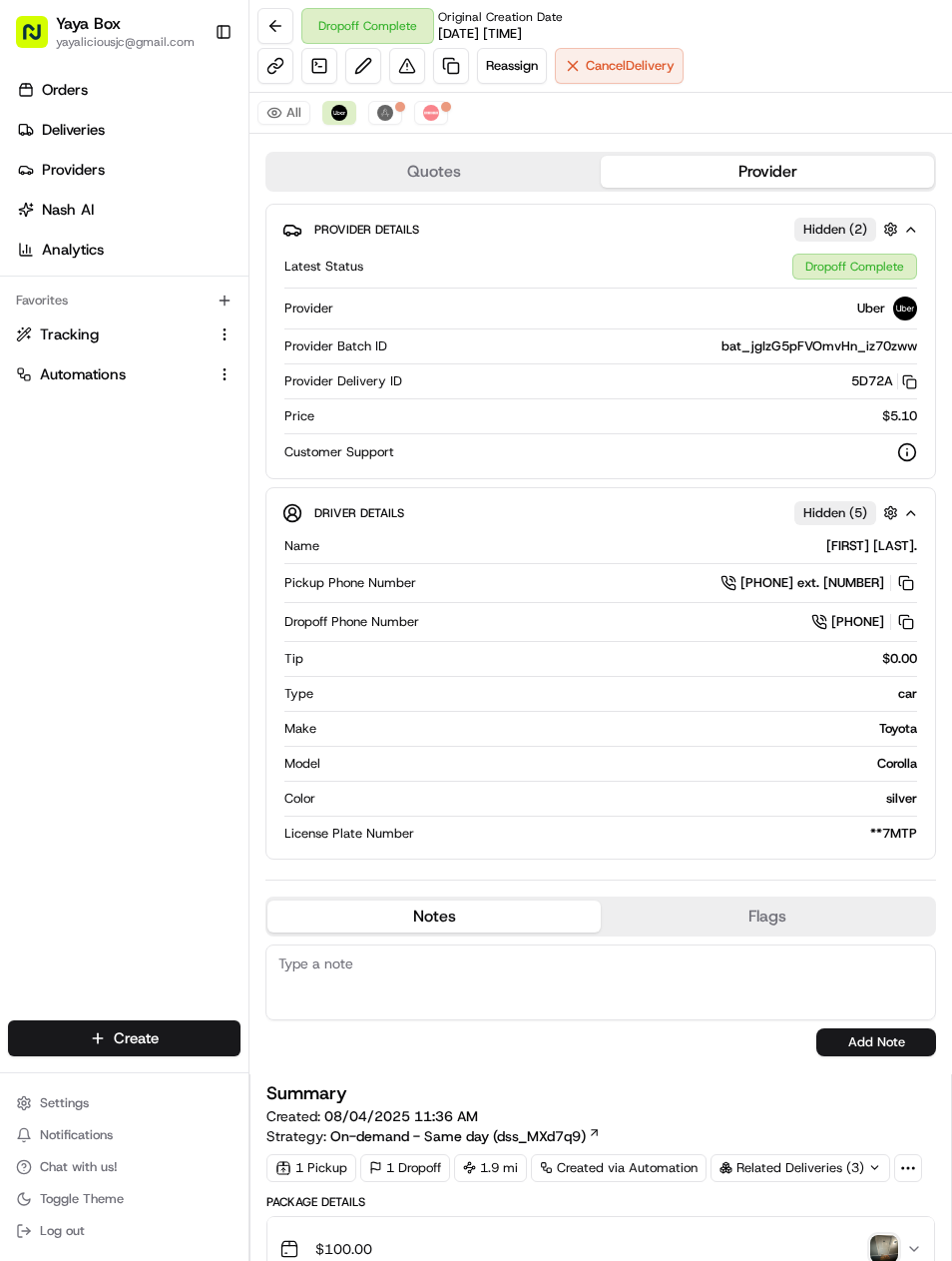 click at bounding box center (451, 66) 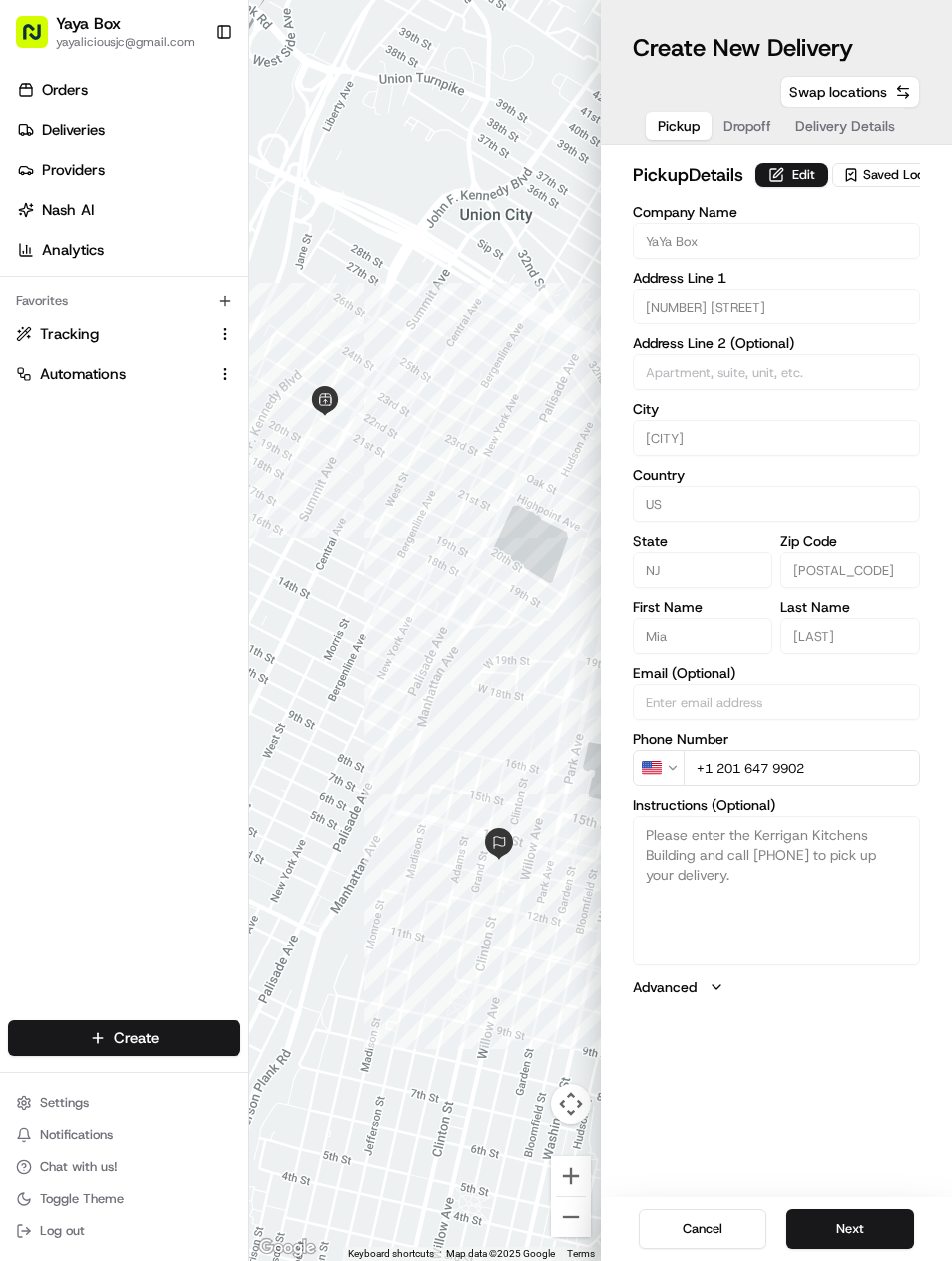 click on "Next" at bounding box center (850, 1229) 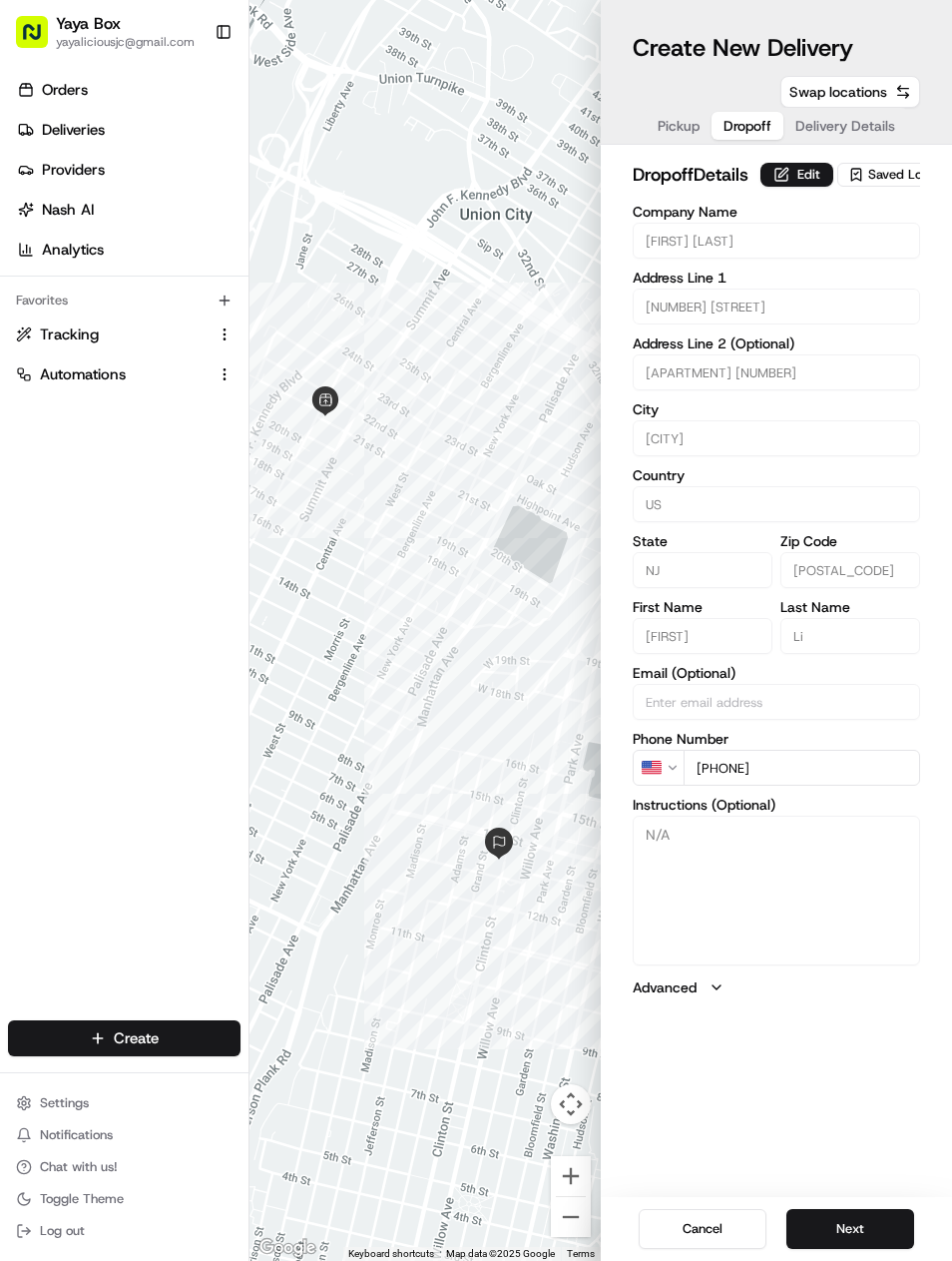 click on "Next" at bounding box center [850, 1229] 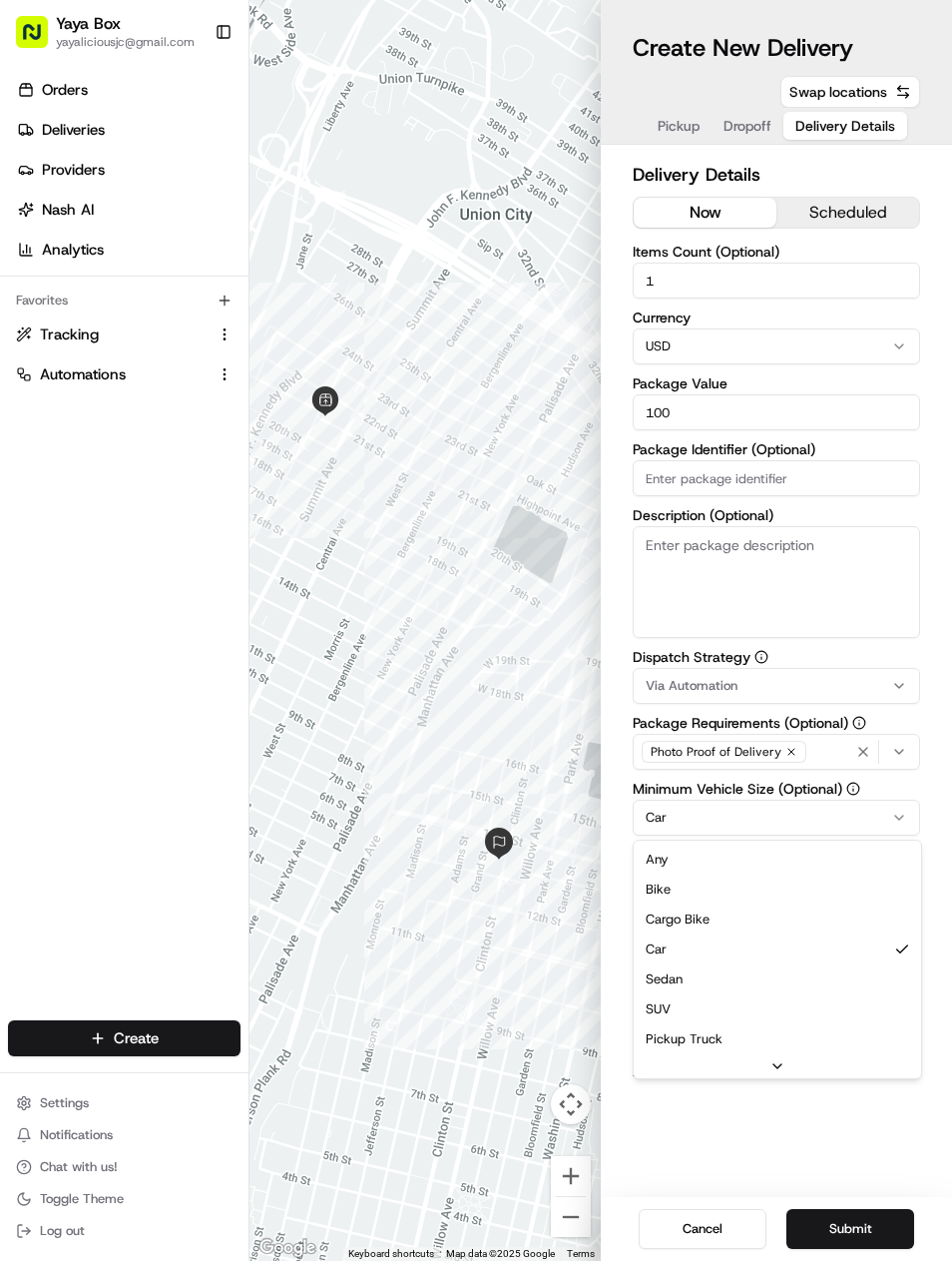 click on "Yaya Box yayaliciousjc@gmail.com Toggle Sidebar Orders Deliveries Providers Nash AI Analytics Favorites Tracking Automations Main Menu Members & Organization Organization Users Roles Preferences Customization Tracking Orchestration Automations Dispatch Strategy Locations Pickup Locations Dropoff Locations Billing Billing Refund Requests Integrations Notification Triggers Webhooks API Keys Request Logs Create Settings Notifications Chat with us! Toggle Theme Log out To navigate the map with touch gestures double-tap and hold your finger on the map, then drag the map. ← Move left → Move right ↑ Move up ↓ Move down + Zoom in - Zoom out Home Jump left by 75% End Jump right by 75% Page Up Jump up by 75% Page Down Jump down by 75% Keyboard shortcuts Map Data Map data ©2025 Google Map data ©2025 Google 200 m  Click to toggle between metric and imperial units Terms Report a map error Create New Delivery Pickup Dropoff Delivery Details Swap locations Delivery Details now scheduled 1 Currency" at bounding box center [476, 630] 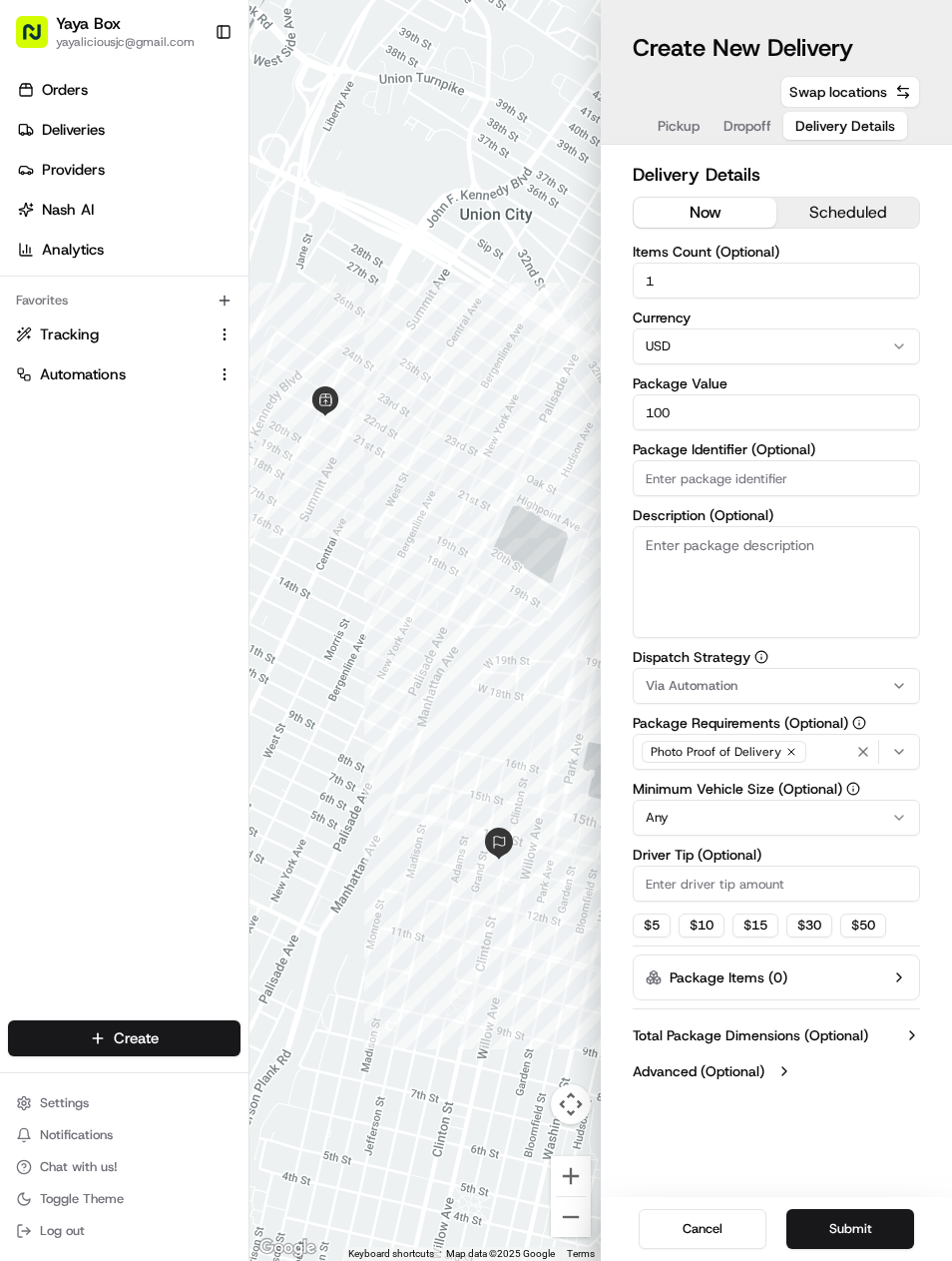 click on "100" at bounding box center (776, 412) 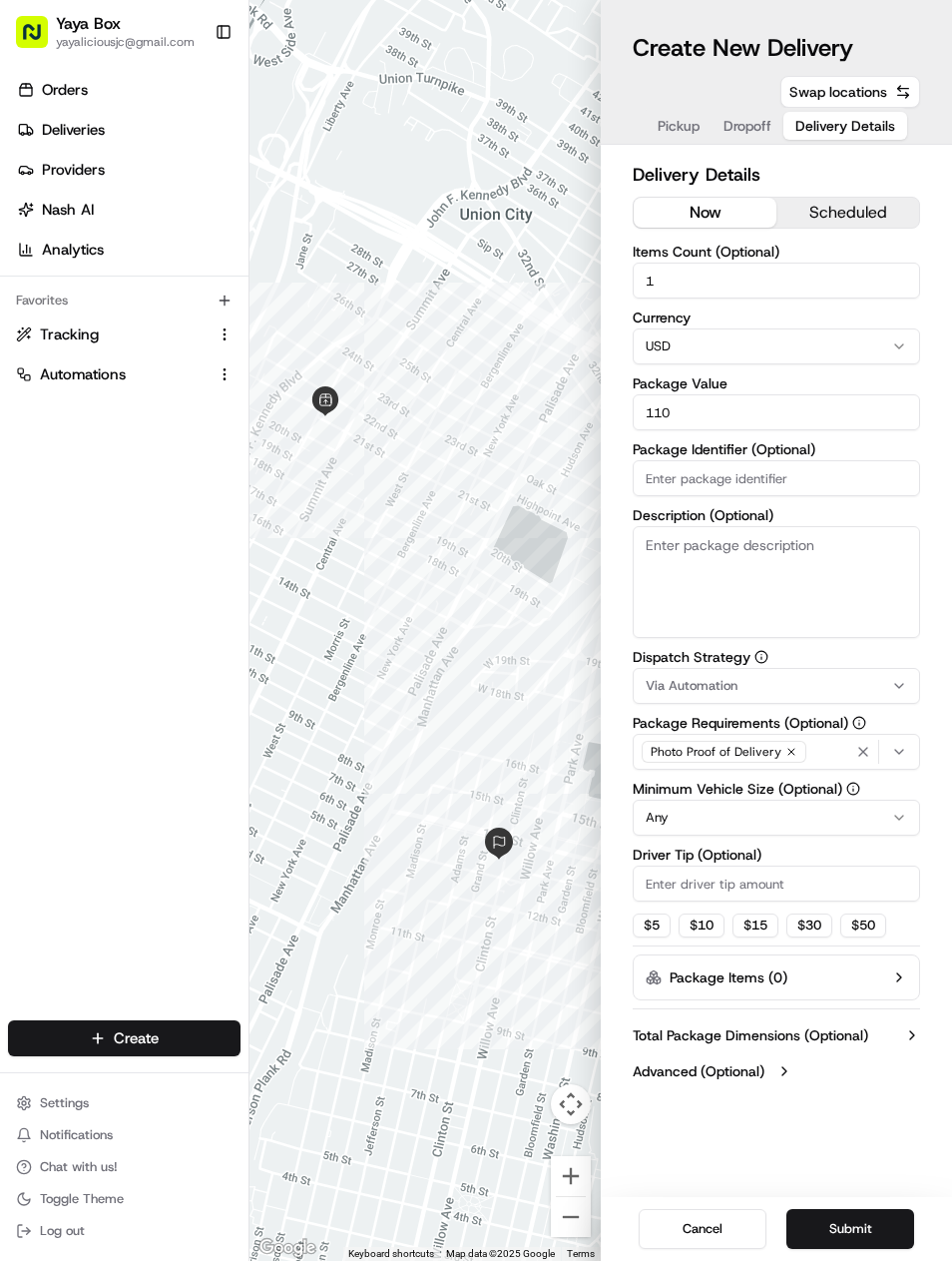 type on "110" 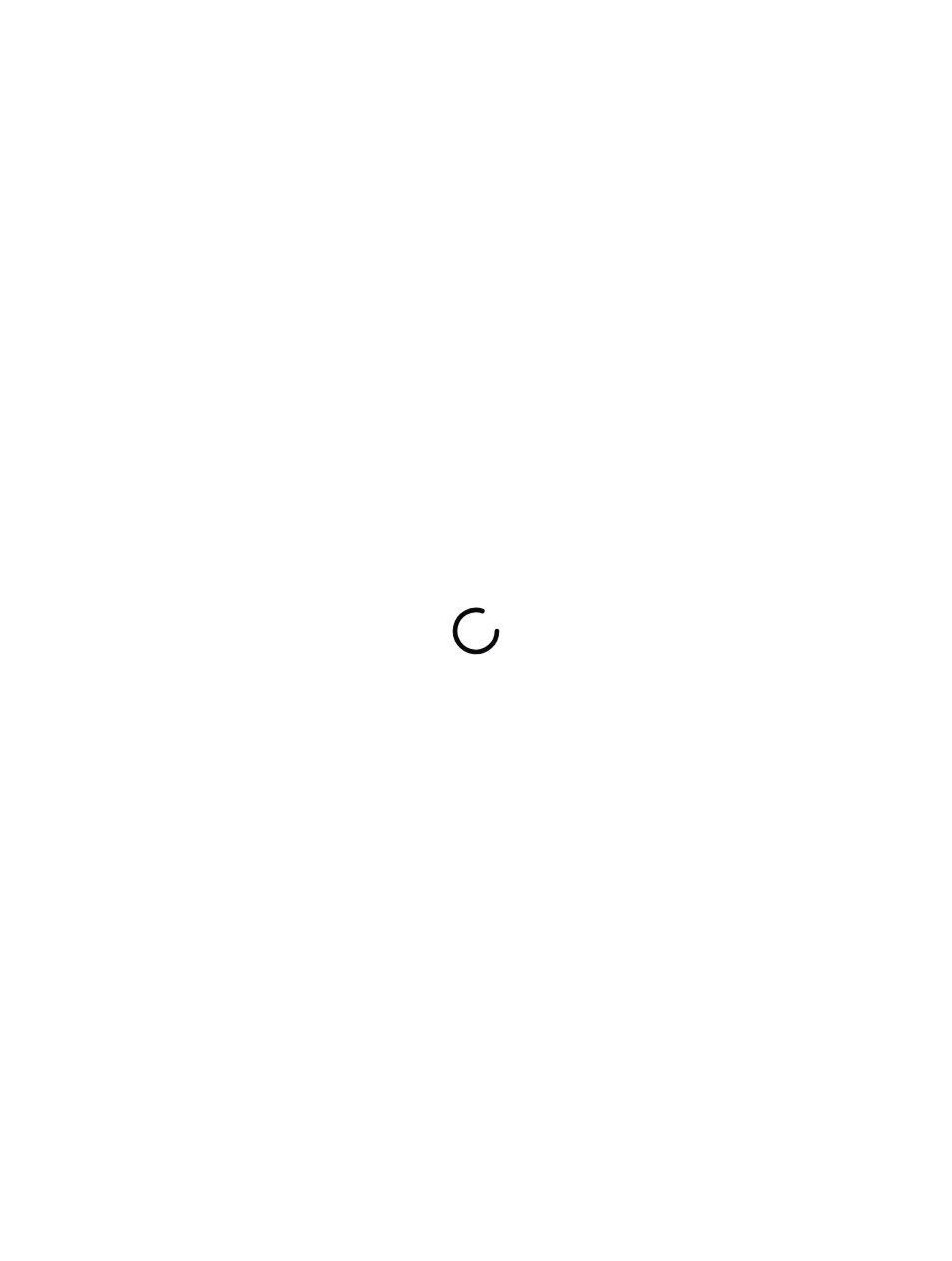 scroll, scrollTop: 0, scrollLeft: 0, axis: both 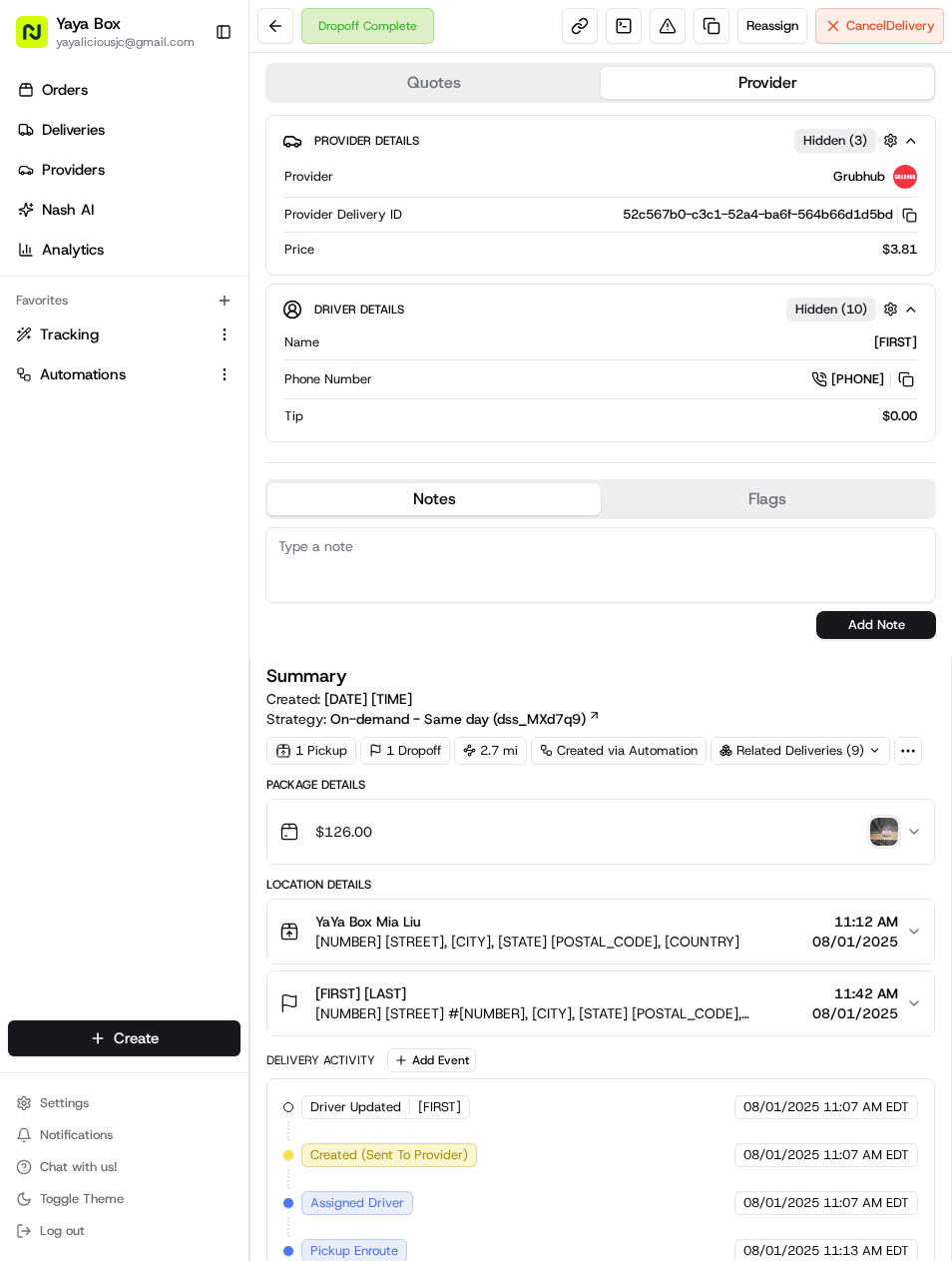 click at bounding box center [712, 26] 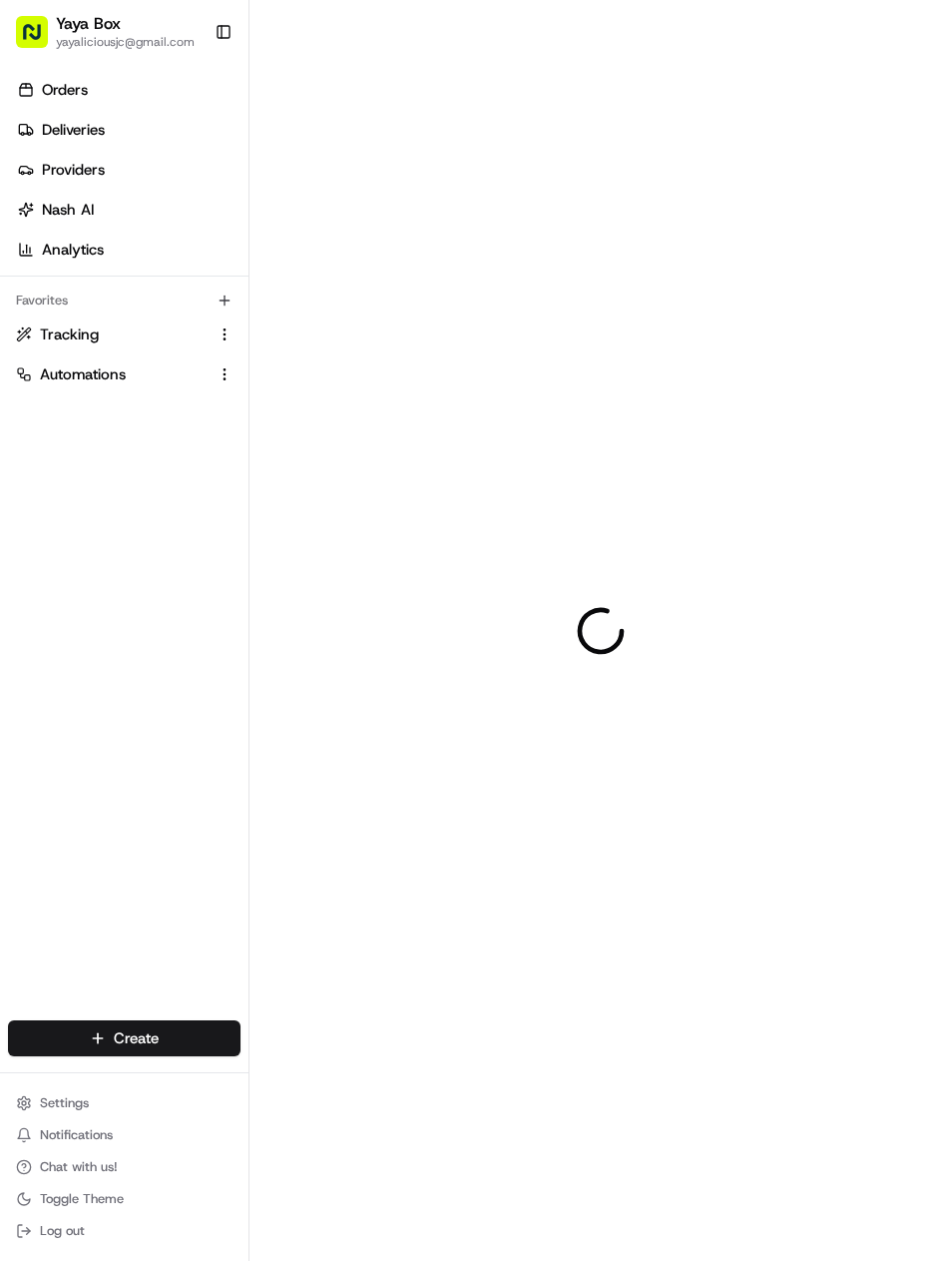 scroll, scrollTop: 0, scrollLeft: 0, axis: both 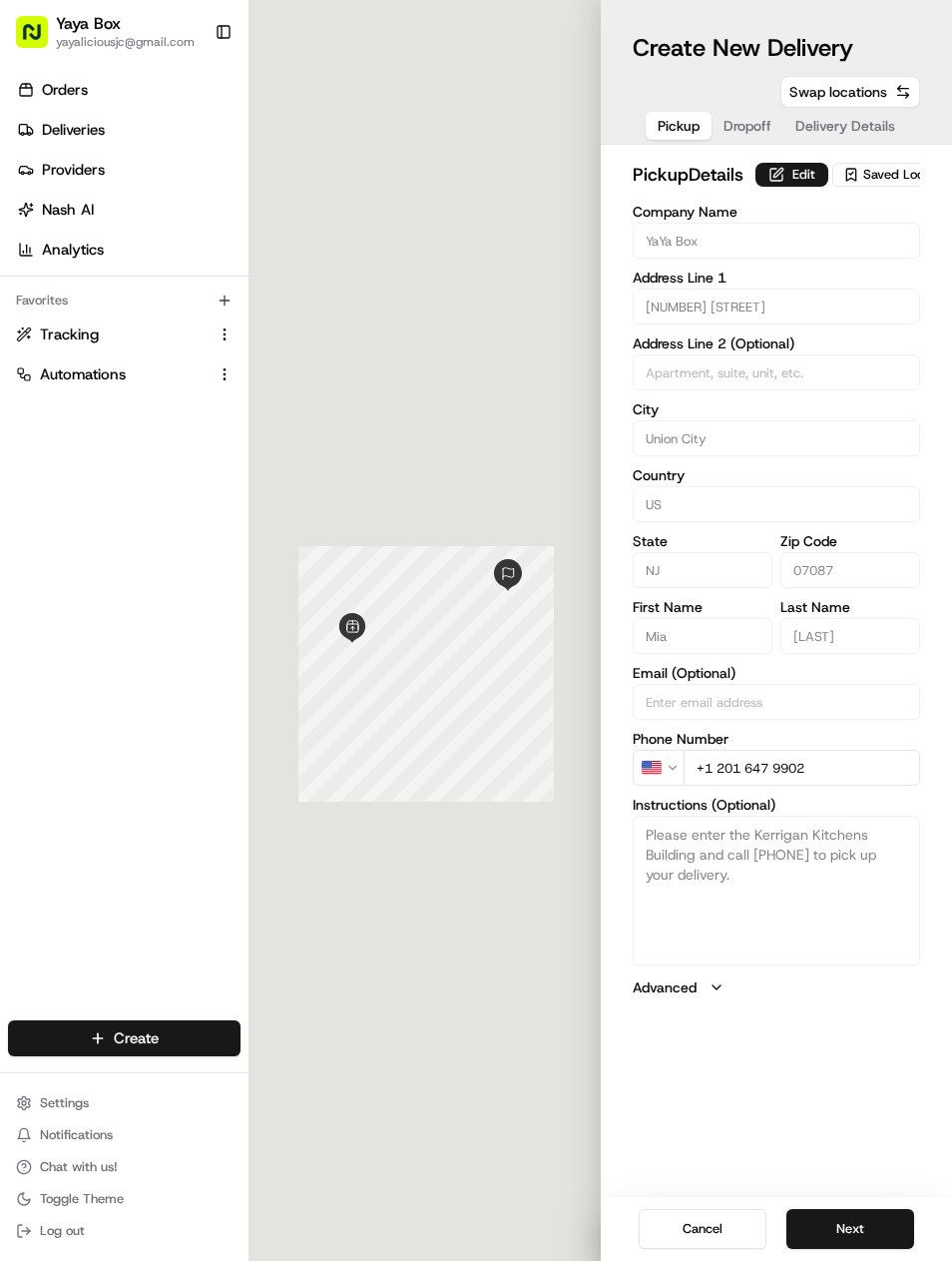 click on "Next" at bounding box center (850, 1229) 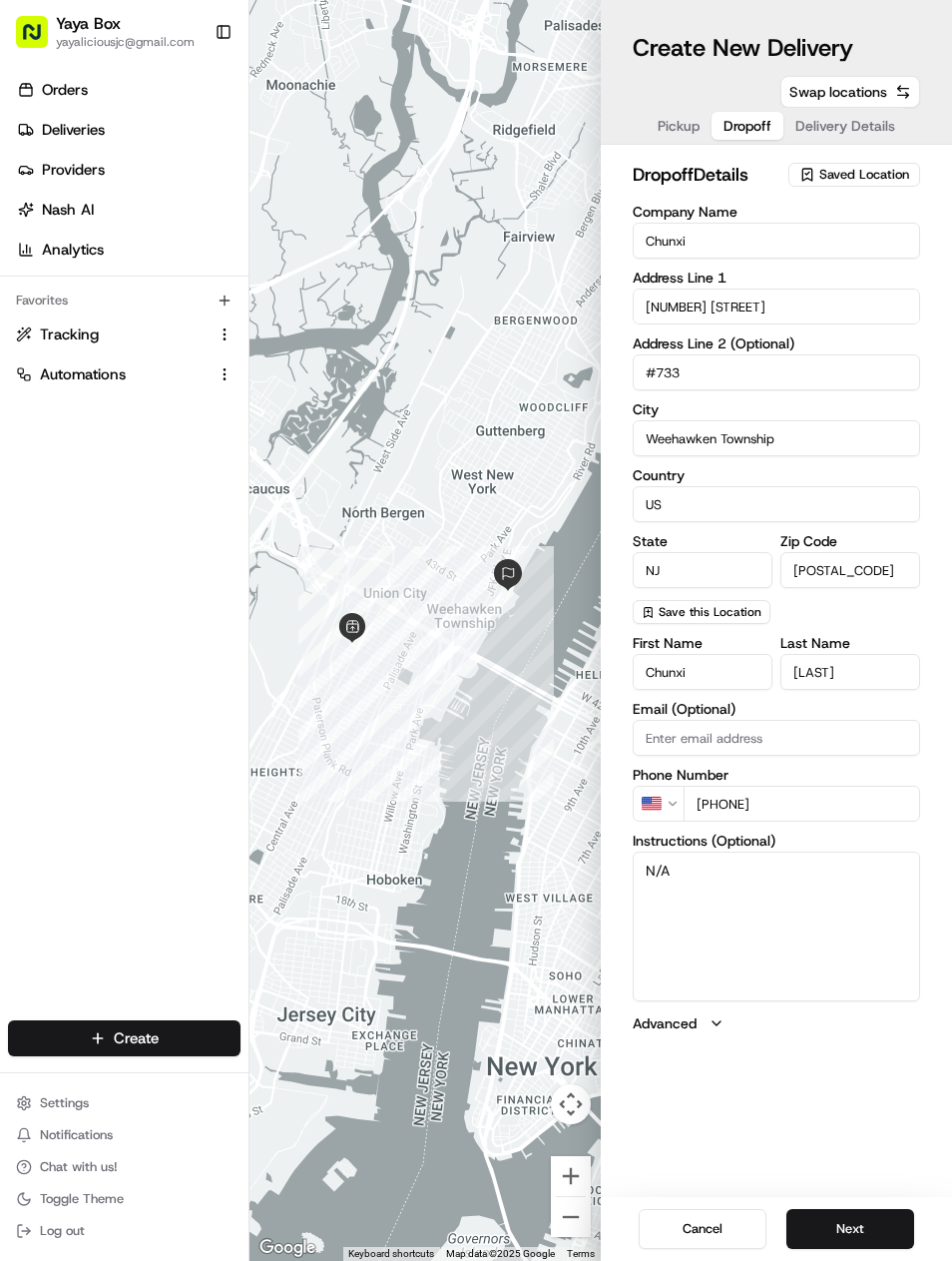 click on "Next" at bounding box center (850, 1229) 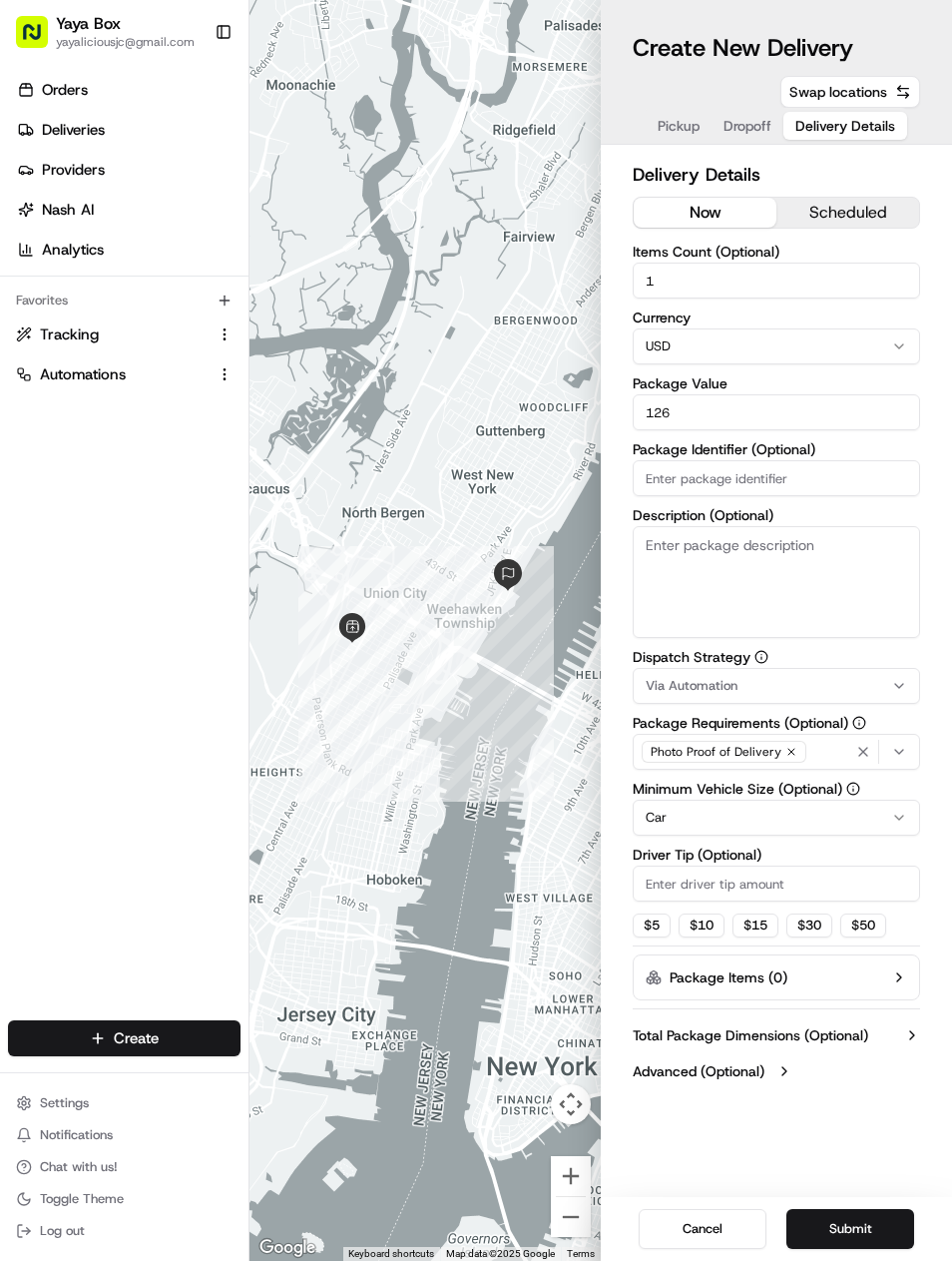click on "126" at bounding box center (776, 412) 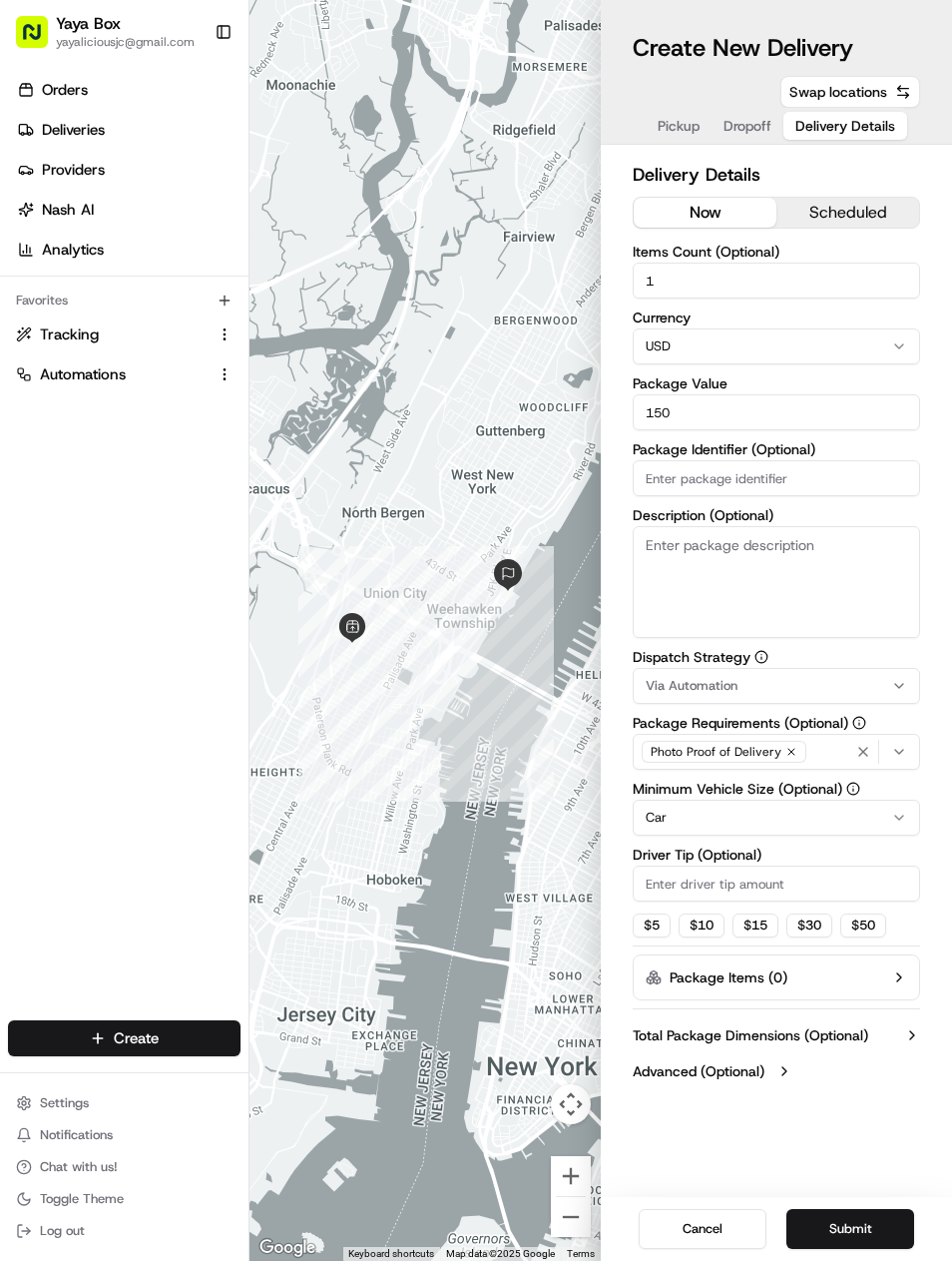 type on "150" 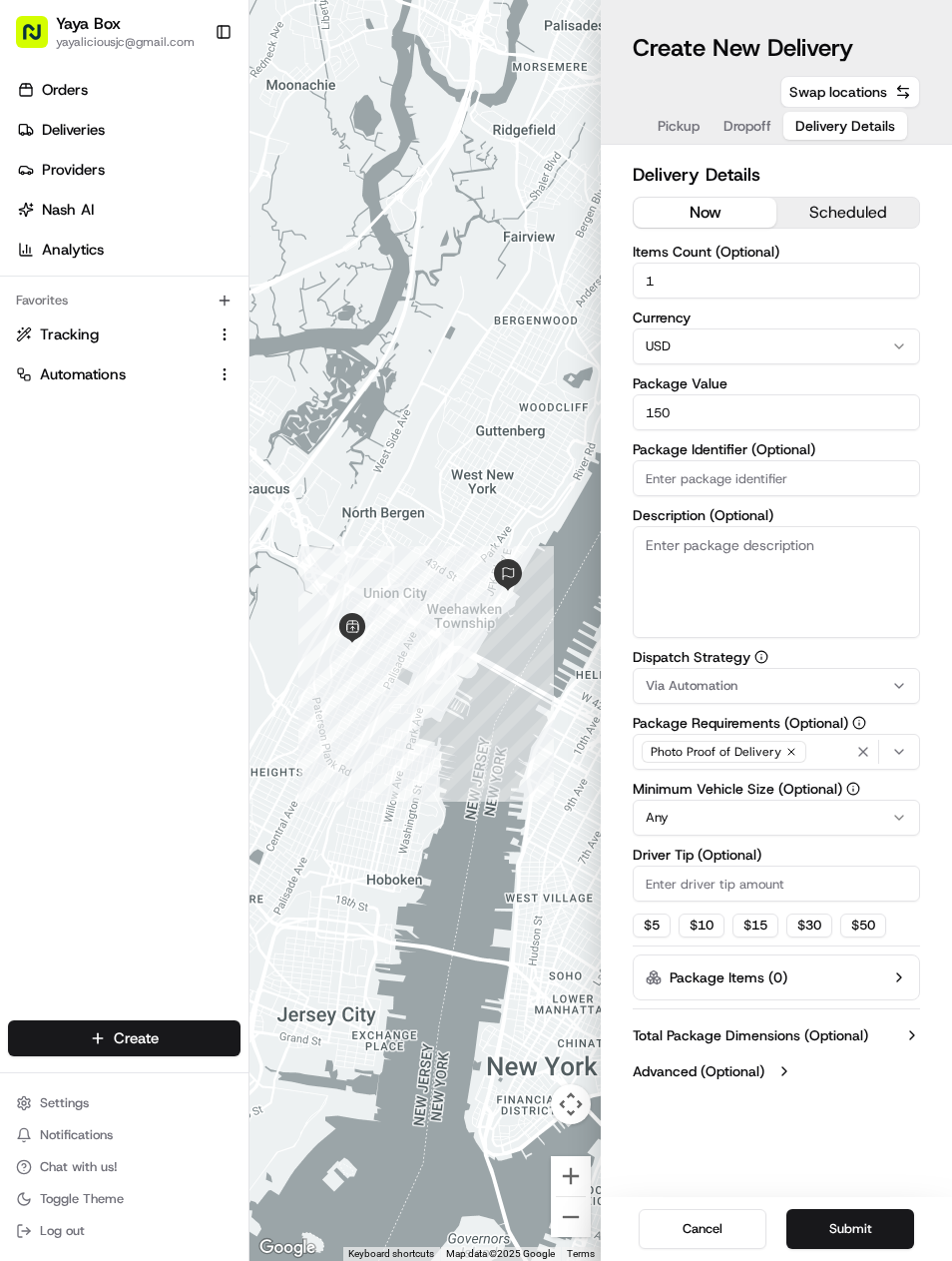 click on "Submit" at bounding box center (850, 1229) 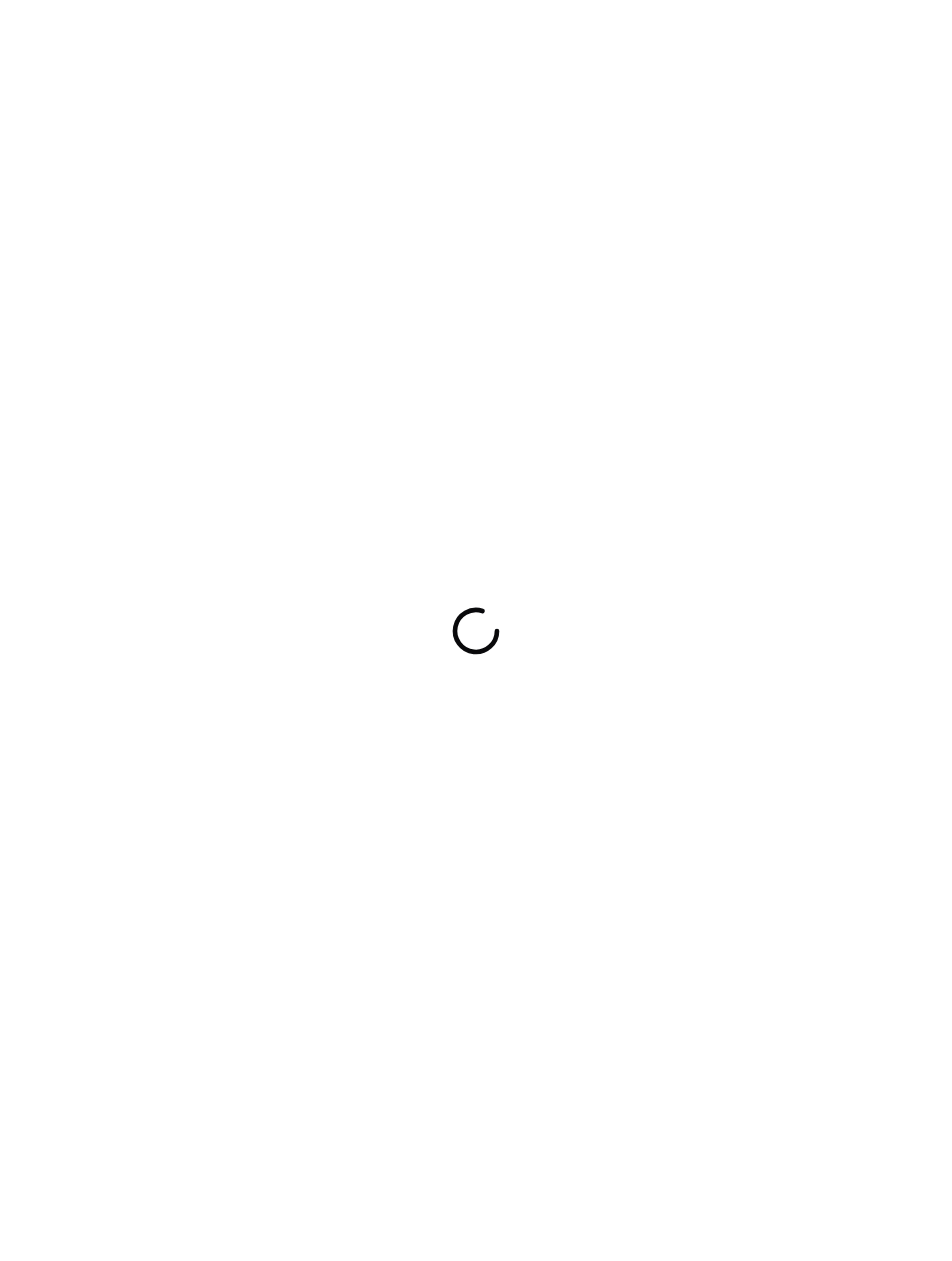 scroll, scrollTop: 0, scrollLeft: 0, axis: both 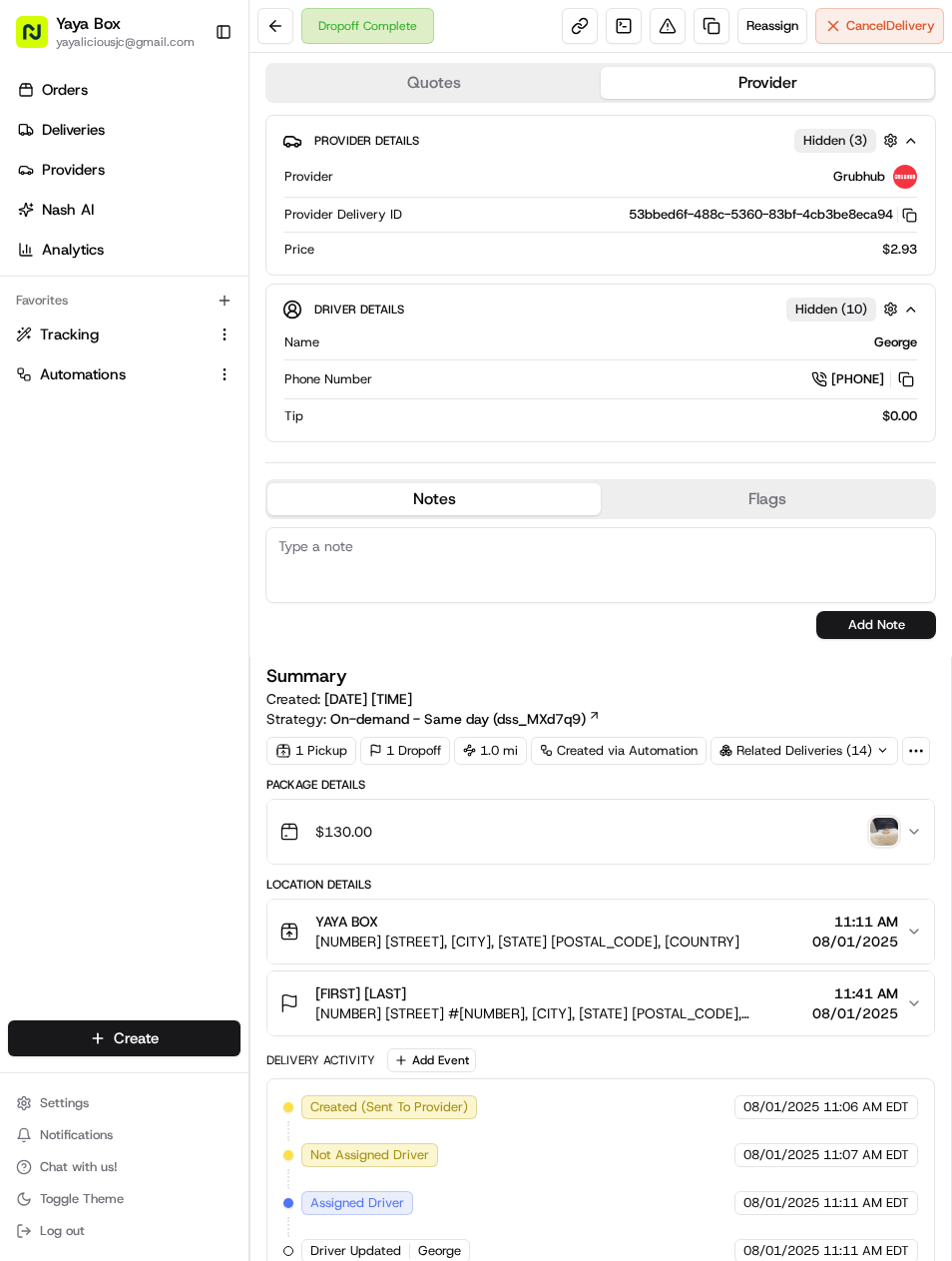 click at bounding box center (712, 26) 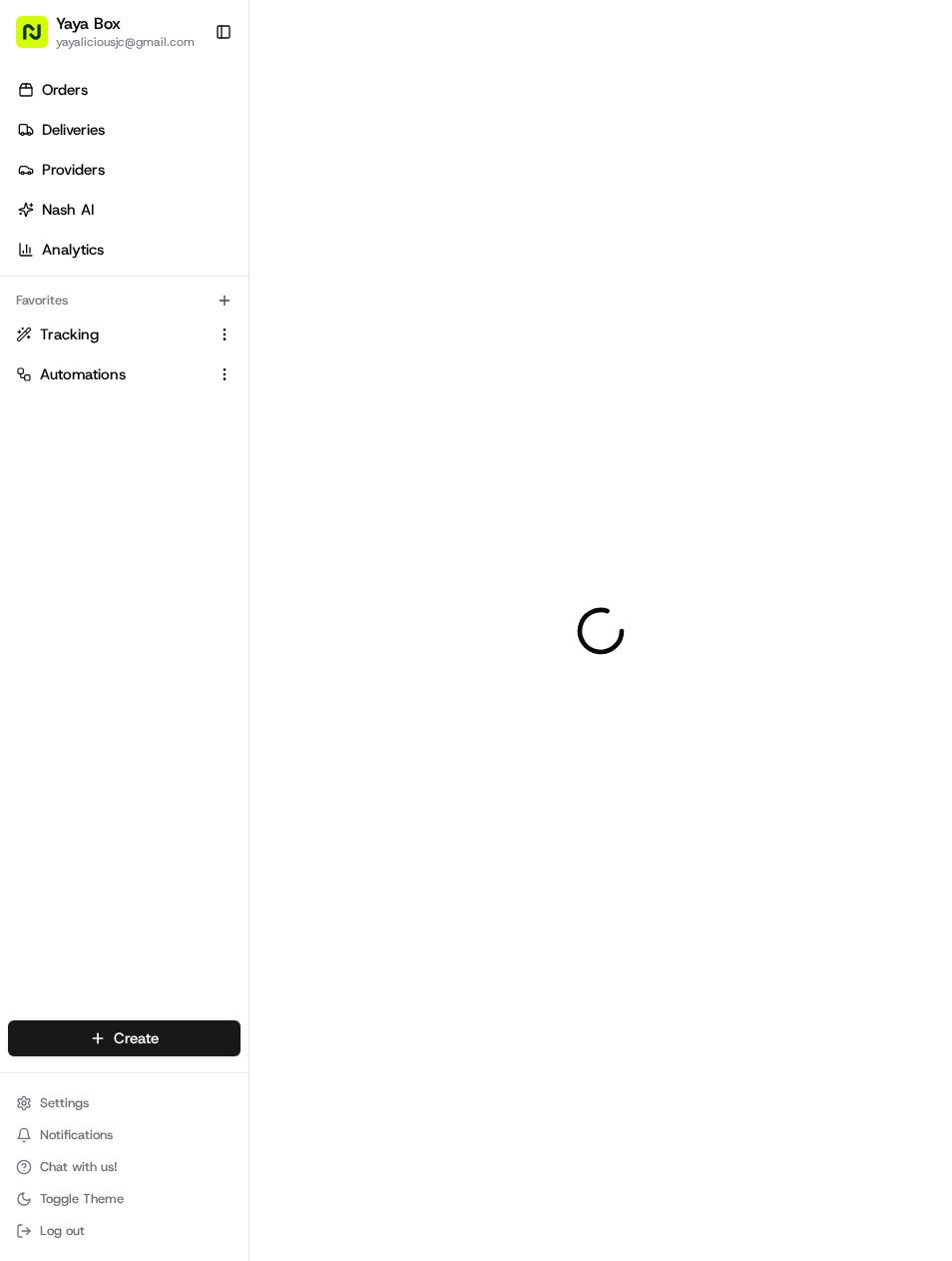 scroll, scrollTop: 0, scrollLeft: 0, axis: both 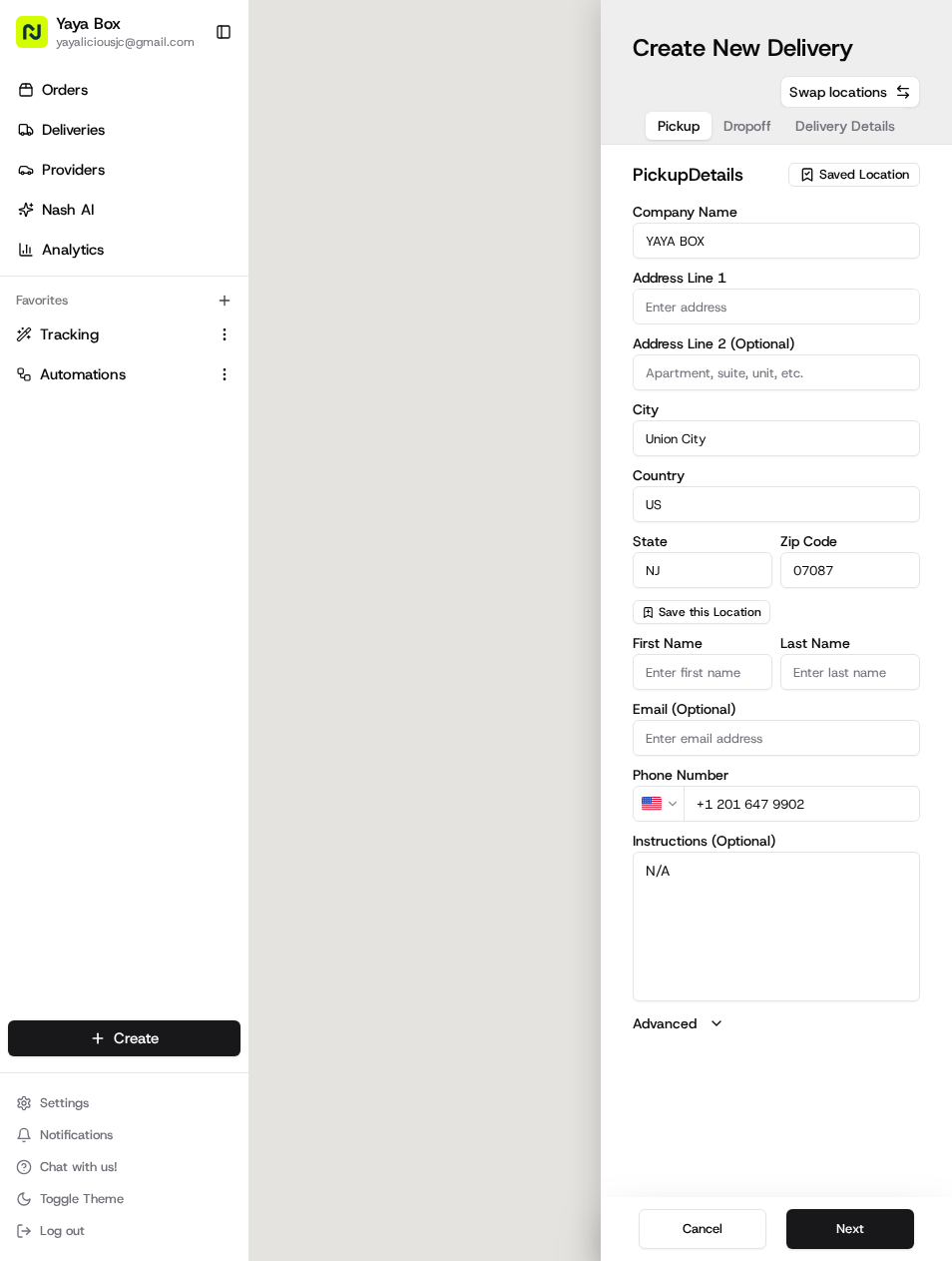 type on "[NUMBER] [STREET]" 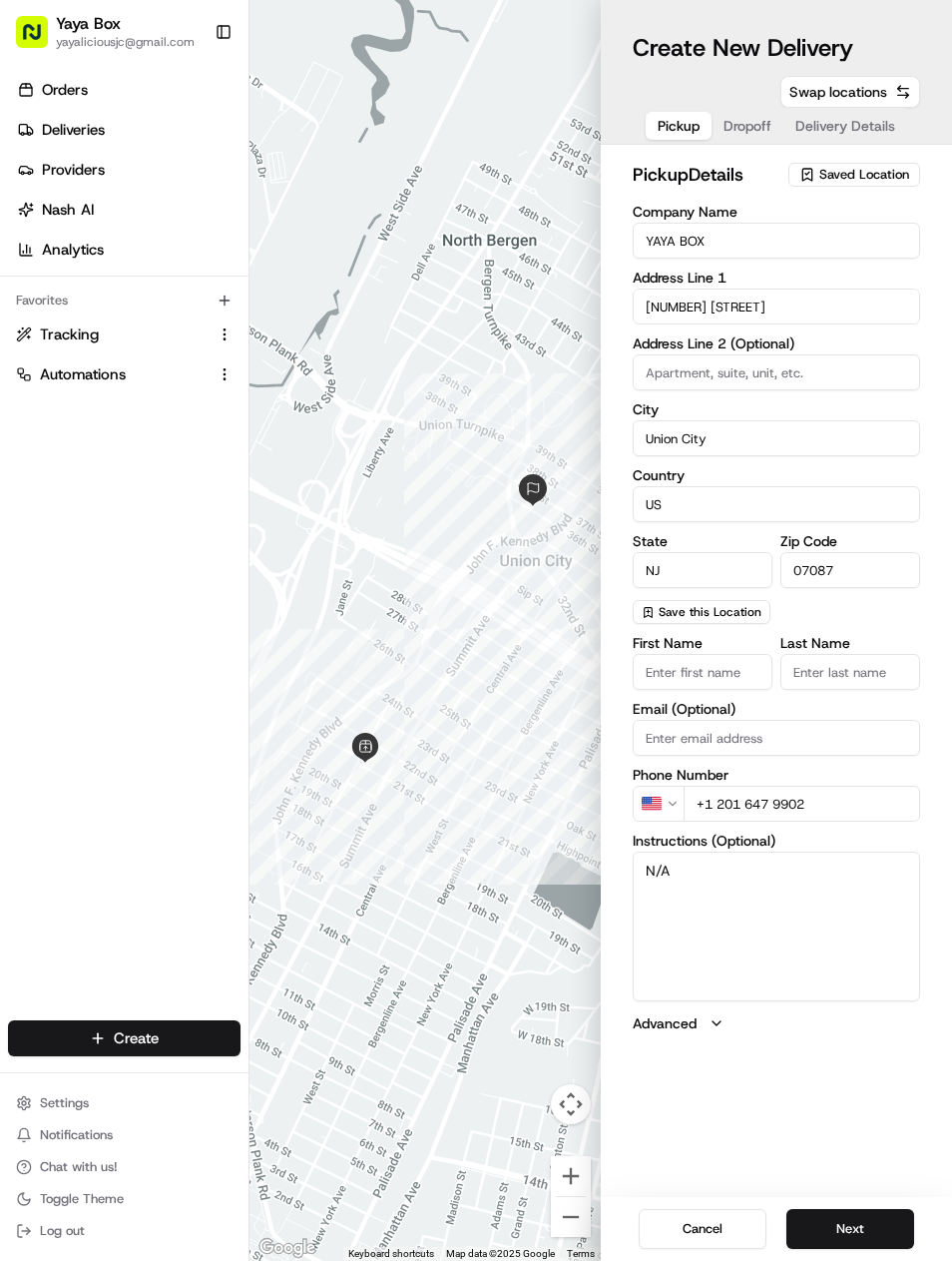 click on "Next" at bounding box center [850, 1229] 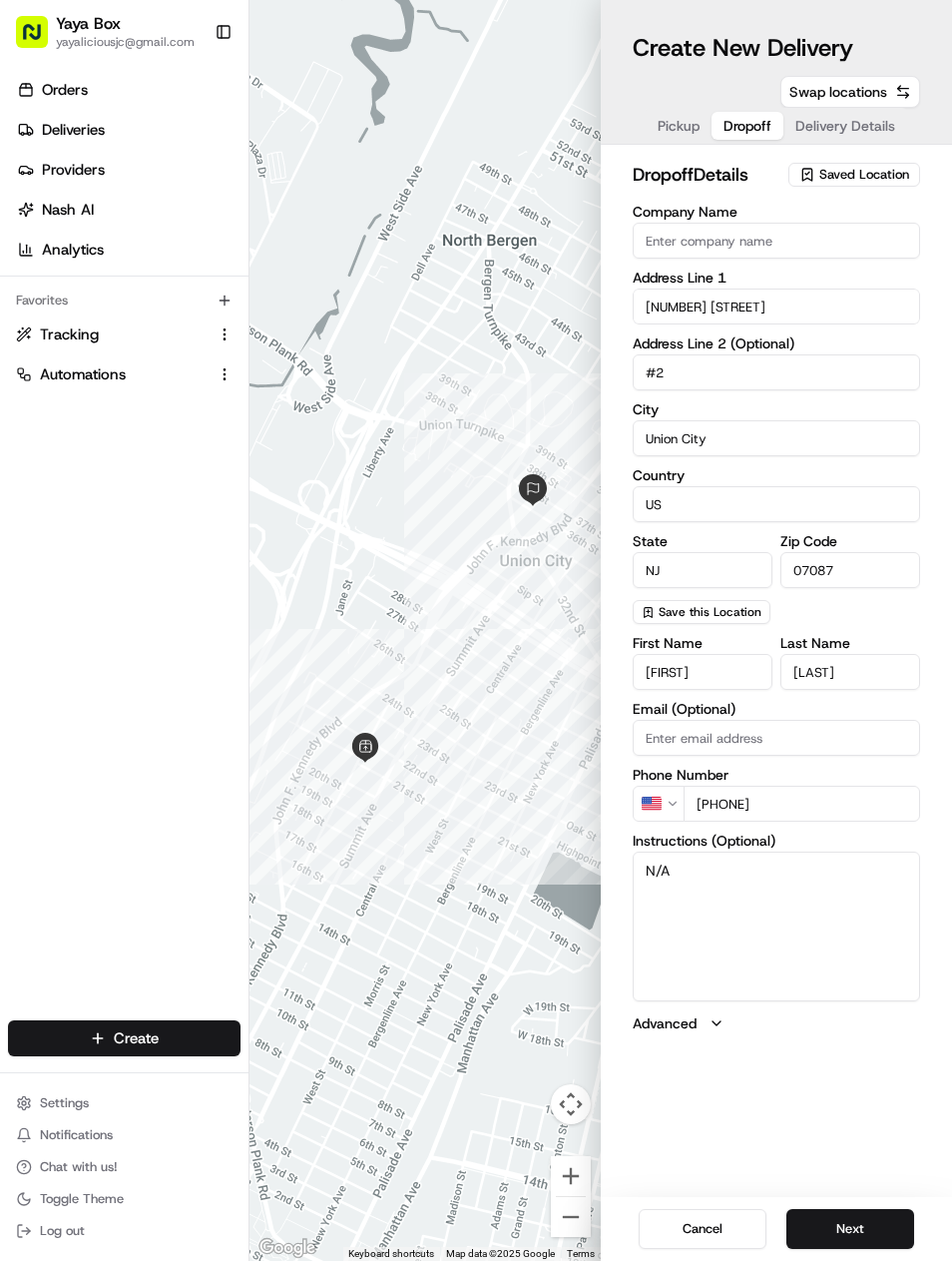 click on "Next" at bounding box center [850, 1229] 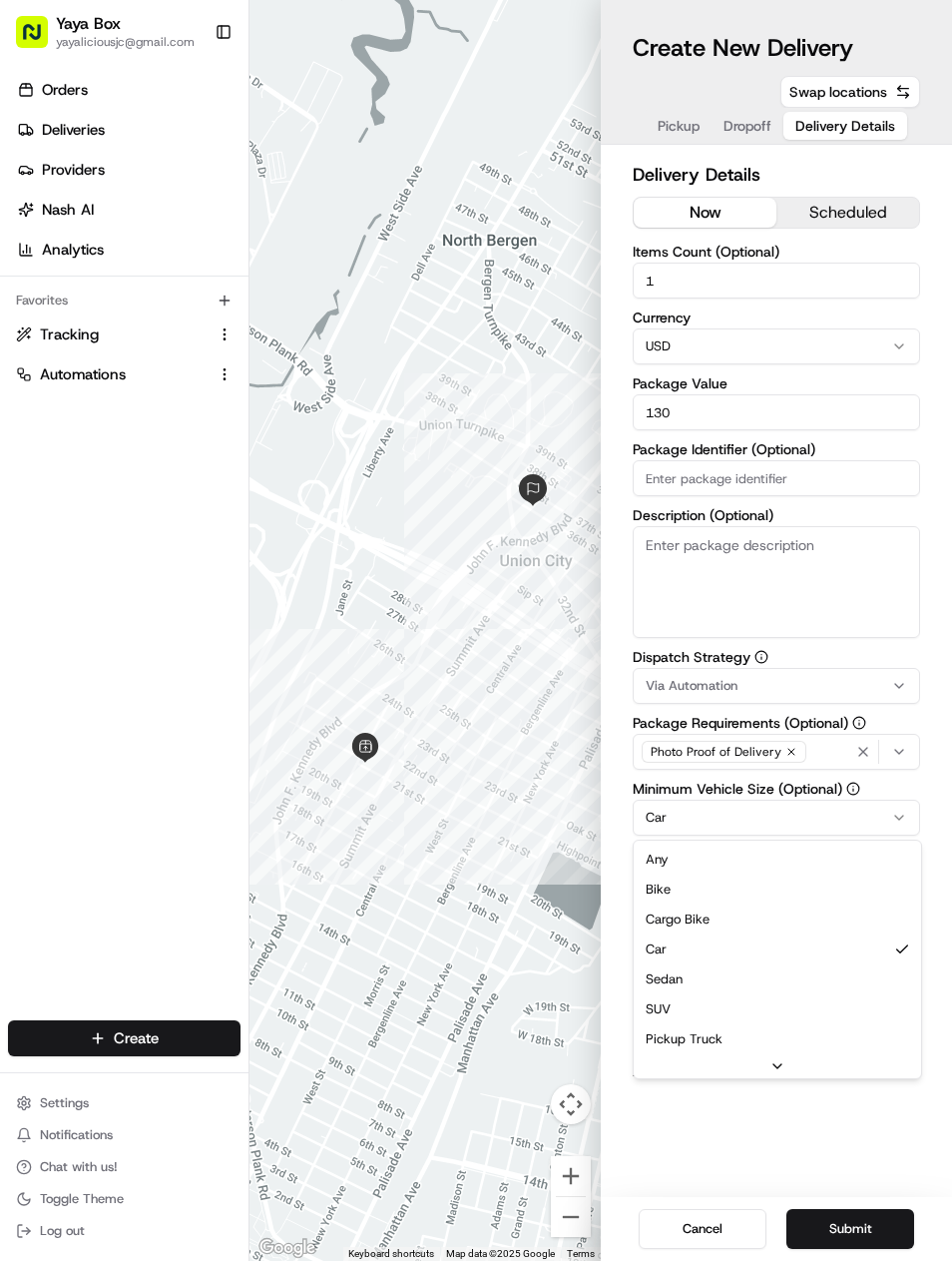 click on "[FIRST] [LAST] [EMAIL] Toggle Sidebar Orders Deliveries Providers Nash AI Analytics Favorites Tracking Automations Main Menu Members & Organization Organization Users Roles Preferences Customization Tracking Orchestration Automations Dispatch Strategy Locations Pickup Locations Dropoff Locations Billing Billing Refund Requests Integrations Notification Triggers Webhooks API Keys Request Logs Create Settings Notifications Chat with us! Toggle Theme Log out To navigate the map with touch gestures double-tap and hold your finger on the map, then drag the map. ← Move left → Move right ↑ Move up ↓ Move down + Zoom in - Zoom out Home Jump left by 75% End Jump right by 75% Page Up Jump up by 75% Page Down Jump down by 75% Keyboard shortcuts Map Data Map data ©2025 Google Map data ©2025 Google 200 m Click to toggle between metric and imperial units Terms Report a map error Create New Delivery Pickup Dropoff Delivery Details Swap locations Delivery Details now scheduled 1 Currency" at bounding box center (476, 630) 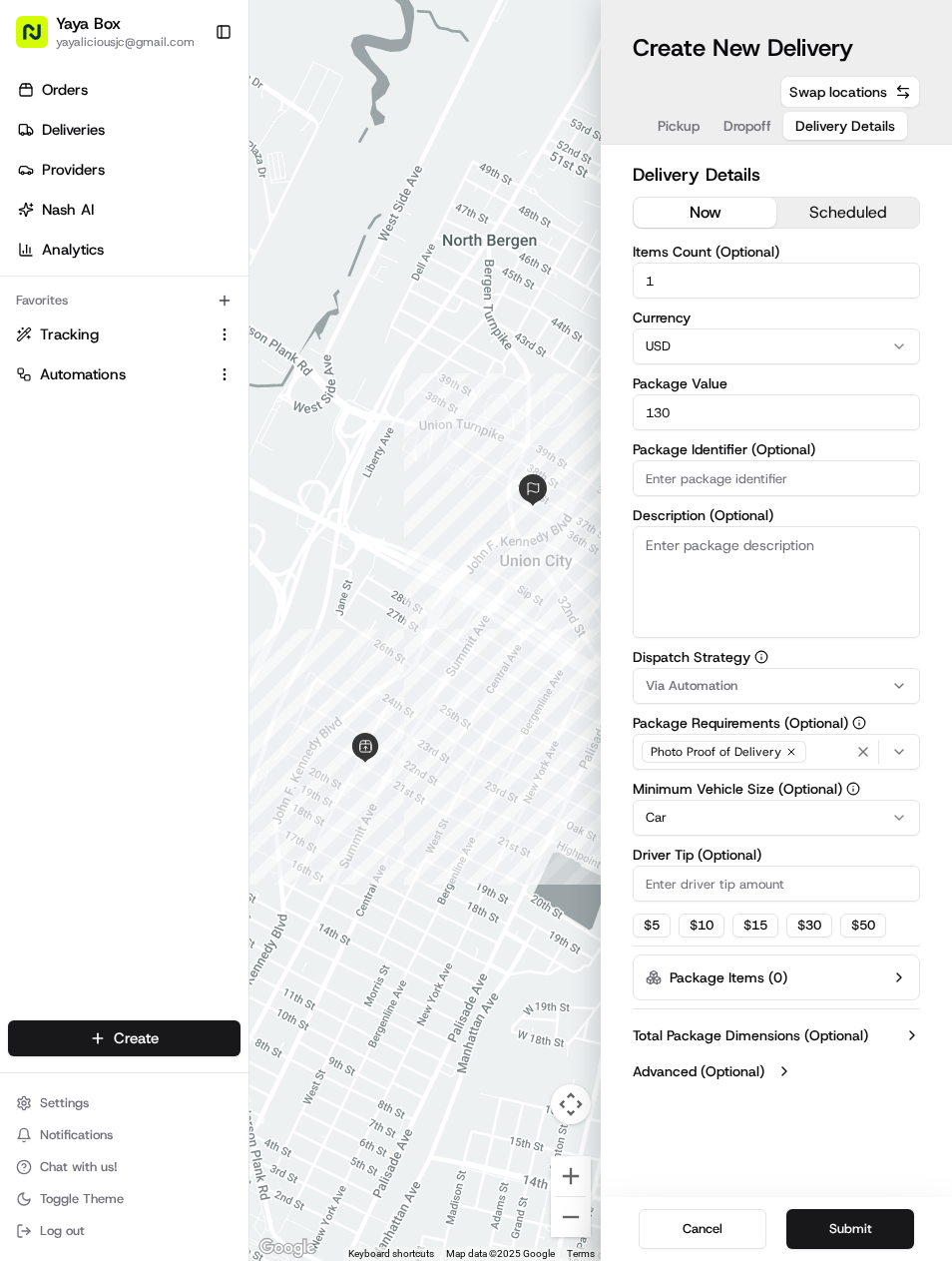 click on "Yaya Box yayaliciousjc@gmail.com Toggle Sidebar Orders Deliveries Providers Nash AI Analytics Favorites Tracking Automations Main Menu Members & Organization Organization Users Roles Preferences Customization Tracking Orchestration Automations Dispatch Strategy Locations Pickup Locations Dropoff Locations Billing Billing Refund Requests Integrations Notification Triggers Webhooks API Keys Request Logs Create Settings Notifications Chat with us! Toggle Theme Log out To navigate the map with touch gestures double-tap and hold your finger on the map, then drag the map. ← Move left → Move right ↑ Move up ↓ Move down + Zoom in - Zoom out Home Jump left by 75% End Jump right by 75% Page Up Jump up by 75% Page Down Jump down by 75% Keyboard shortcuts Map Data Map data ©2025 Google Map data ©2025 Google 200 m  Click to toggle between metric and imperial units Terms Report a map error Create New Delivery Pickup Dropoff Delivery Details Swap locations Delivery Details now scheduled 1 Currency" at bounding box center (476, 630) 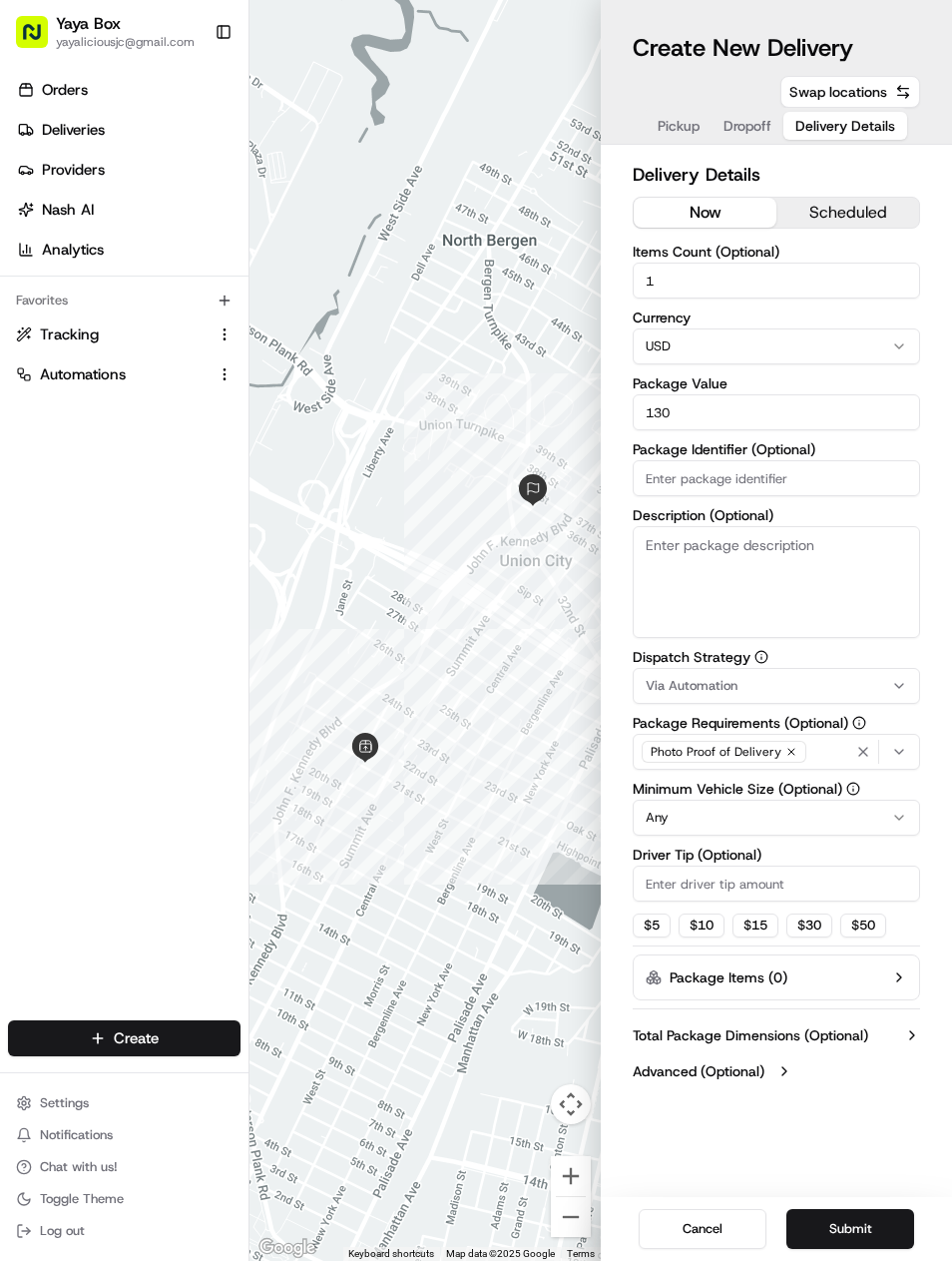 click on "Cancel Submit" at bounding box center [776, 1229] 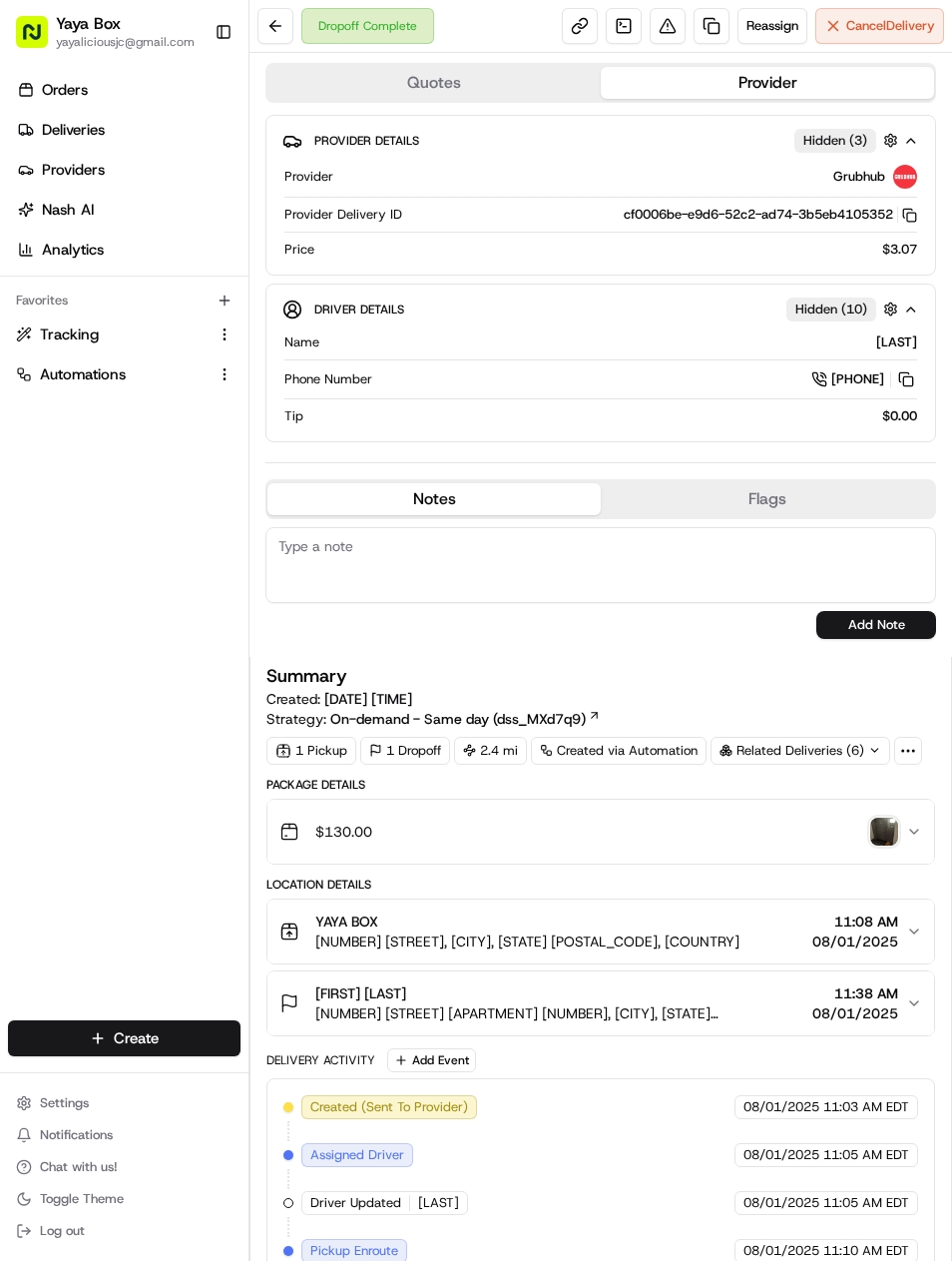 scroll, scrollTop: 0, scrollLeft: 0, axis: both 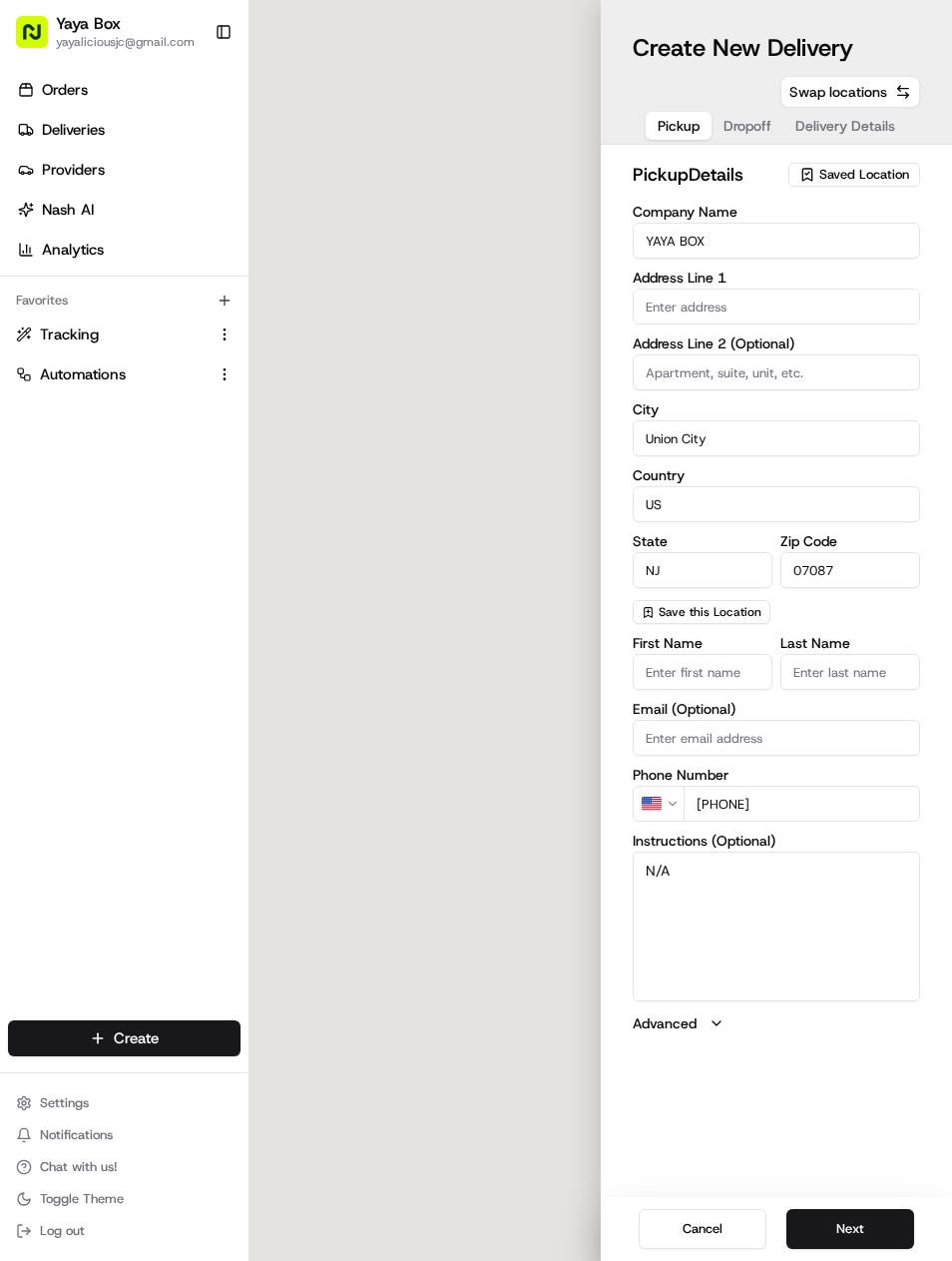 type on "[NUMBER] [STREET]" 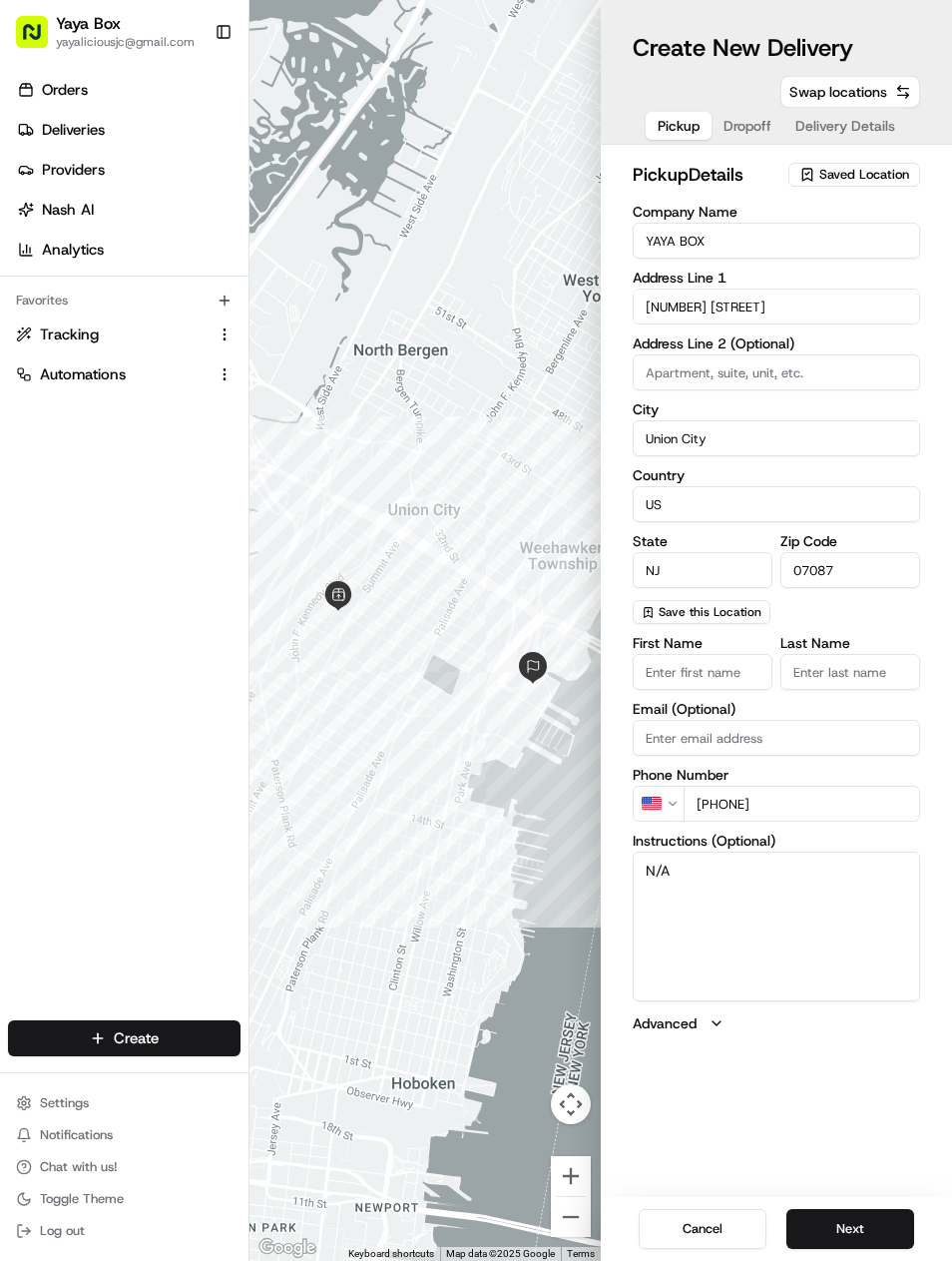 click on "N/A" at bounding box center [776, 927] 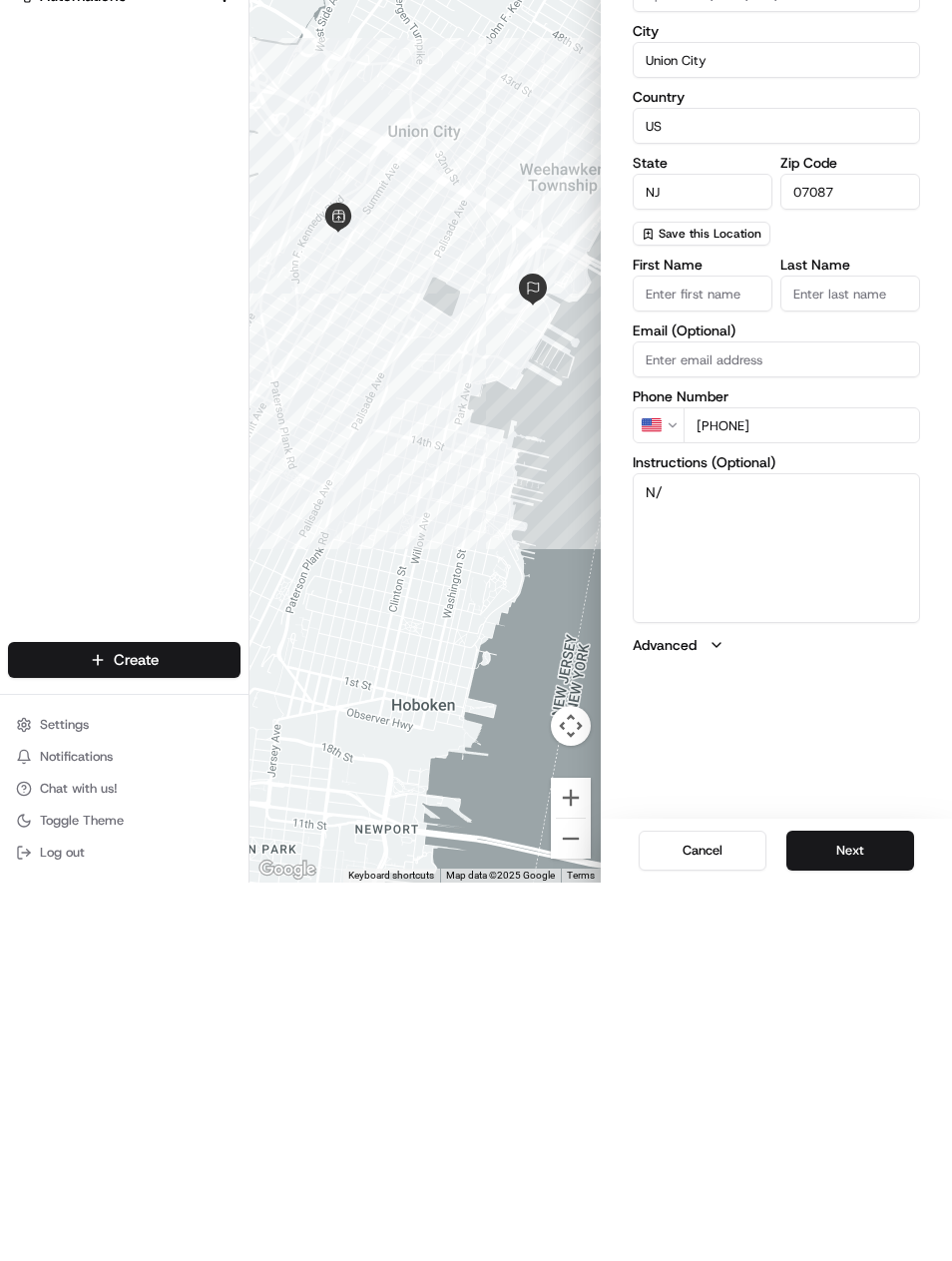 type on "N" 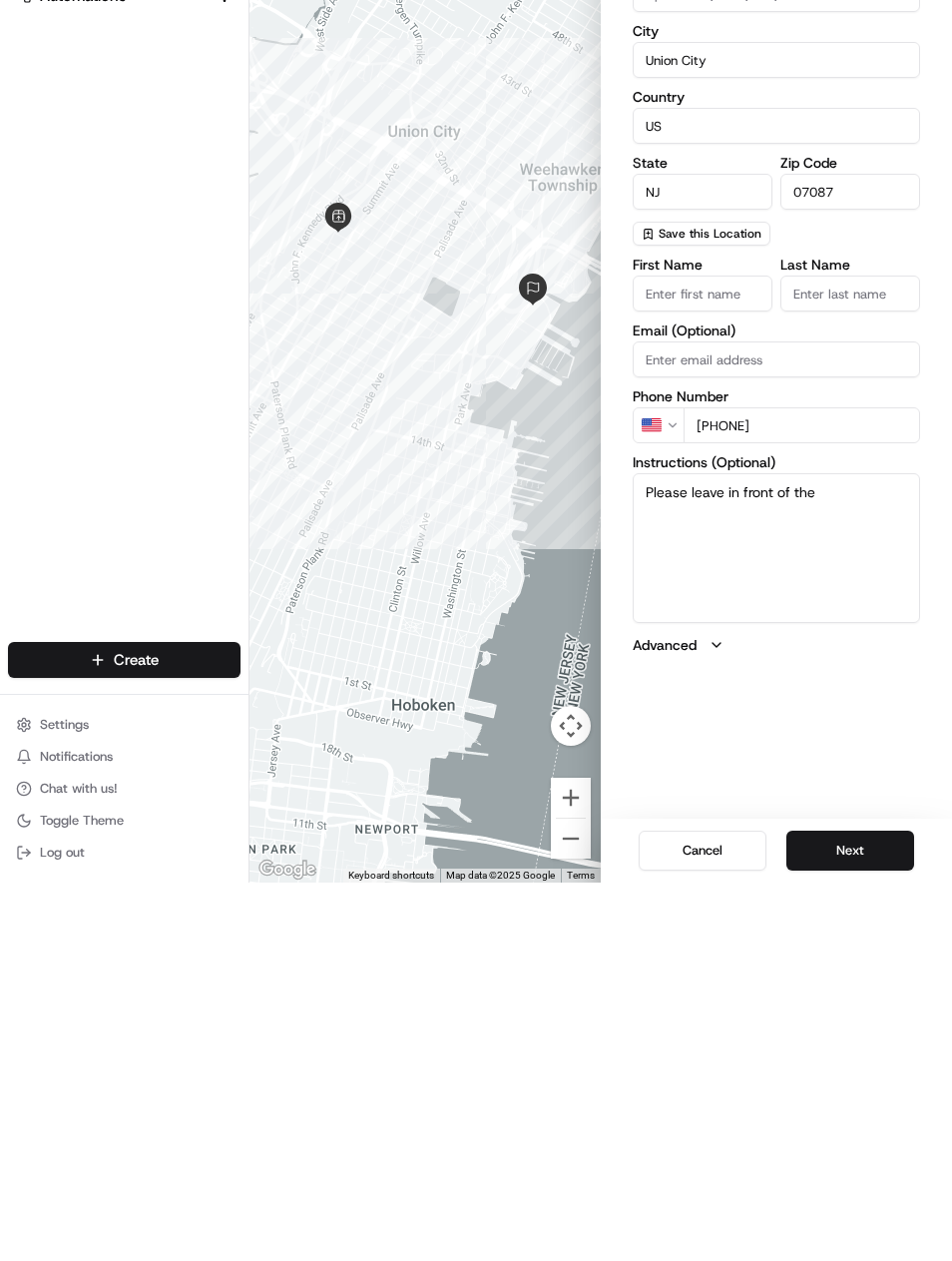 scroll, scrollTop: 0, scrollLeft: 0, axis: both 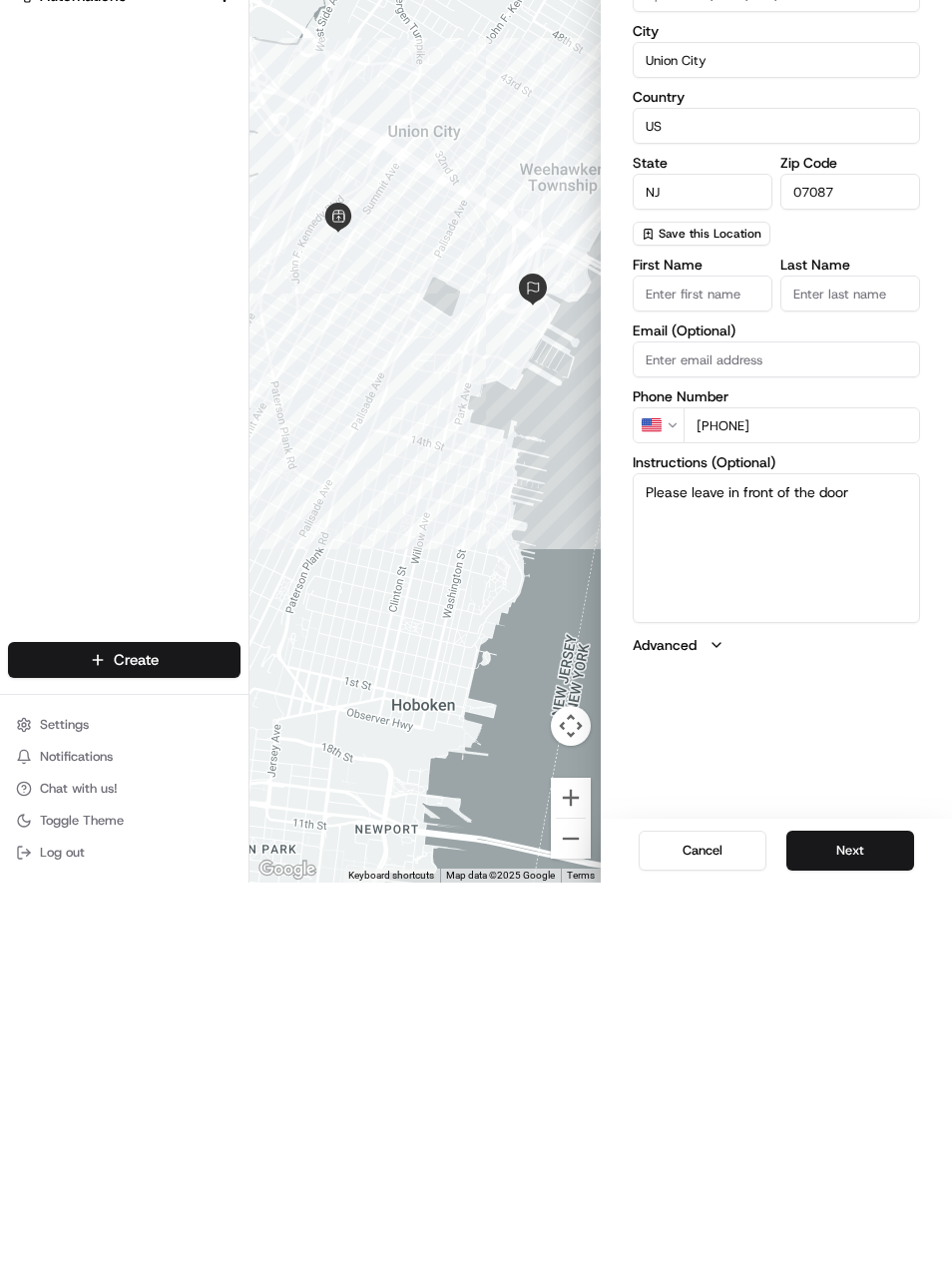 click on "Please leave in front of the door" at bounding box center (776, 927) 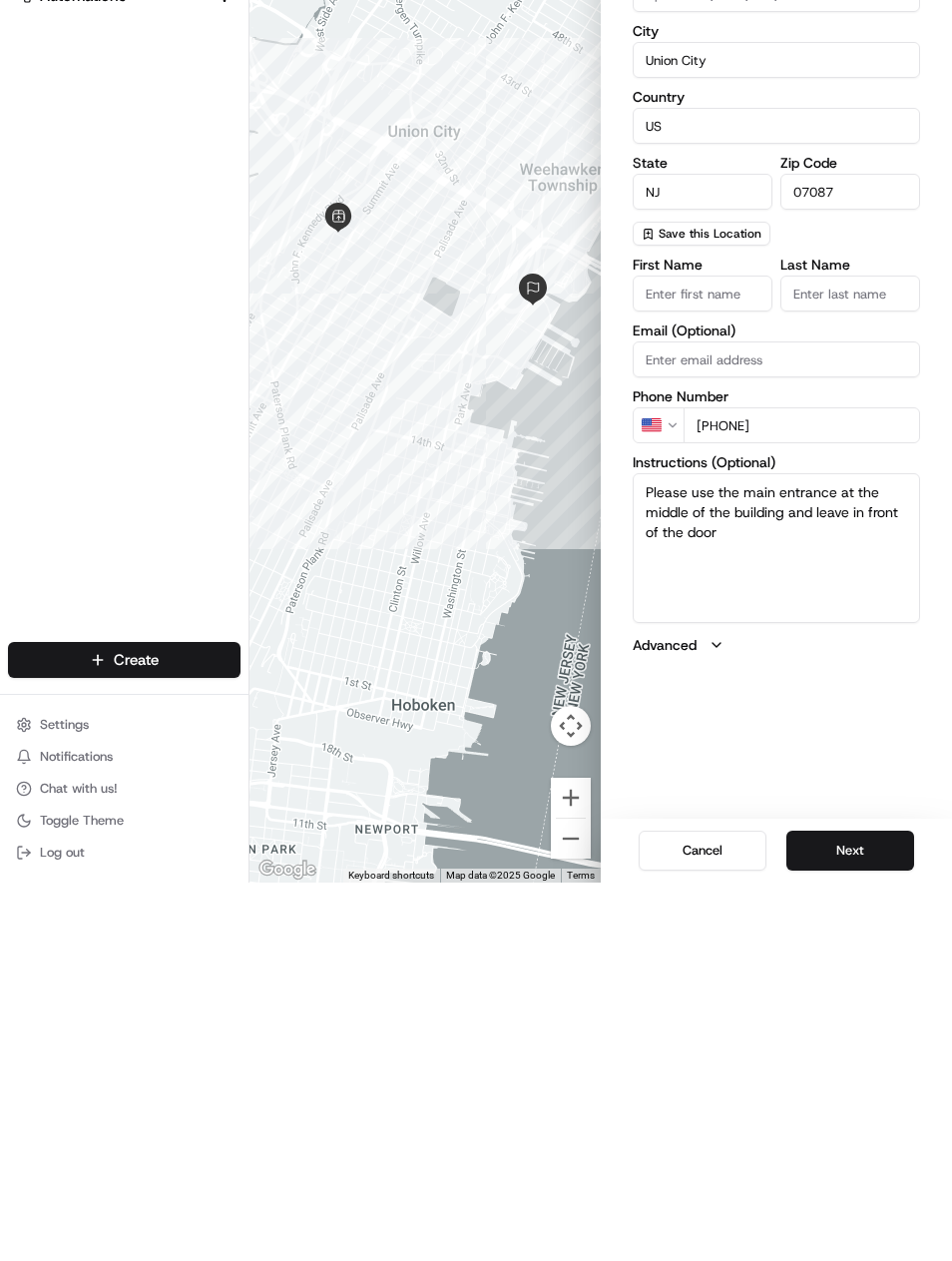 click on "Please use the main entrance at the middle of the building and leave in front of the door" at bounding box center [776, 927] 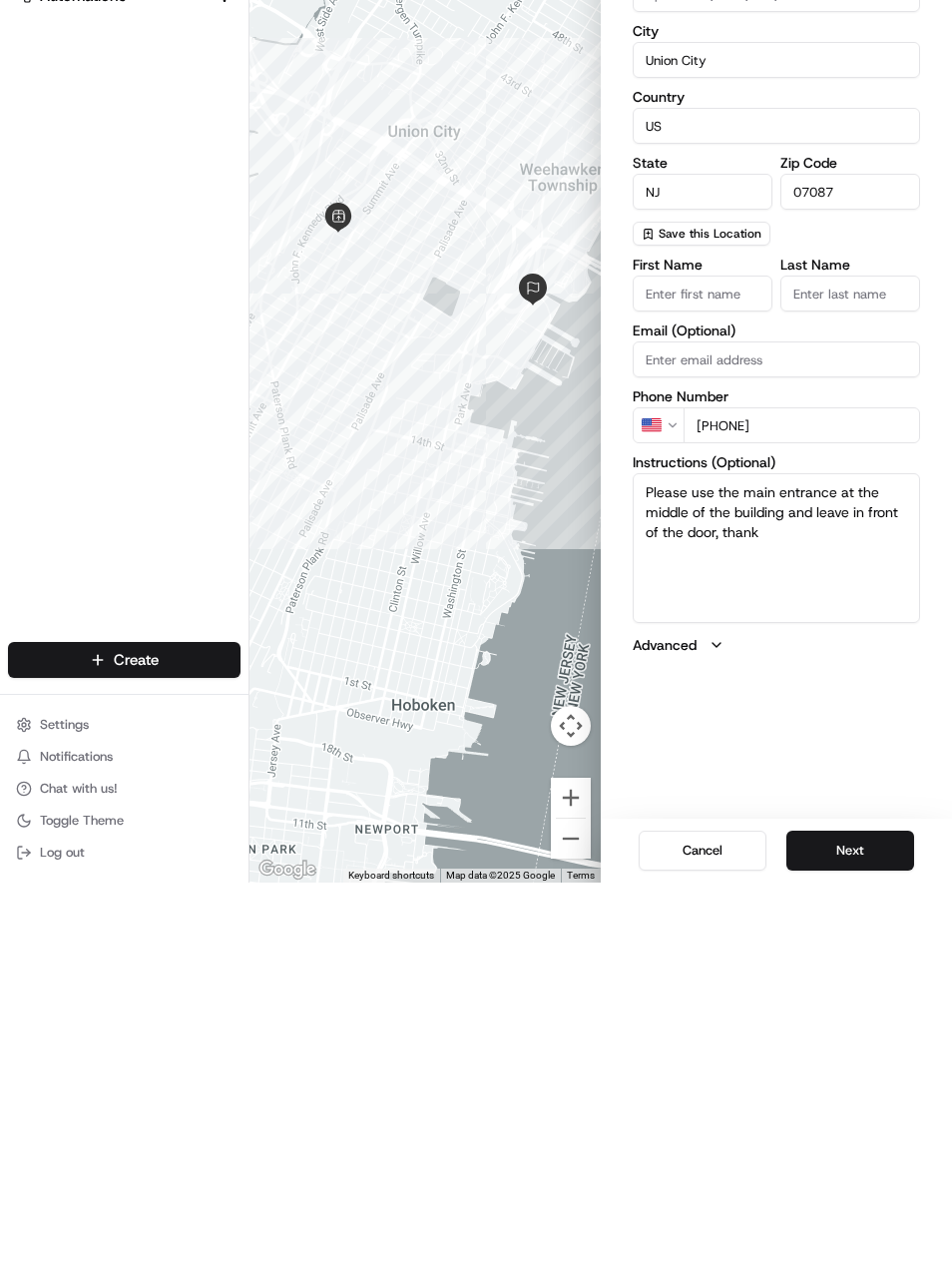 type on "Please use the main entrance at the middle of the building and leave in front of the door, thanks" 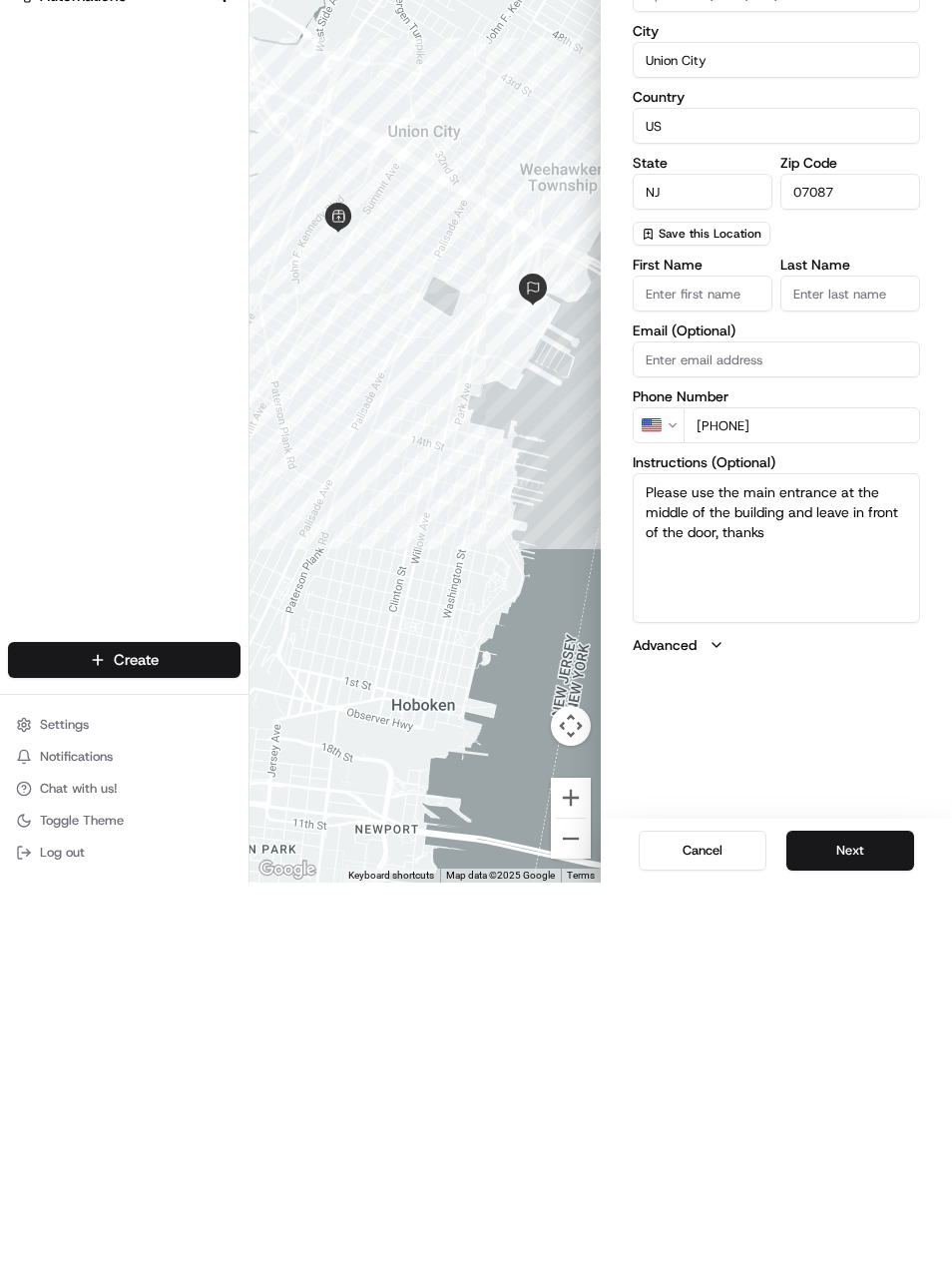 click on "Please use the main entrance at the middle of the building and leave in front of the door, thanks" at bounding box center [776, 927] 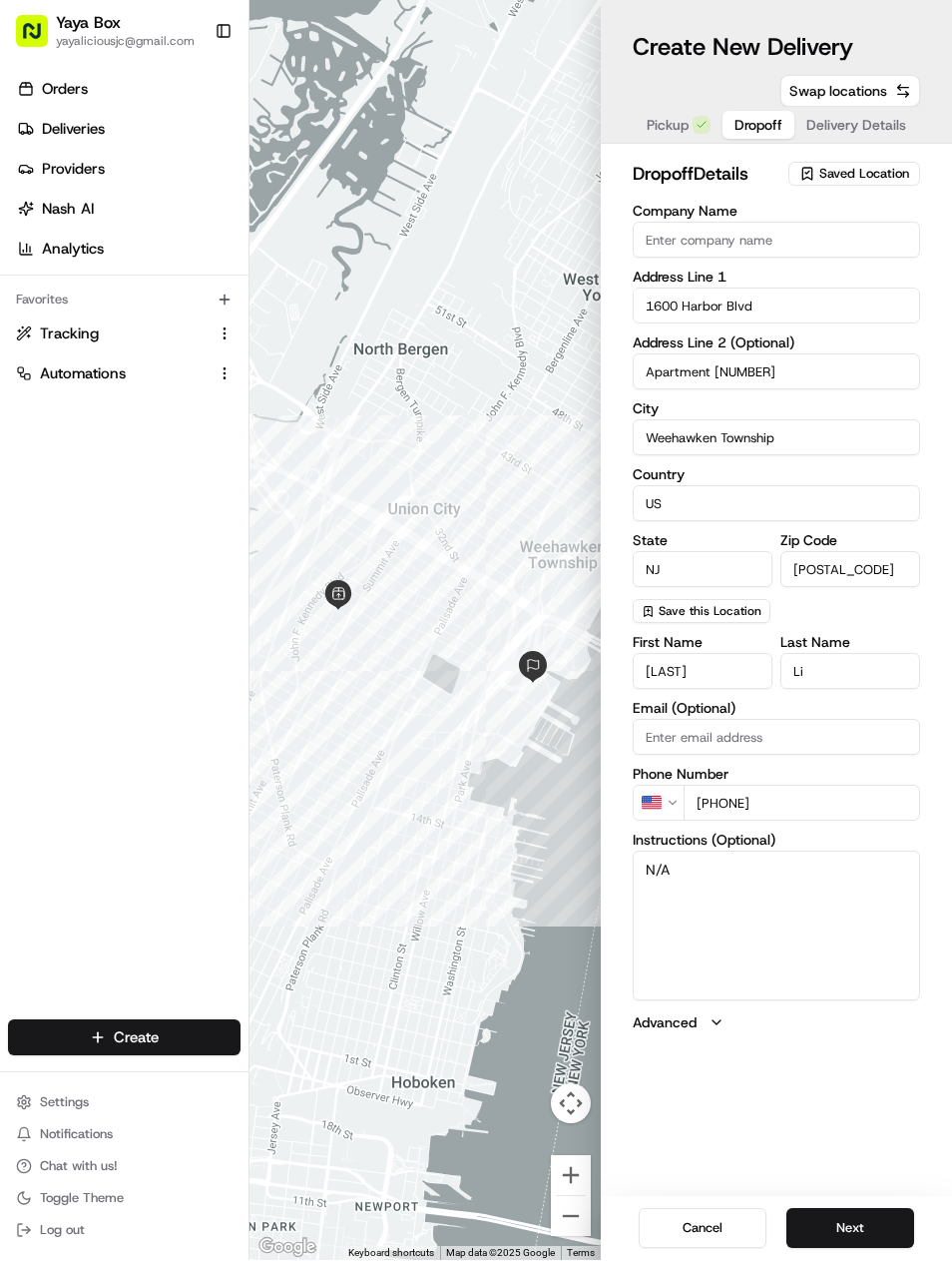 click on "Next" at bounding box center (850, 1229) 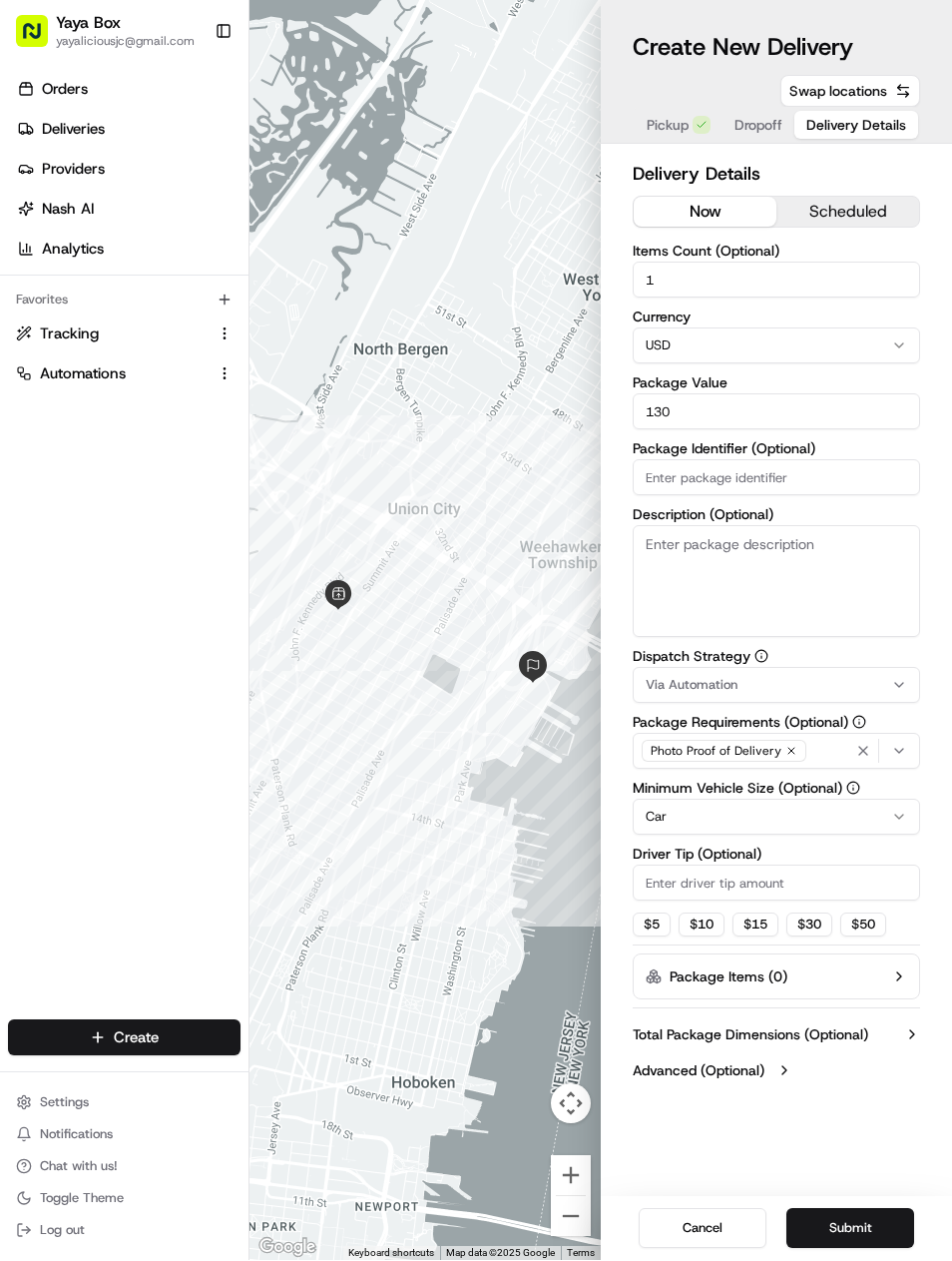 click on "Description (Optional)" at bounding box center [776, 582] 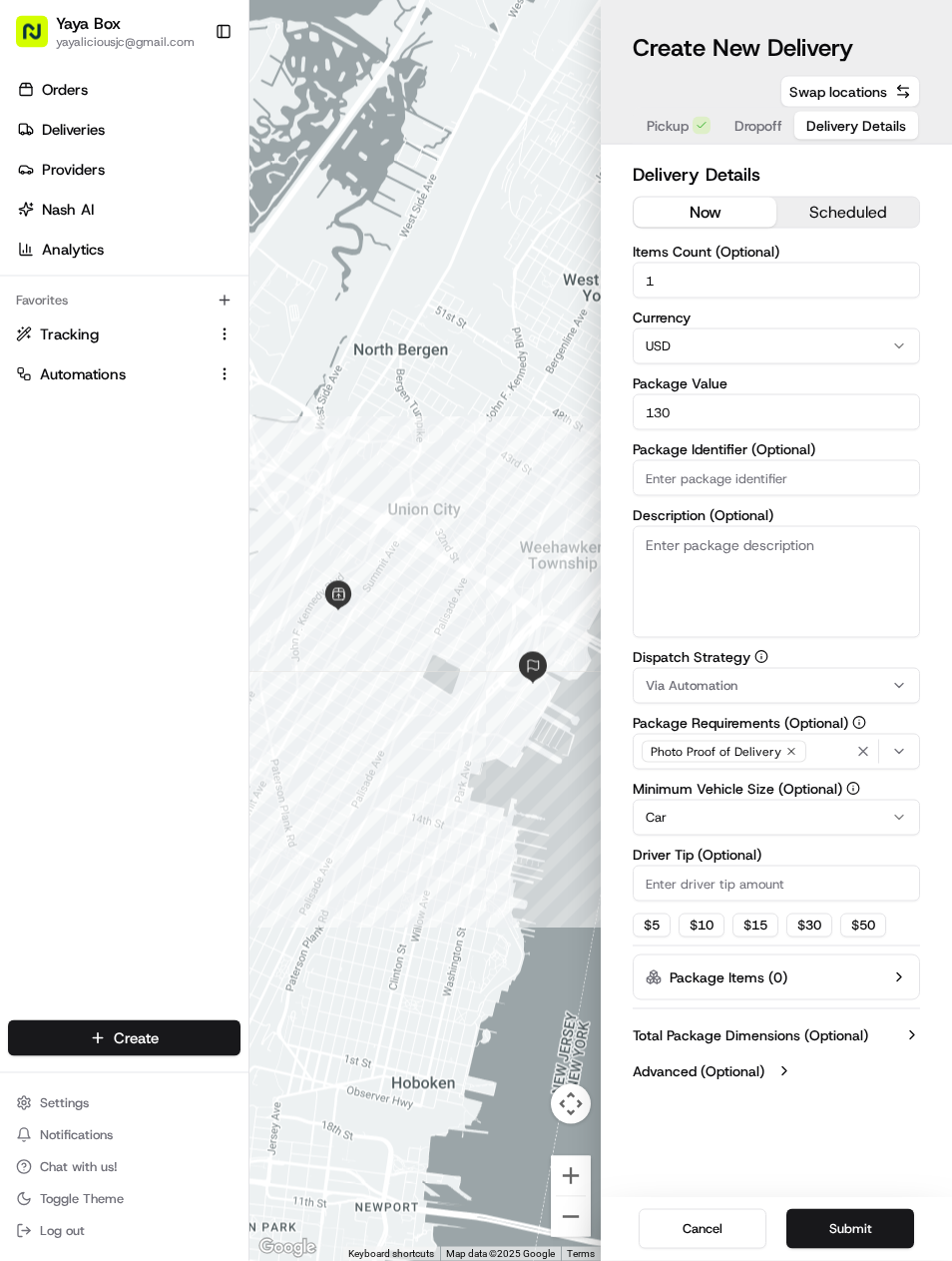 click on "Description (Optional)" at bounding box center (776, 582) 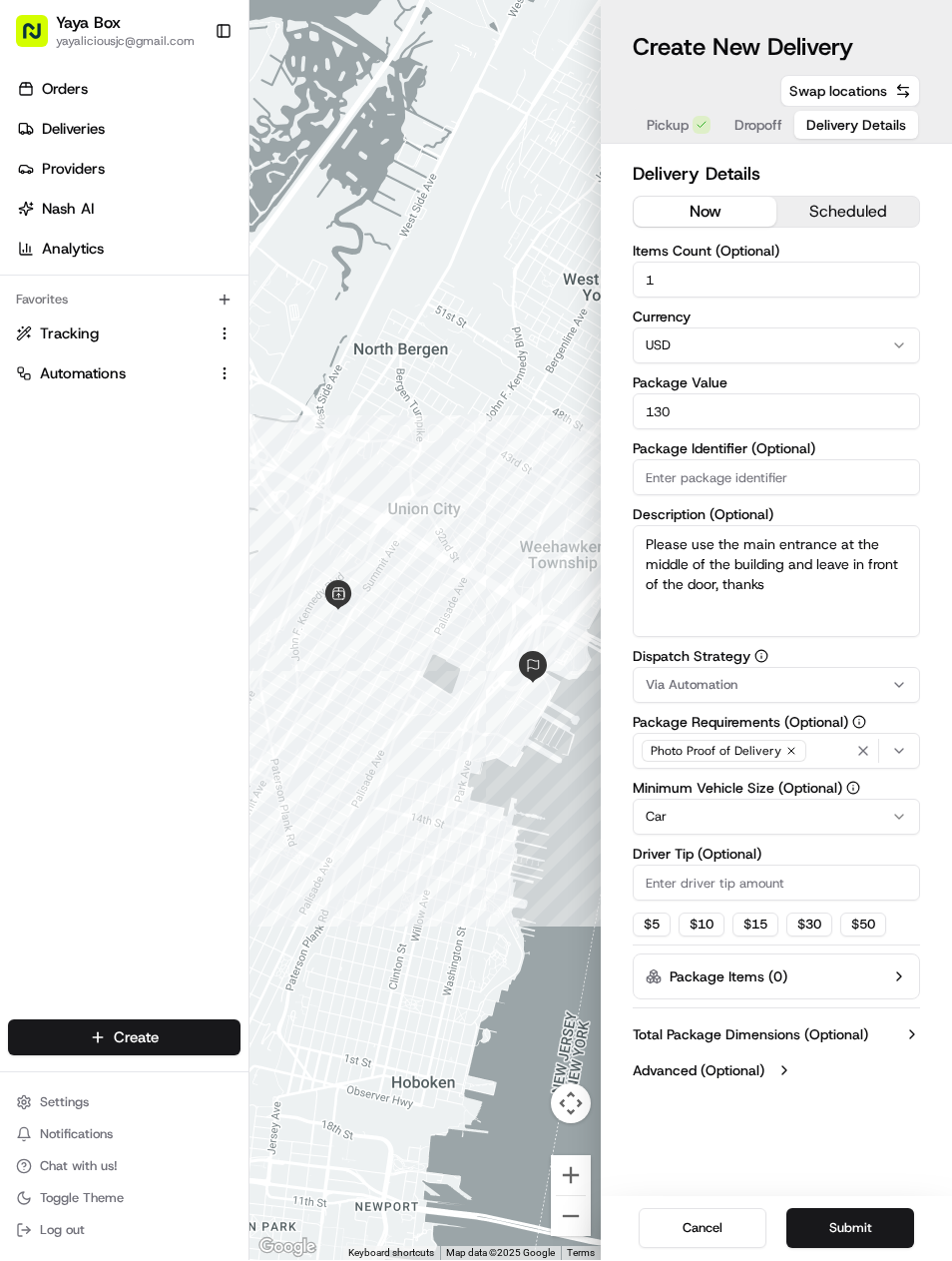 type on "Please use the main entrance at the middle of the building and leave in front of the door, thanks" 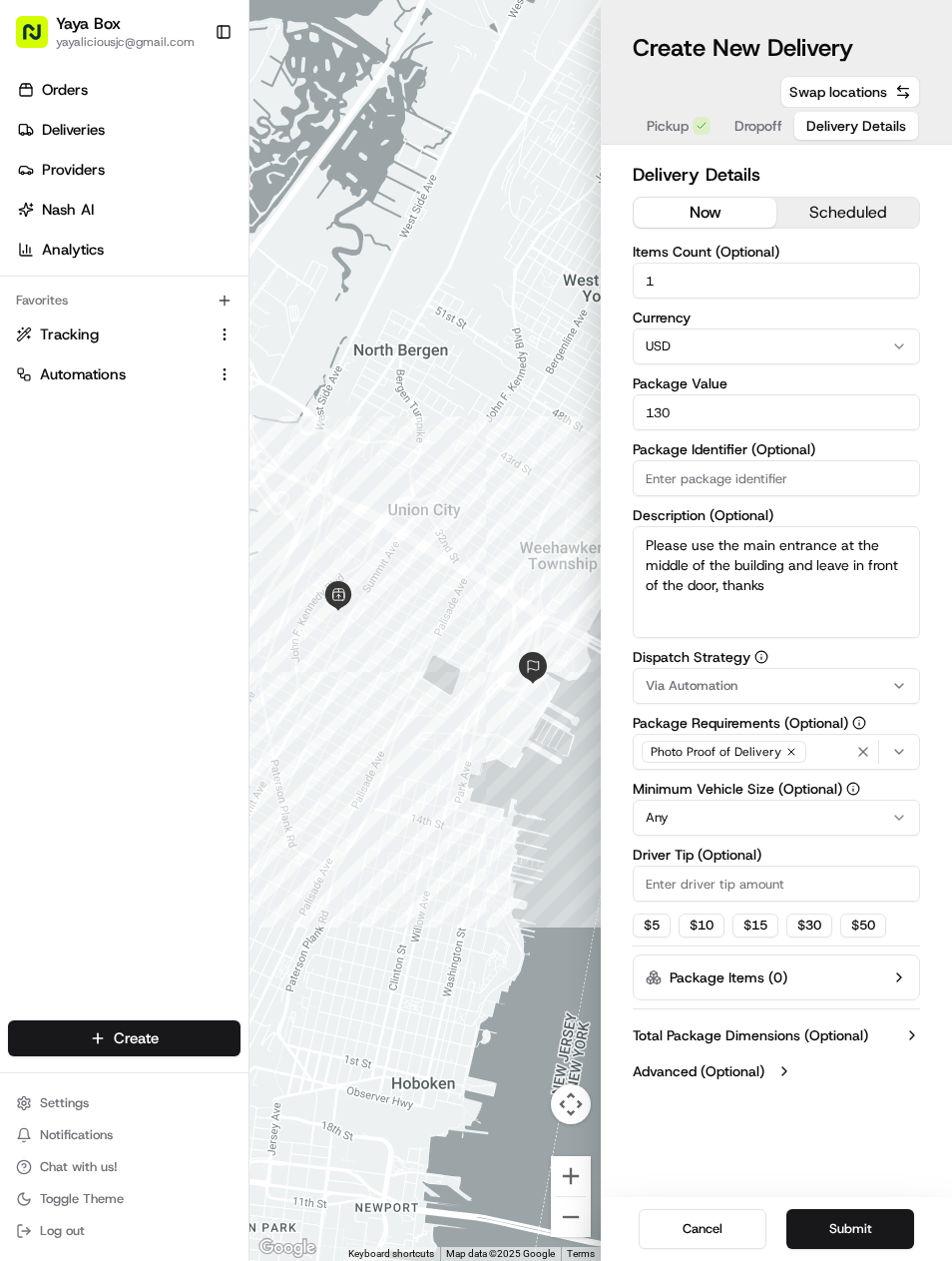 click on "Submit" at bounding box center (850, 1229) 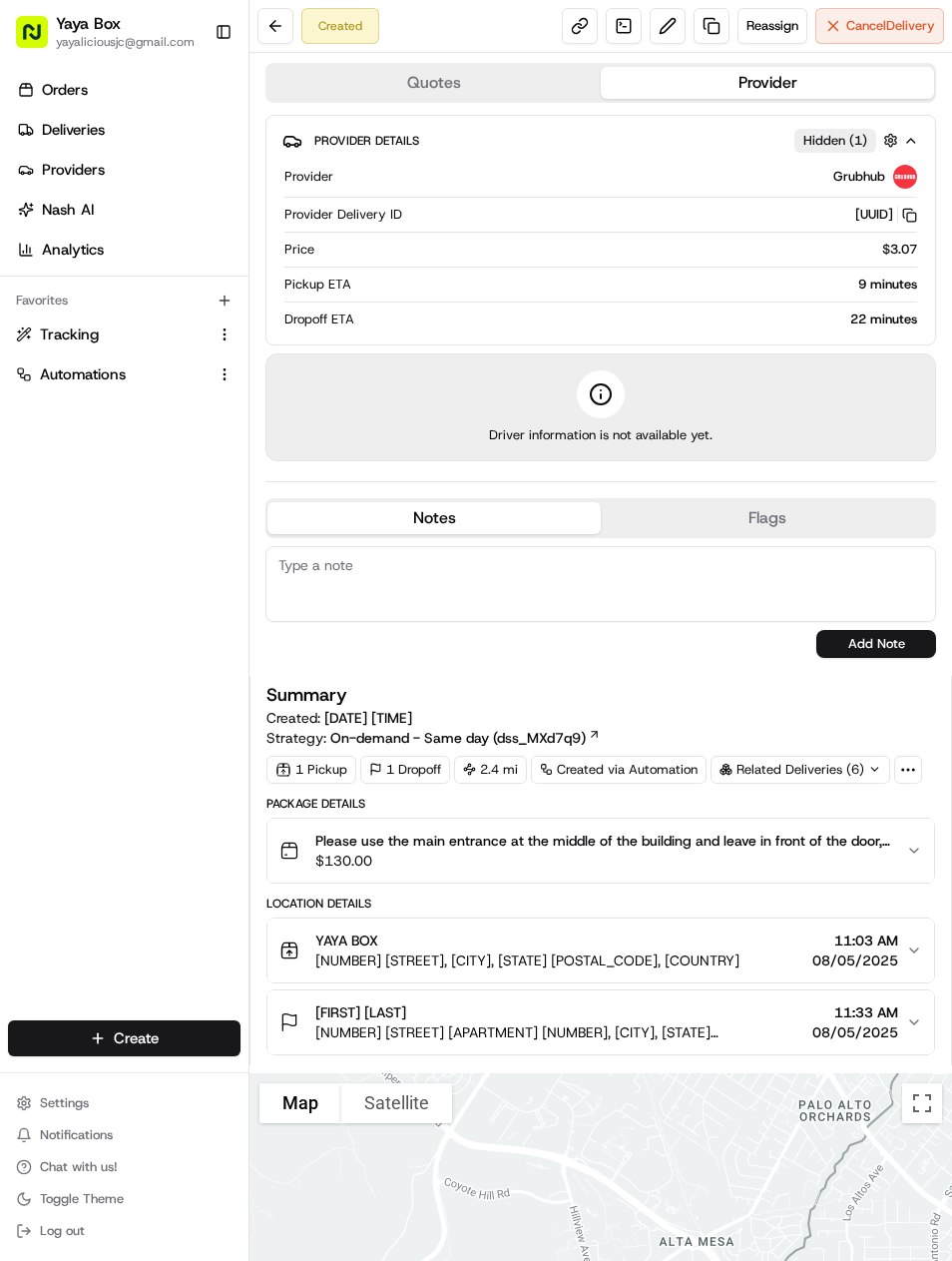 click on "Deliveries" at bounding box center [73, 130] 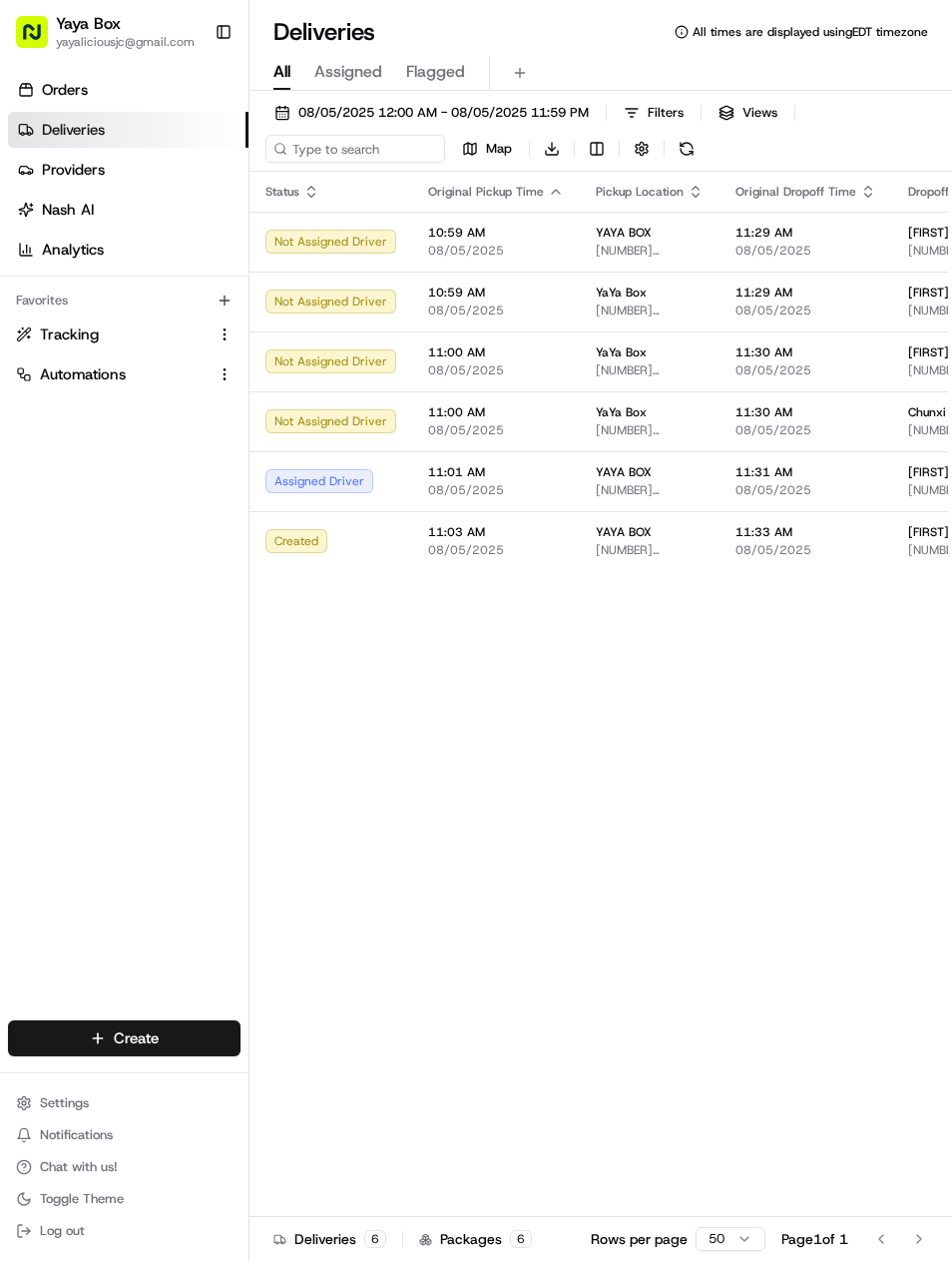 click on "08/05/2025 12:00 AM - 08/05/2025 11:59 PM" at bounding box center [443, 113] 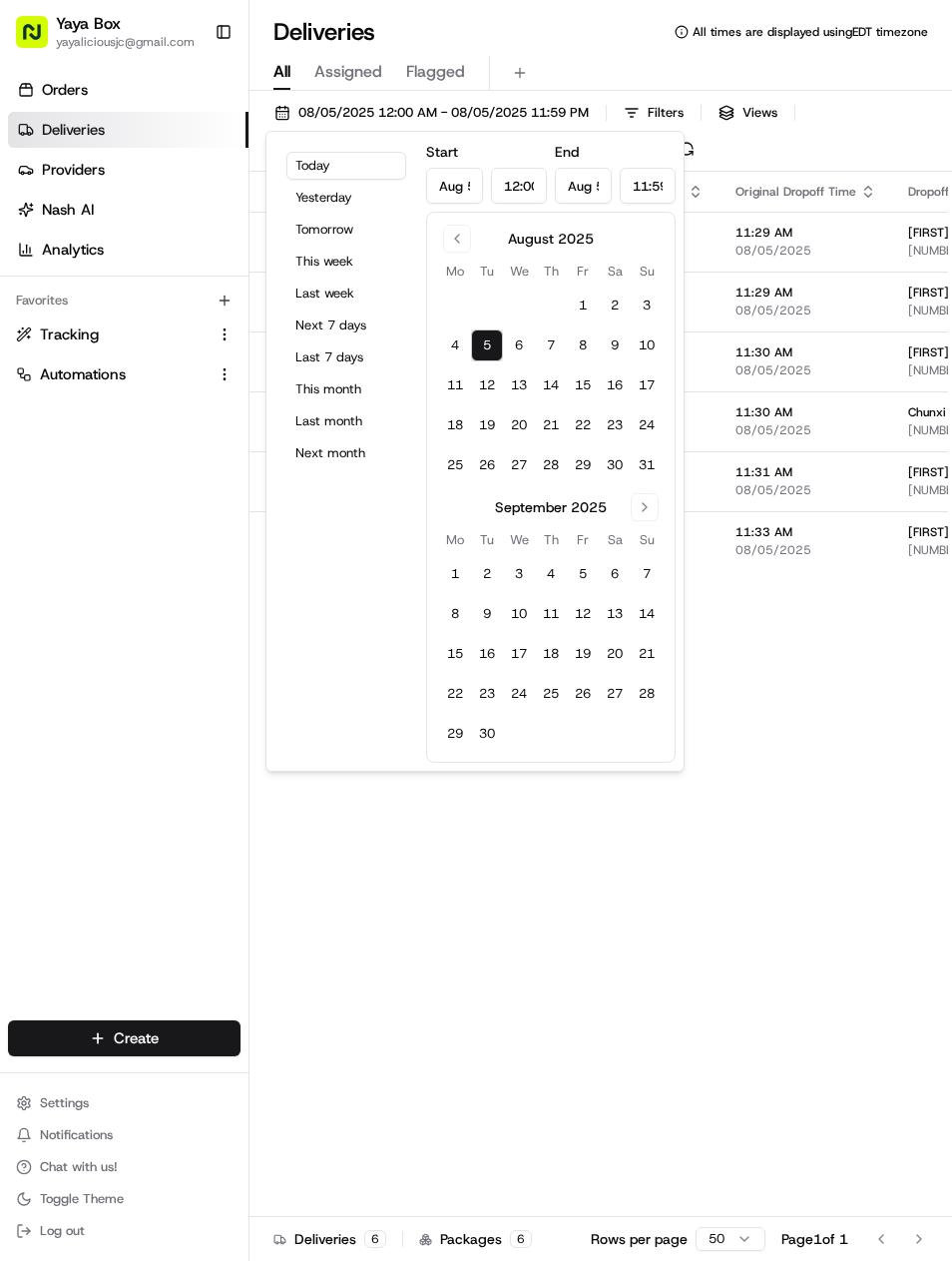 click on "Tomorrow" at bounding box center [346, 230] 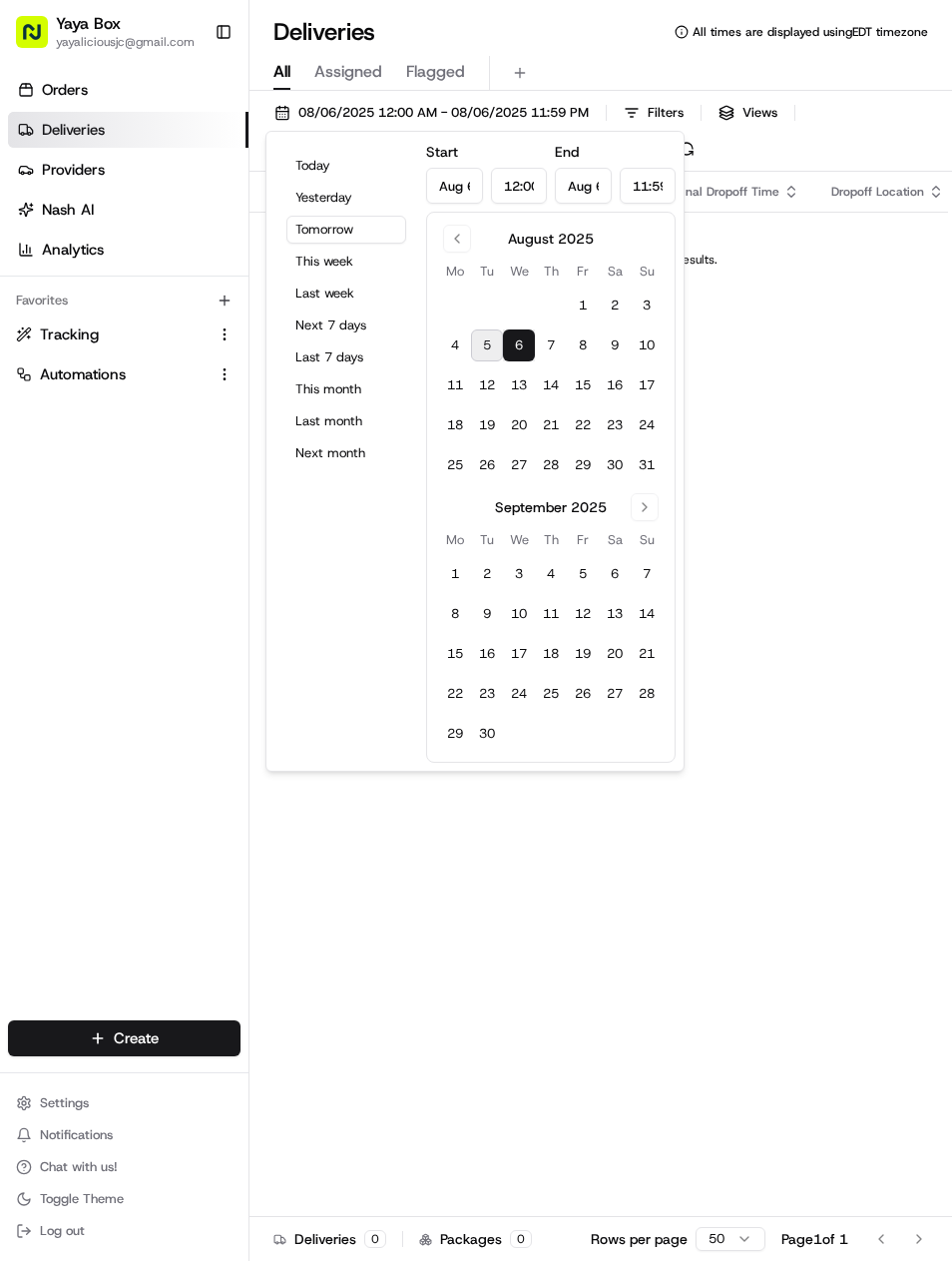 click on "Yesterday" at bounding box center (346, 198) 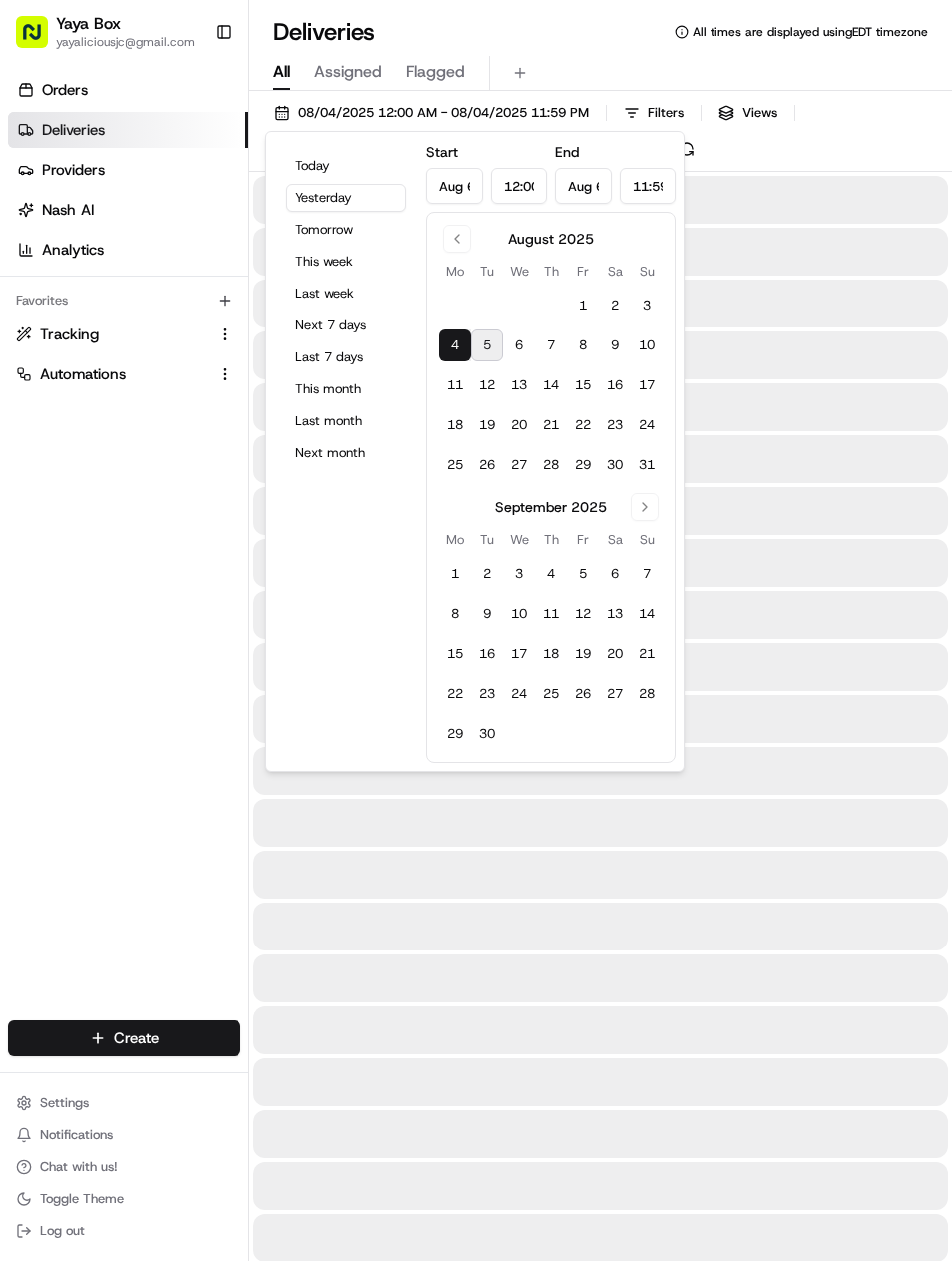 type on "Aug 4, 2025" 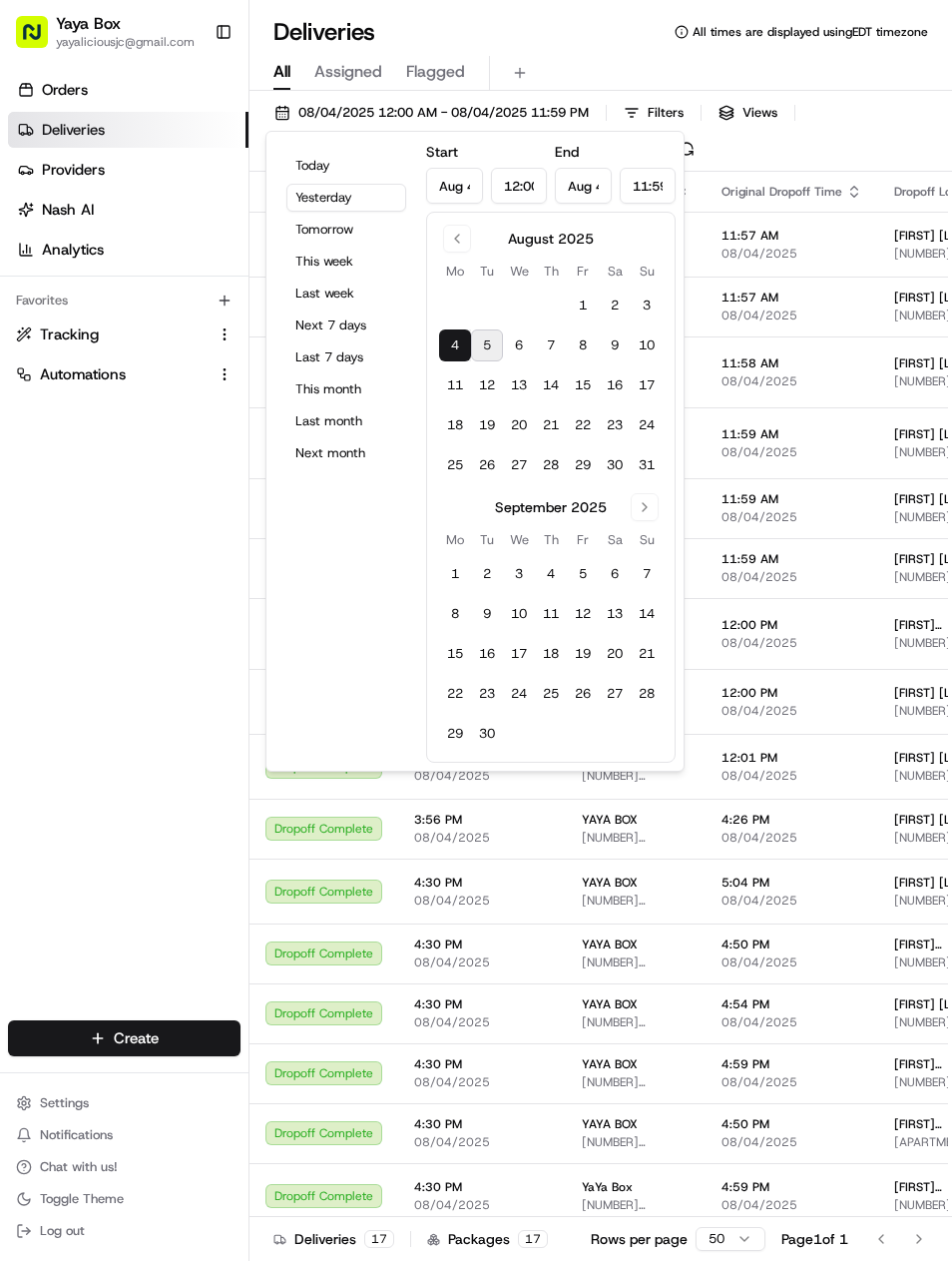 click on "Orders Deliveries Providers Nash AI Analytics Favorites Tracking Automations" at bounding box center (124, 550) 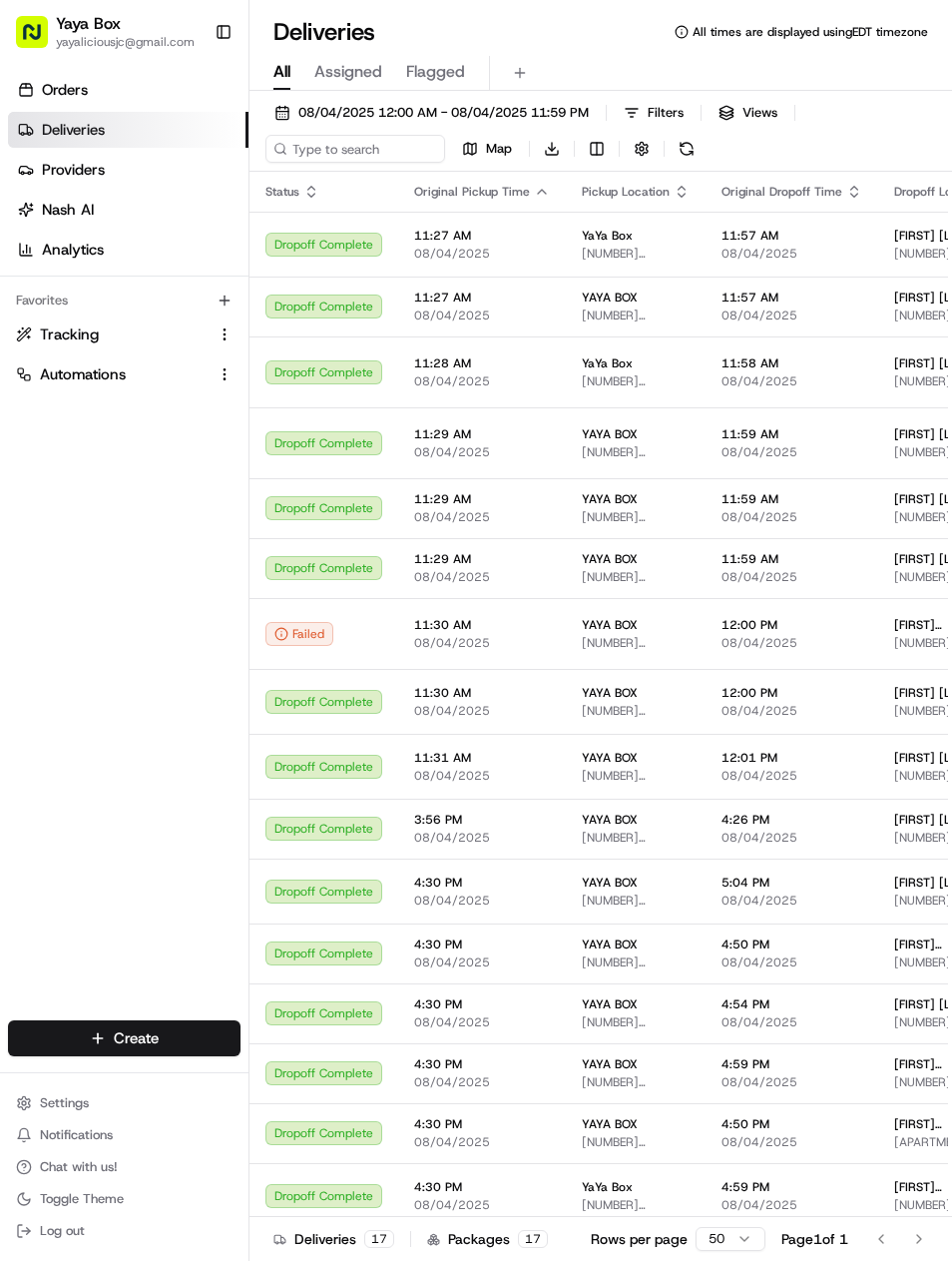 click on "Francis Wang 110 River Dr S #2302, Jersey City, NJ 07310, USA" at bounding box center [954, 568] 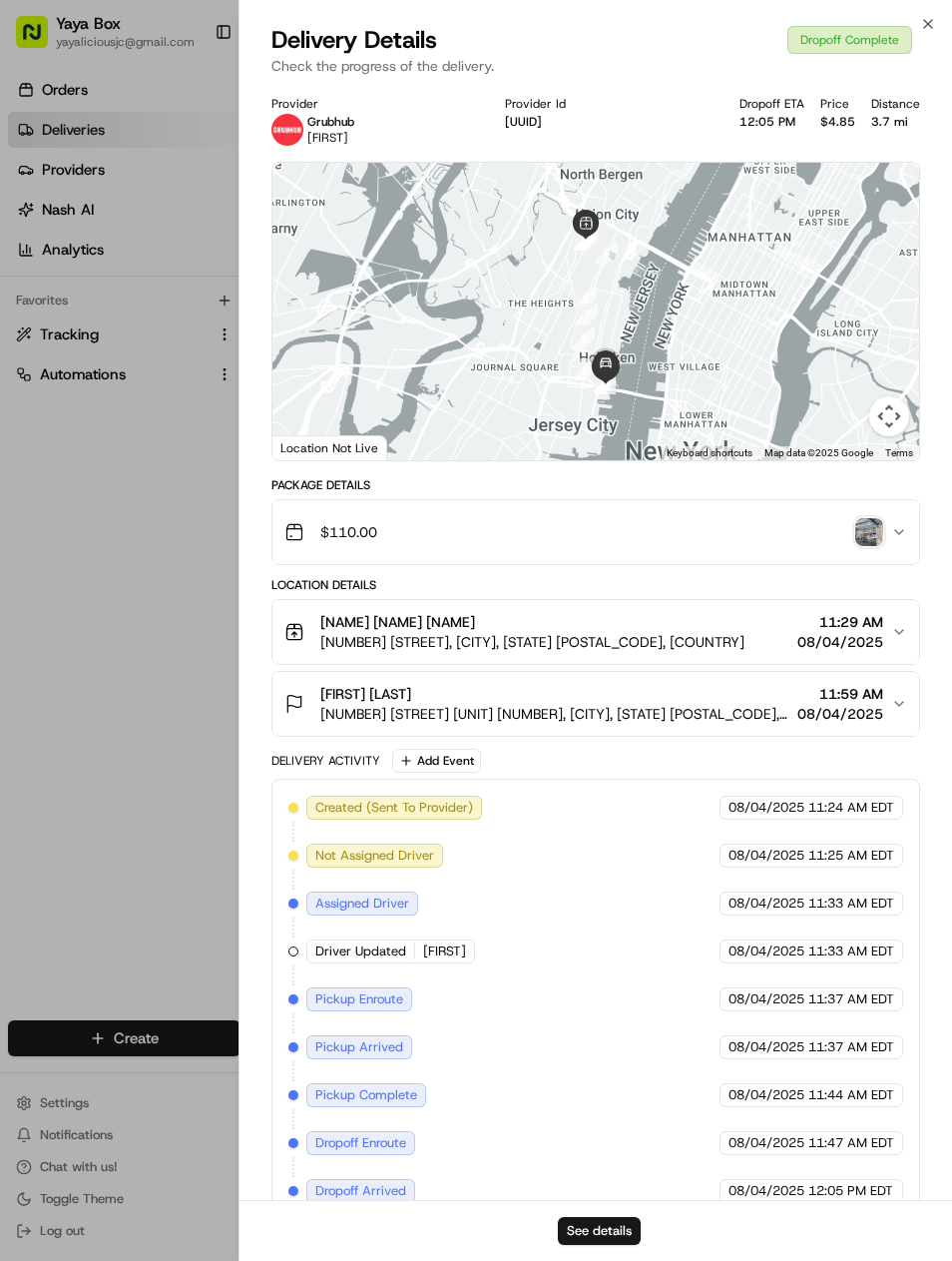 click on "See details" at bounding box center (596, 1230) 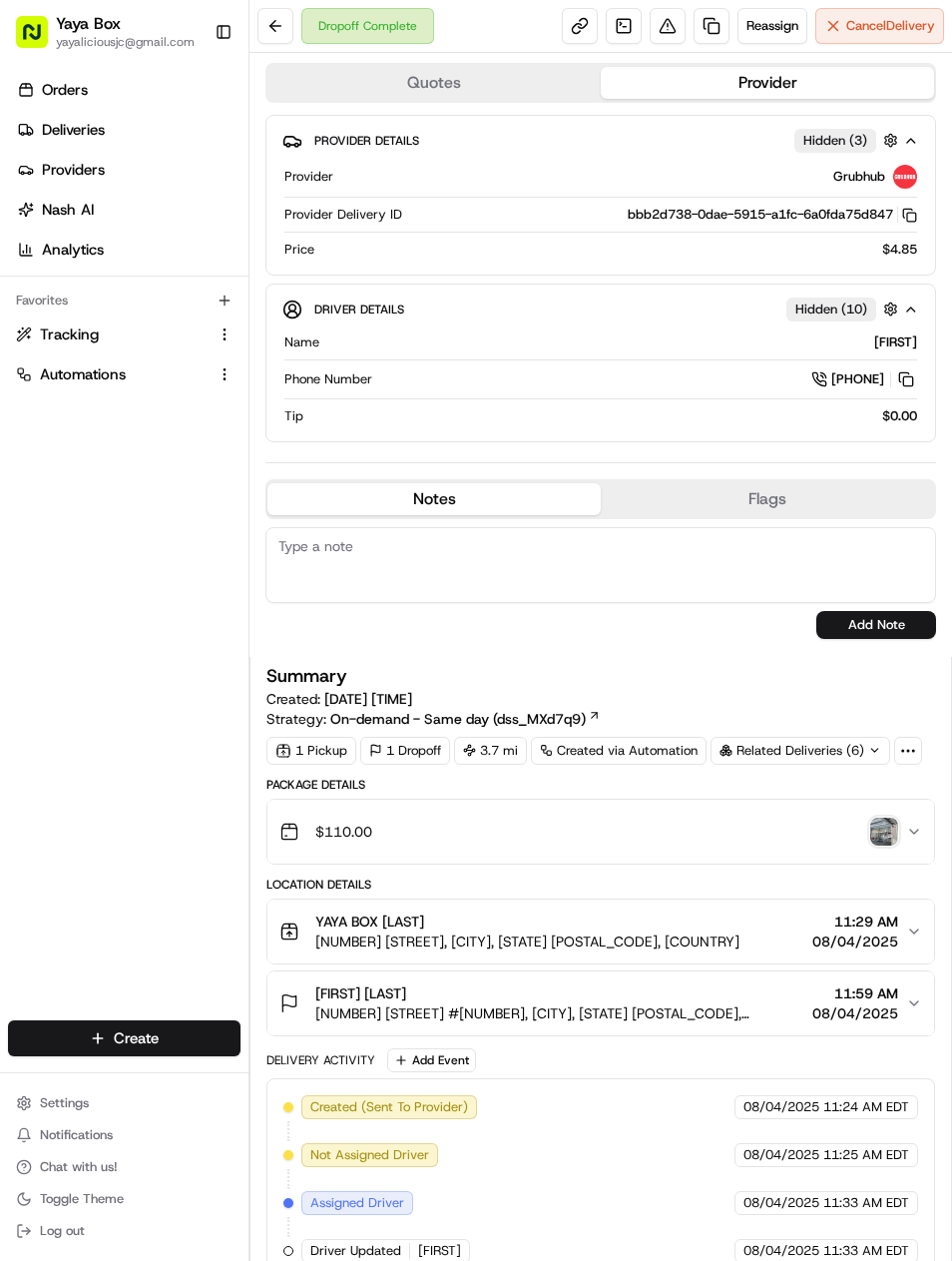 scroll, scrollTop: 0, scrollLeft: 0, axis: both 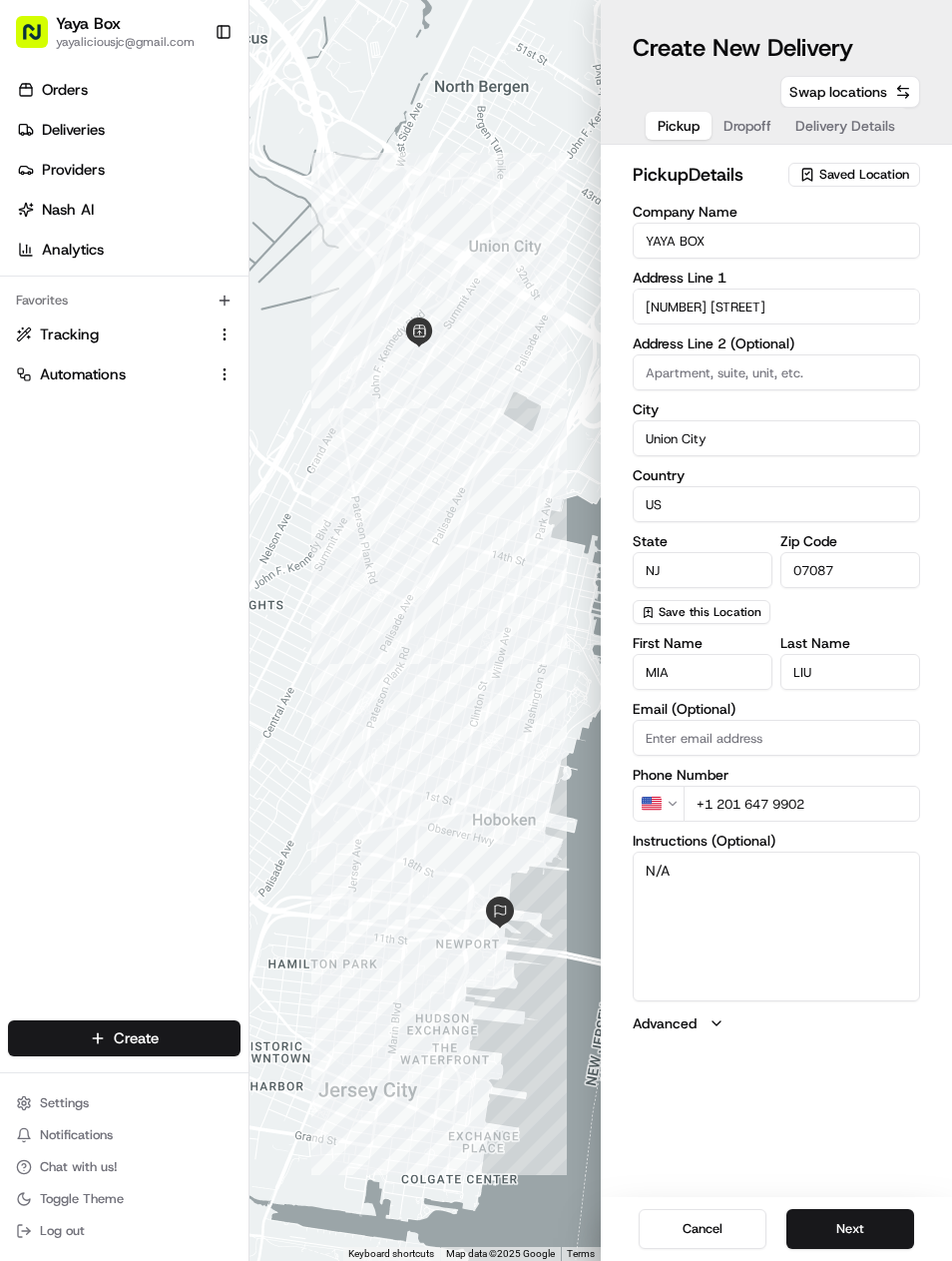click on "Next" at bounding box center [850, 1229] 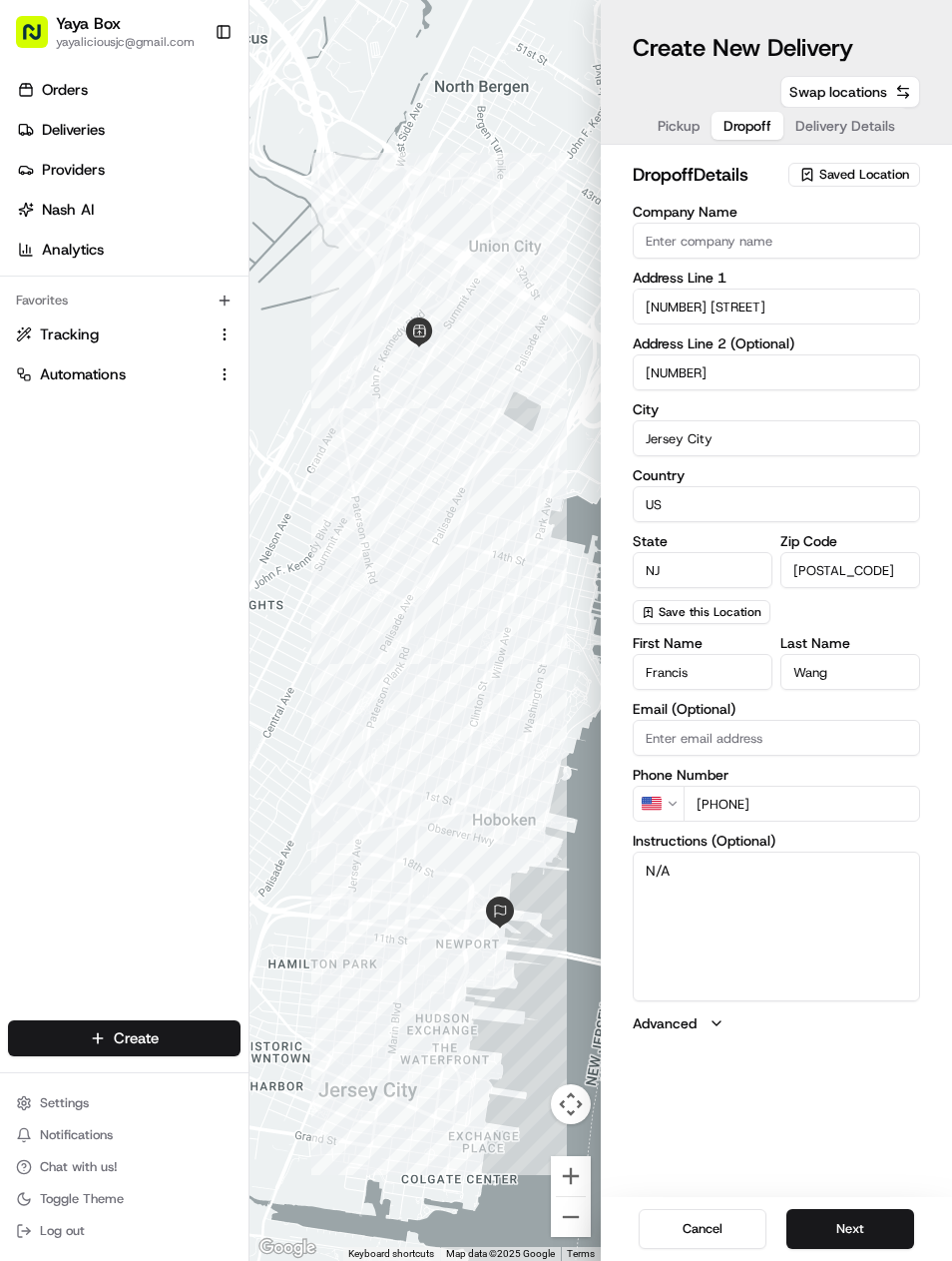 click on "Next" at bounding box center [850, 1229] 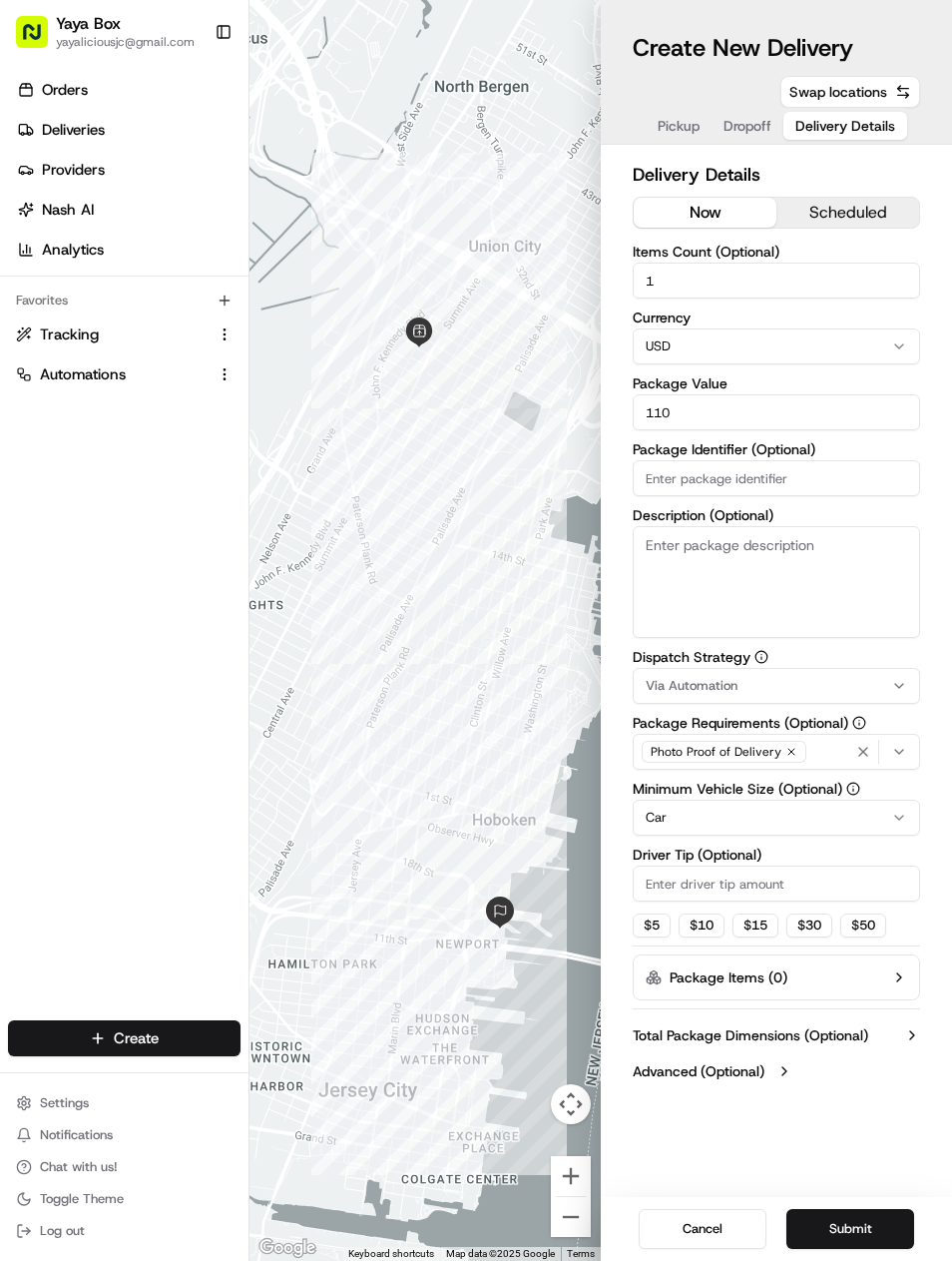 click on "Yaya Box [EMAIL] Toggle Sidebar Orders Deliveries Providers Nash AI Analytics Favorites Tracking Automations Main Menu Members & Organization Organization Users Roles Preferences Customization Tracking Orchestration Automations Dispatch Strategy Locations Pickup Locations Dropoff Locations Billing Billing Refund Requests Integrations Notification Triggers Webhooks API Keys Request Logs Create Settings Notifications Chat with us! Toggle Theme Log out To navigate the map with touch gestures double-tap and hold your finger on the map, then drag the map. ← Move left → Move right ↑ Move up ↓ Move down + Zoom in - Zoom out Home Jump left by 75% End Jump right by 75% Page Up Jump up by 75% Page Down Jump down by 75% Keyboard shortcuts Map Data Map data ©[YEAR] Google Map data ©[YEAR] Google 500 m Click to toggle between metric and imperial units Terms Report a map error Create New Delivery Pickup Dropoff Delivery Details Swap locations Delivery Details now scheduled 1 Currency" at bounding box center (476, 630) 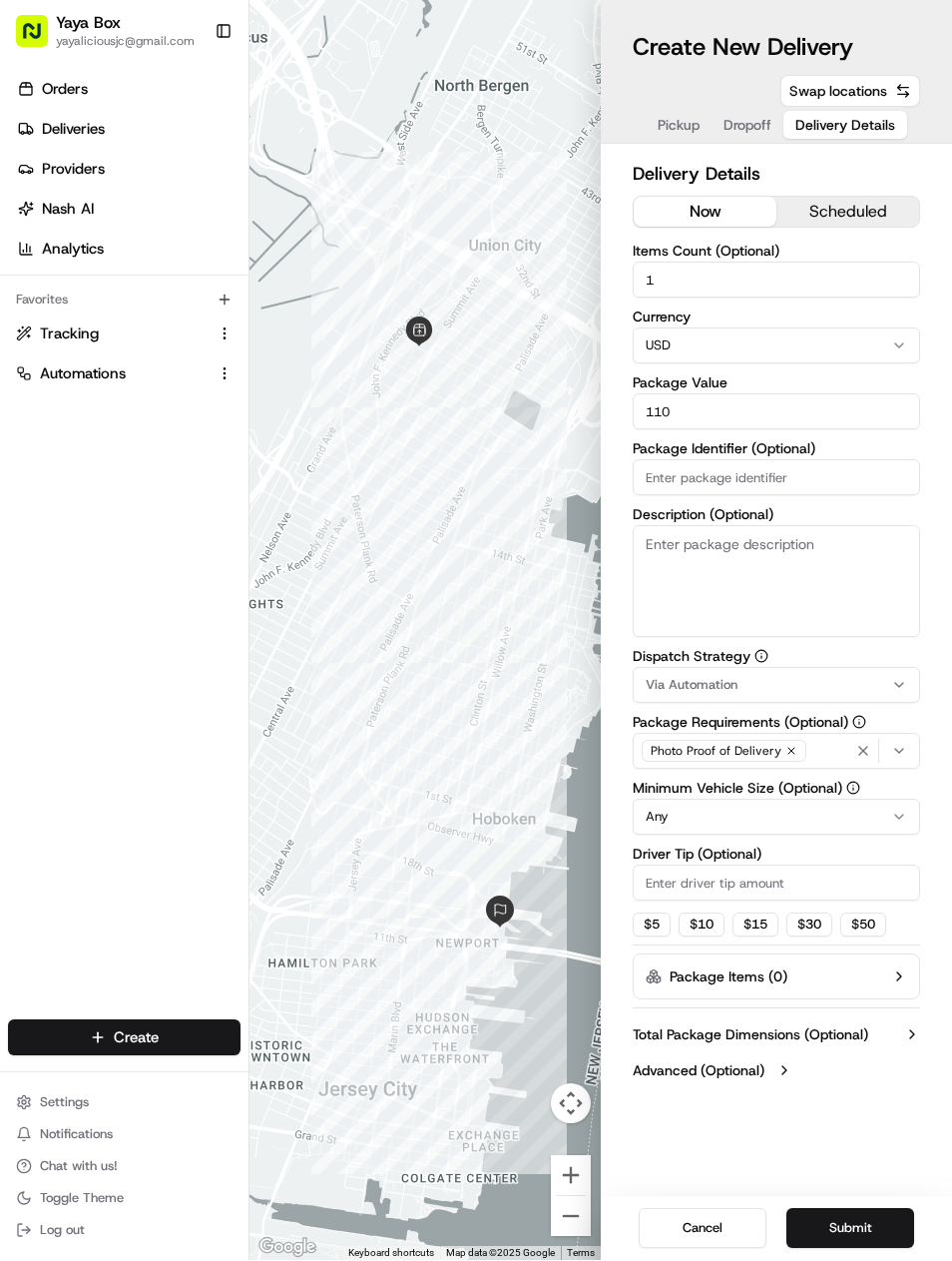 click on "110" at bounding box center (776, 412) 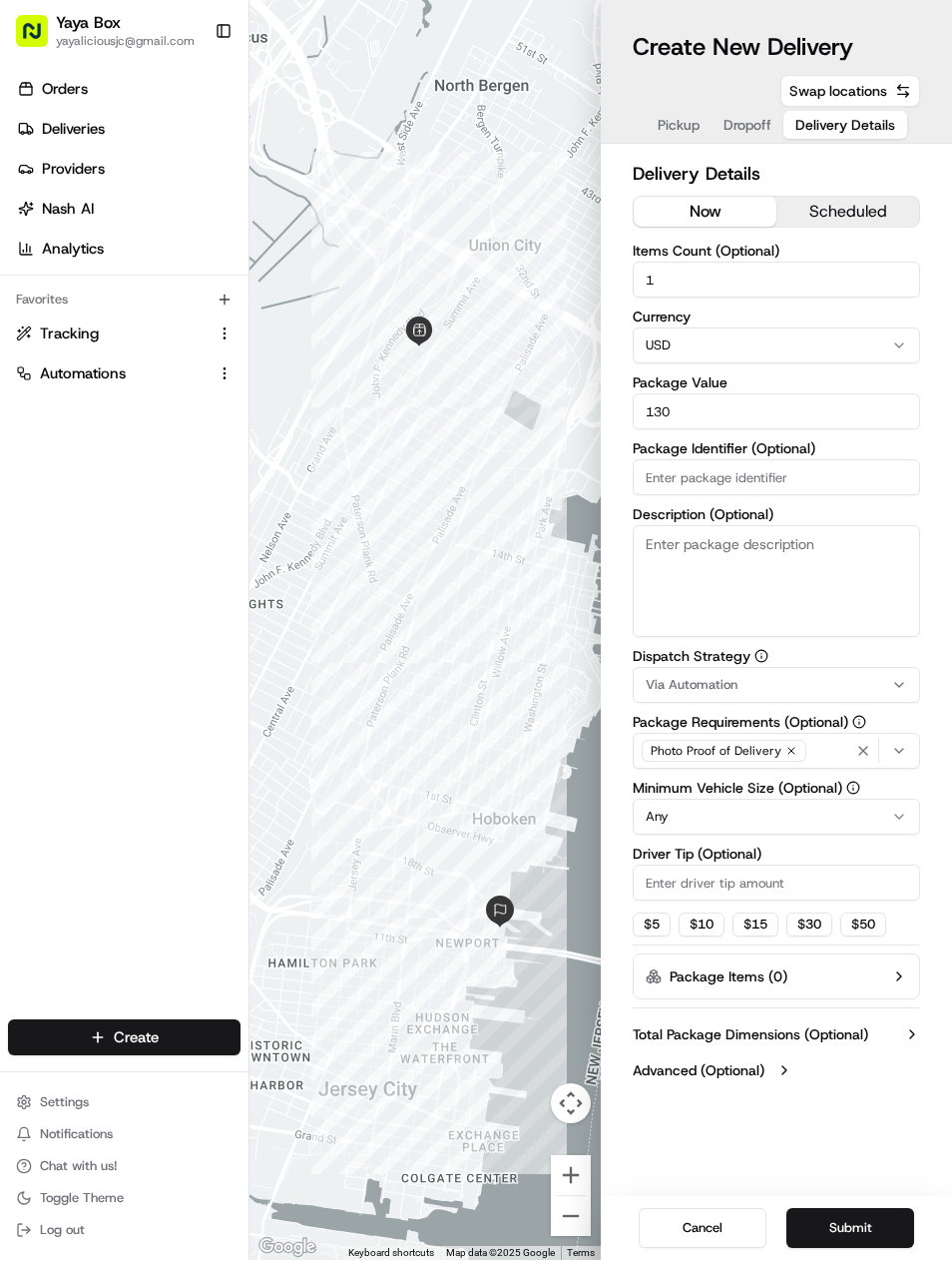 type on "130" 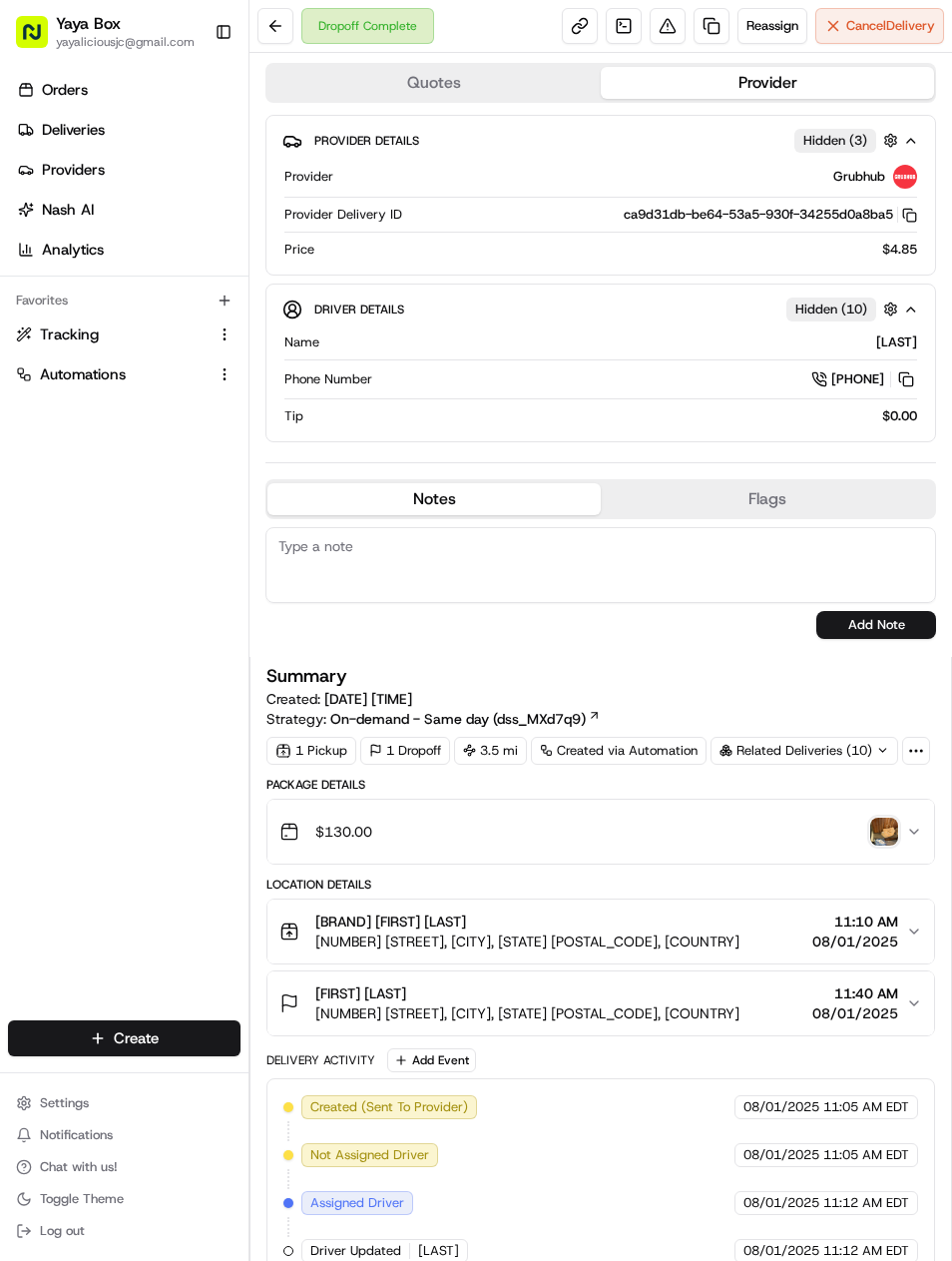 scroll, scrollTop: 0, scrollLeft: 0, axis: both 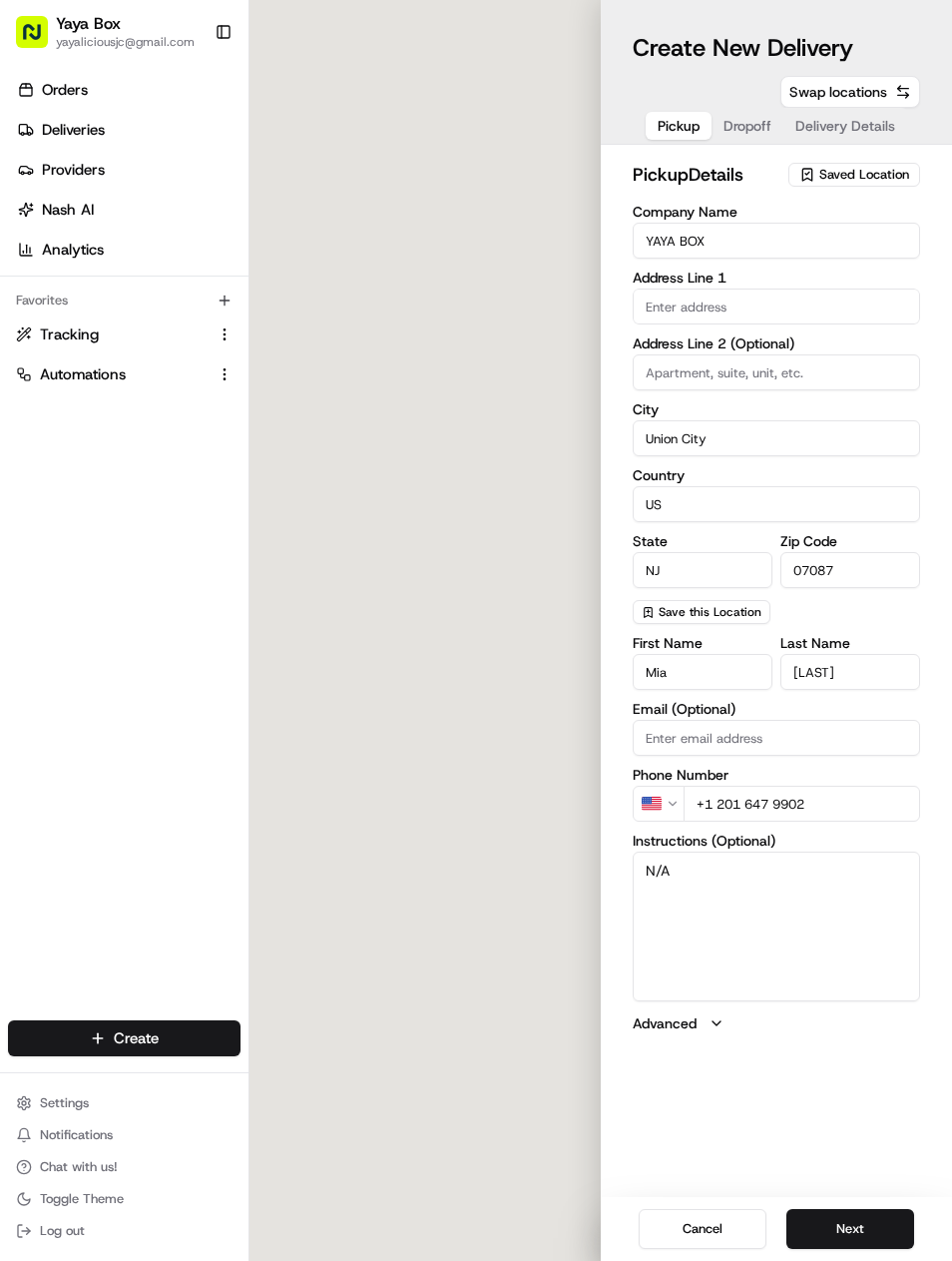type on "[STREET]" 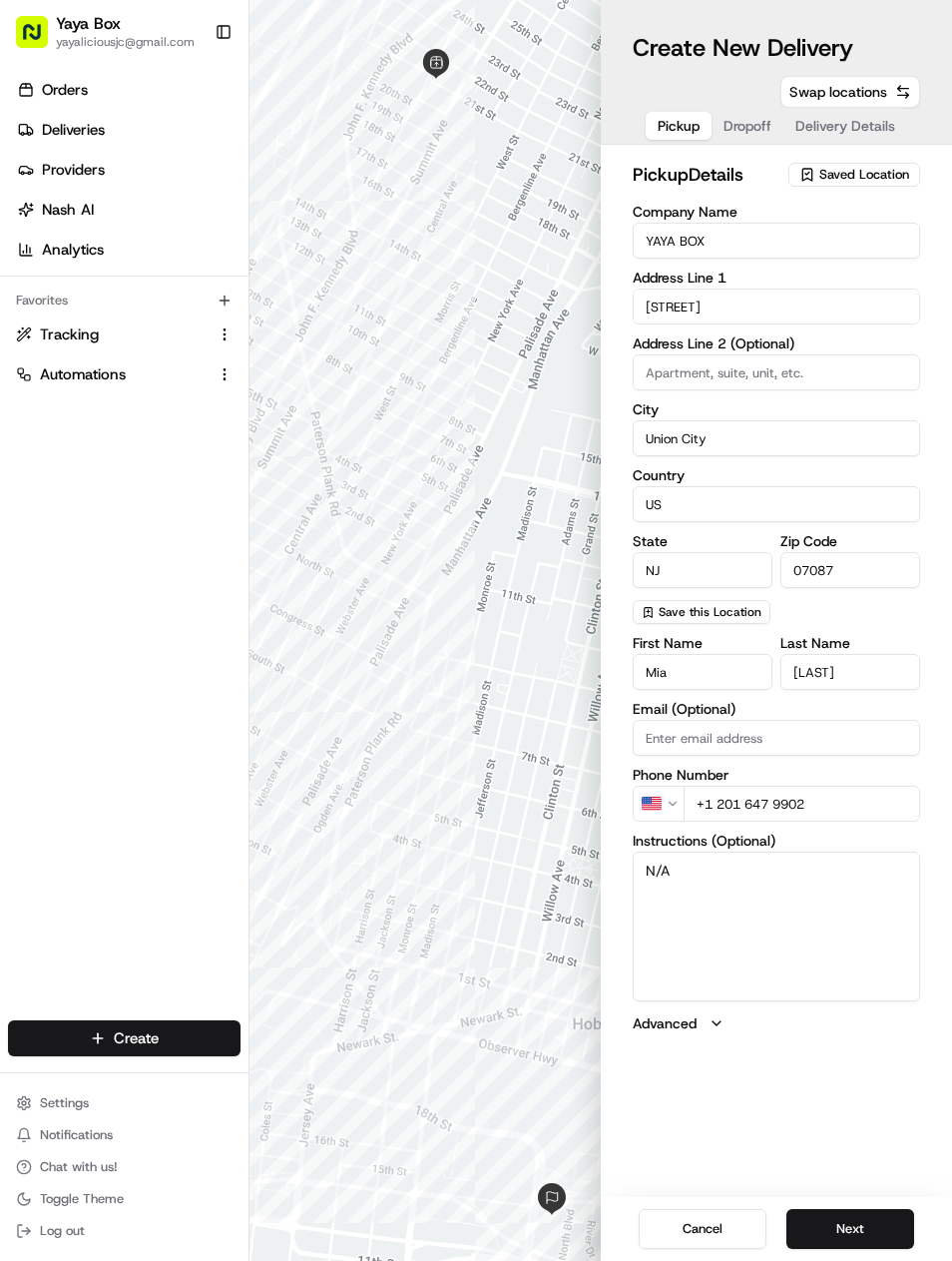 click on "Next" at bounding box center [850, 1229] 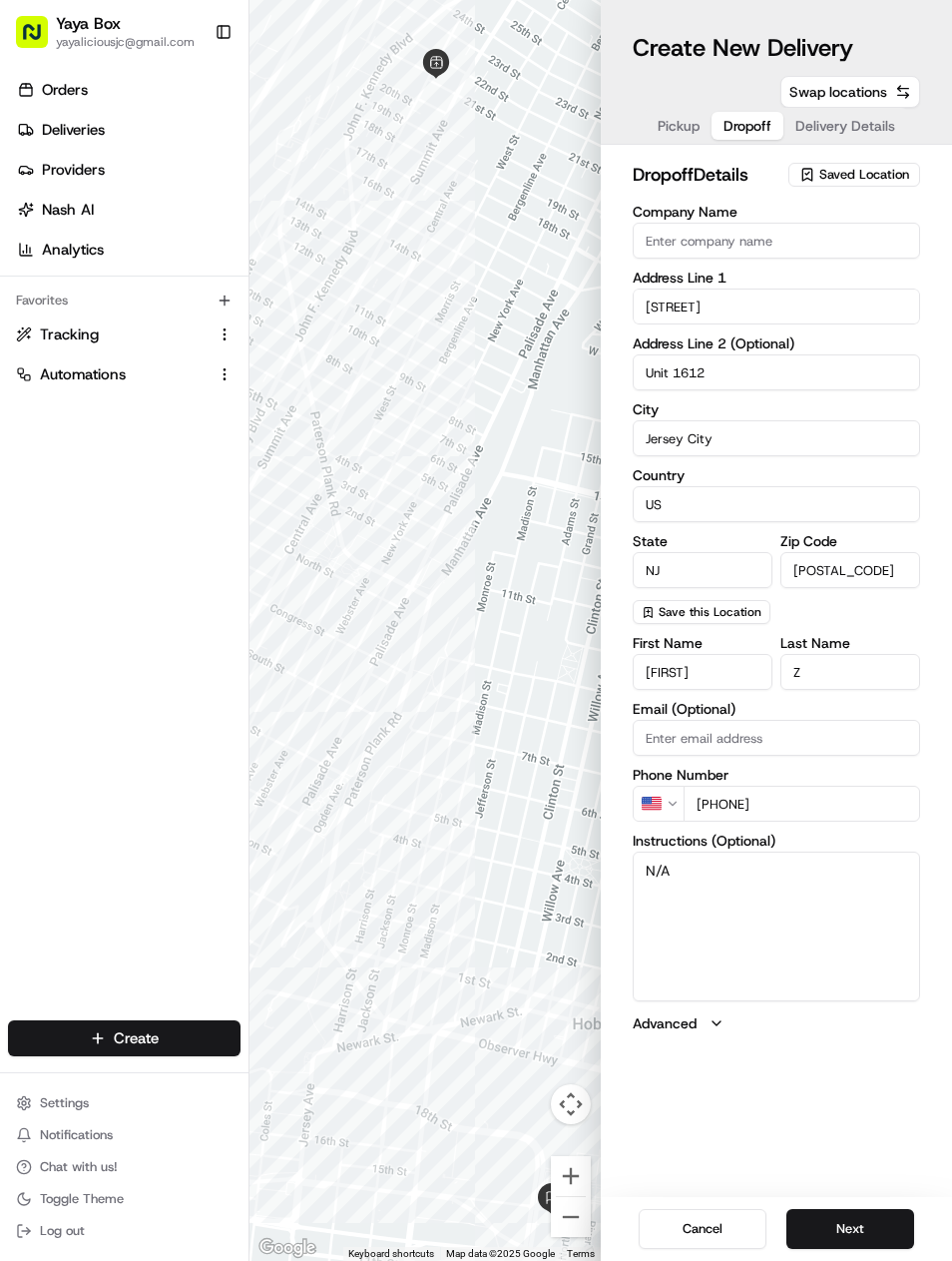click on "Next" at bounding box center (850, 1229) 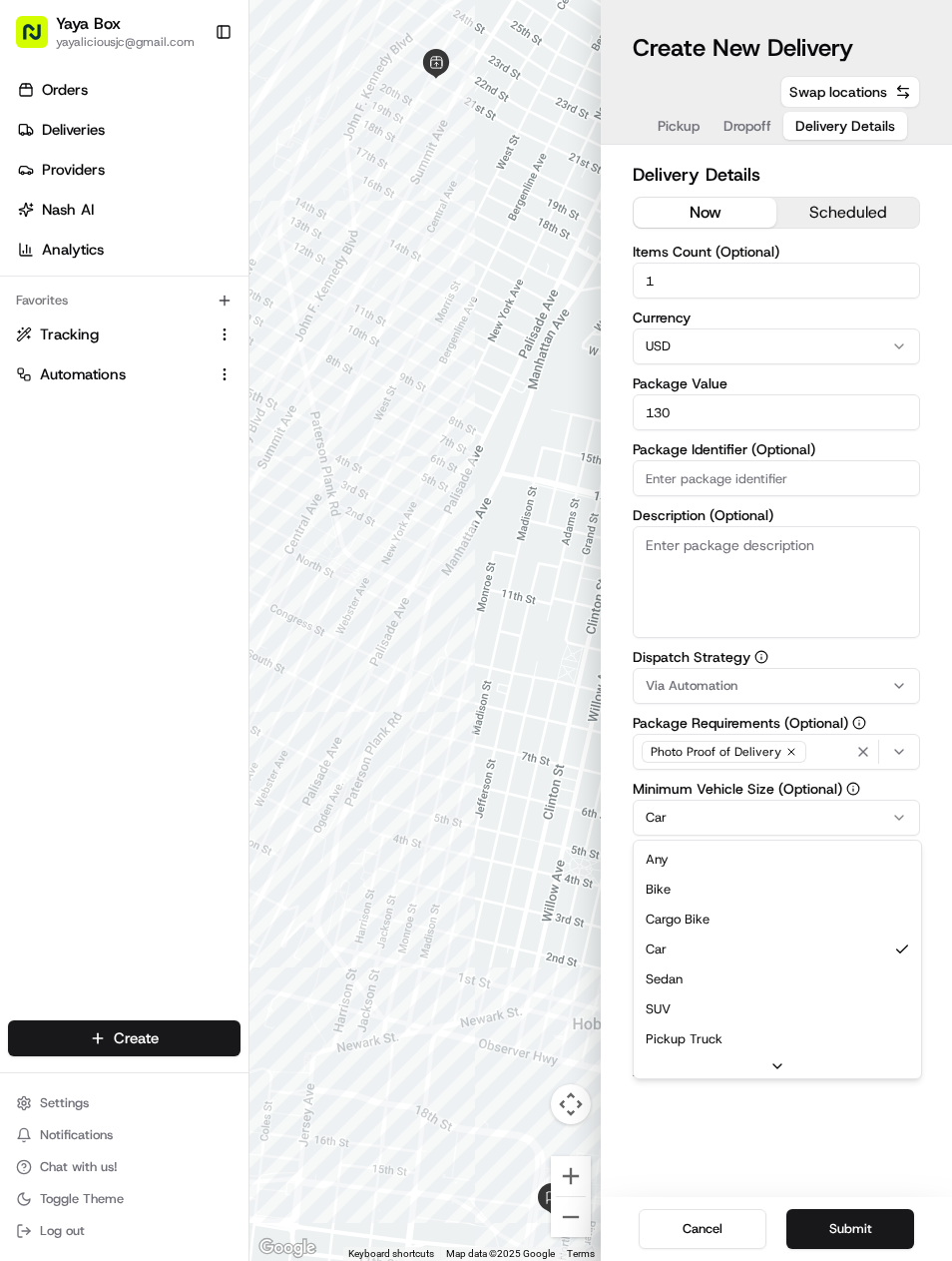 click on "[BRAND] [EMAIL]" at bounding box center [476, 630] 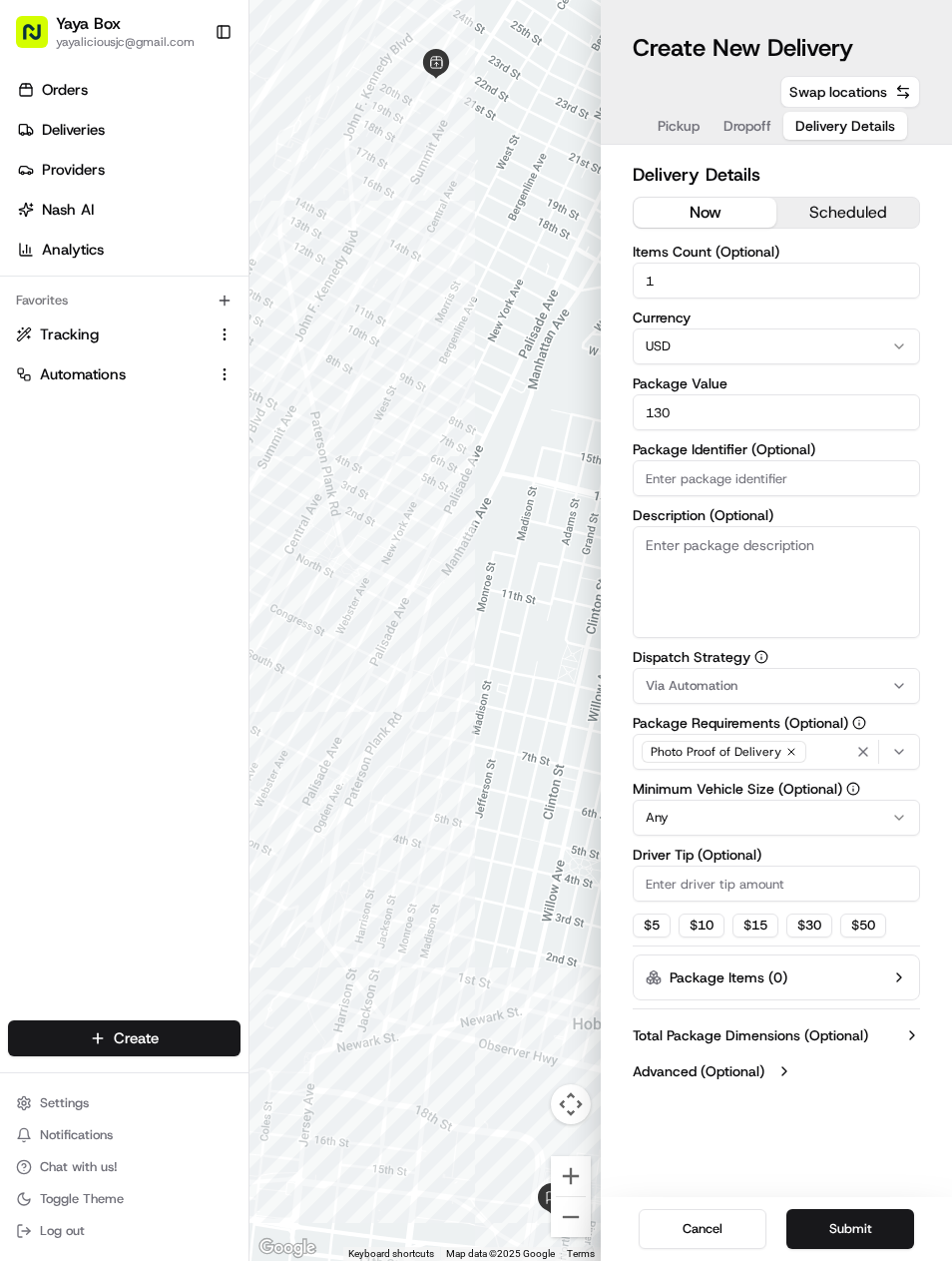 click on "Submit" at bounding box center (850, 1229) 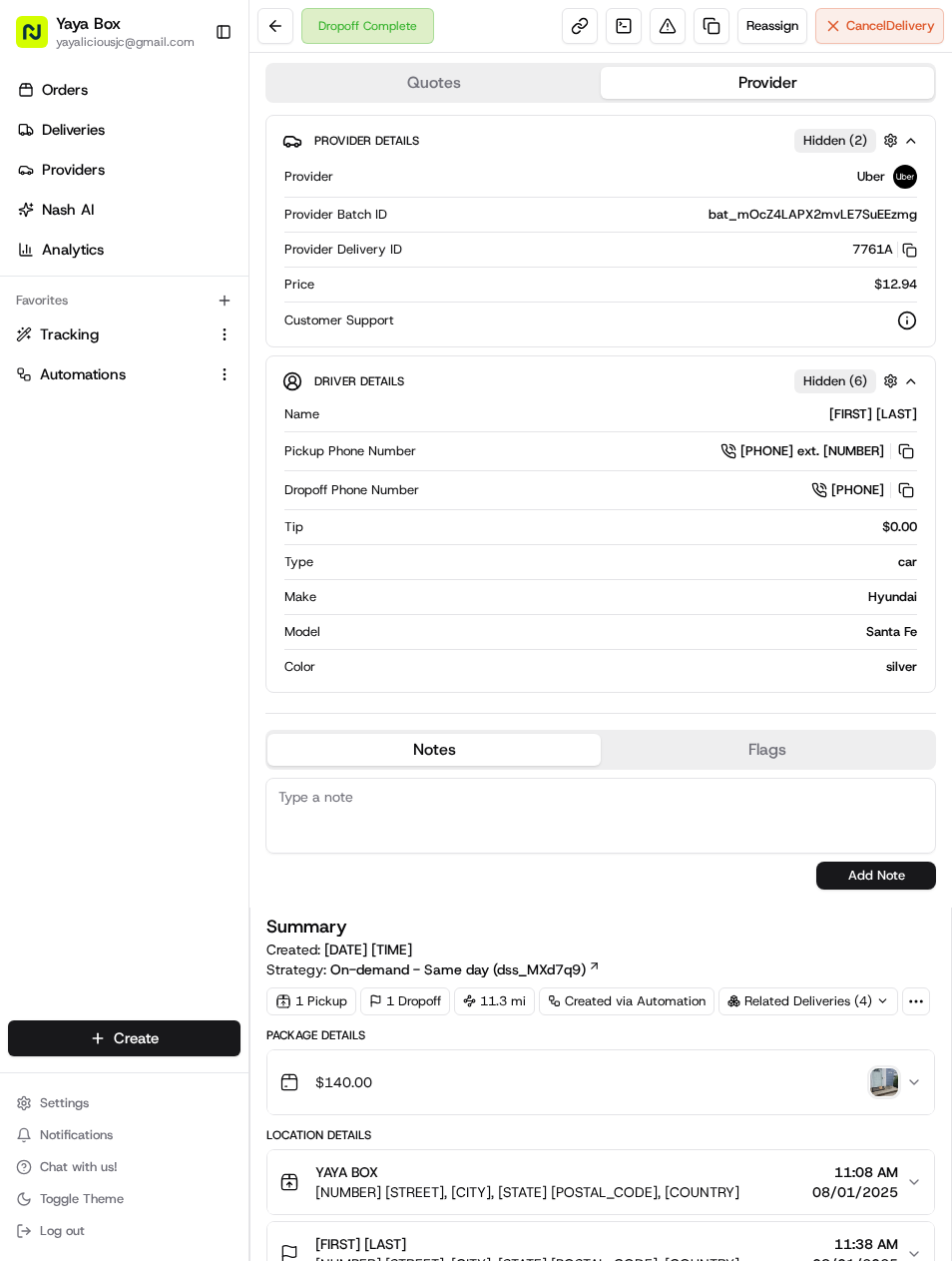 scroll, scrollTop: 0, scrollLeft: 0, axis: both 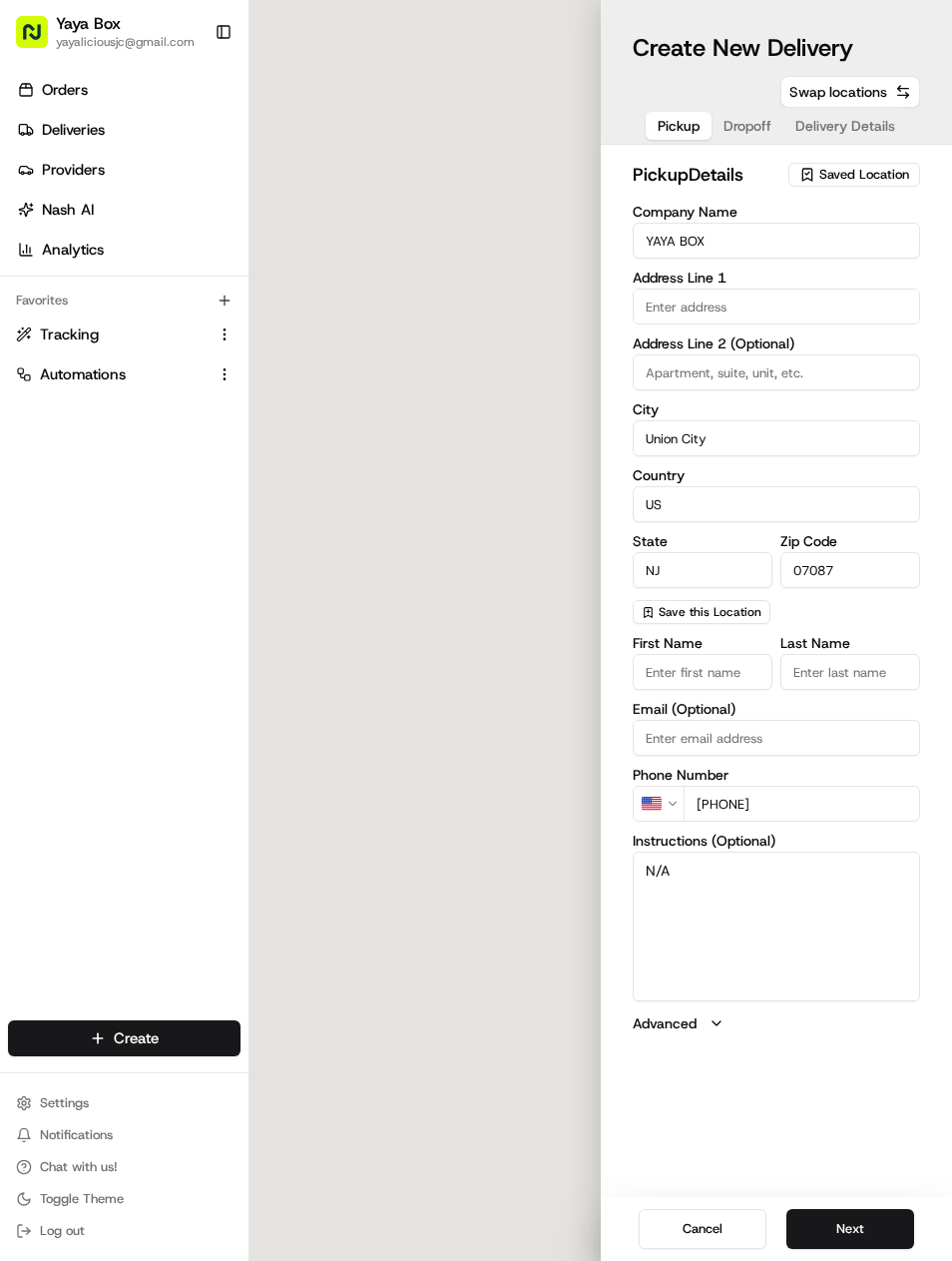 type on "[NUMBER] [STREET]" 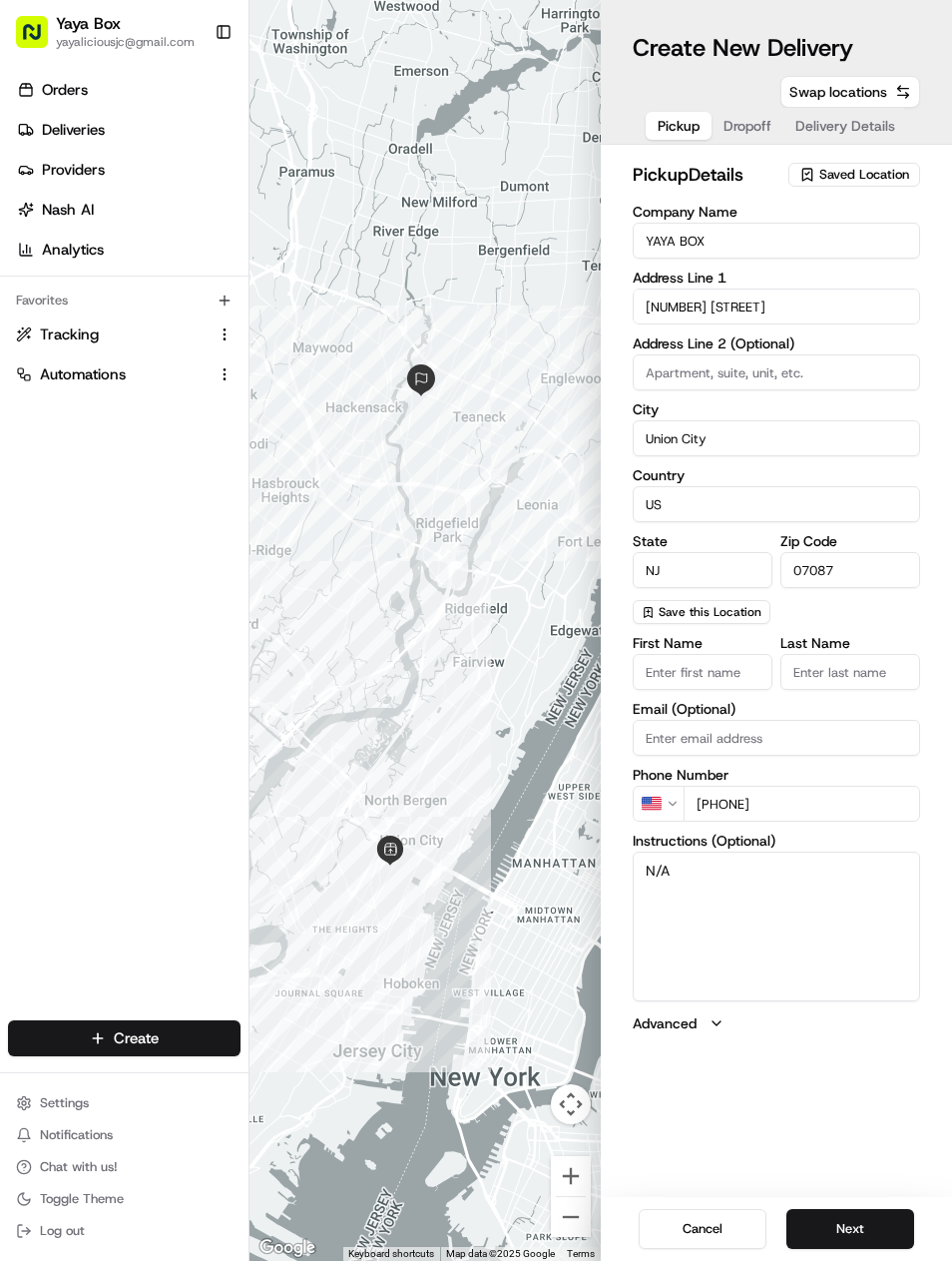 click on "Next" at bounding box center [850, 1229] 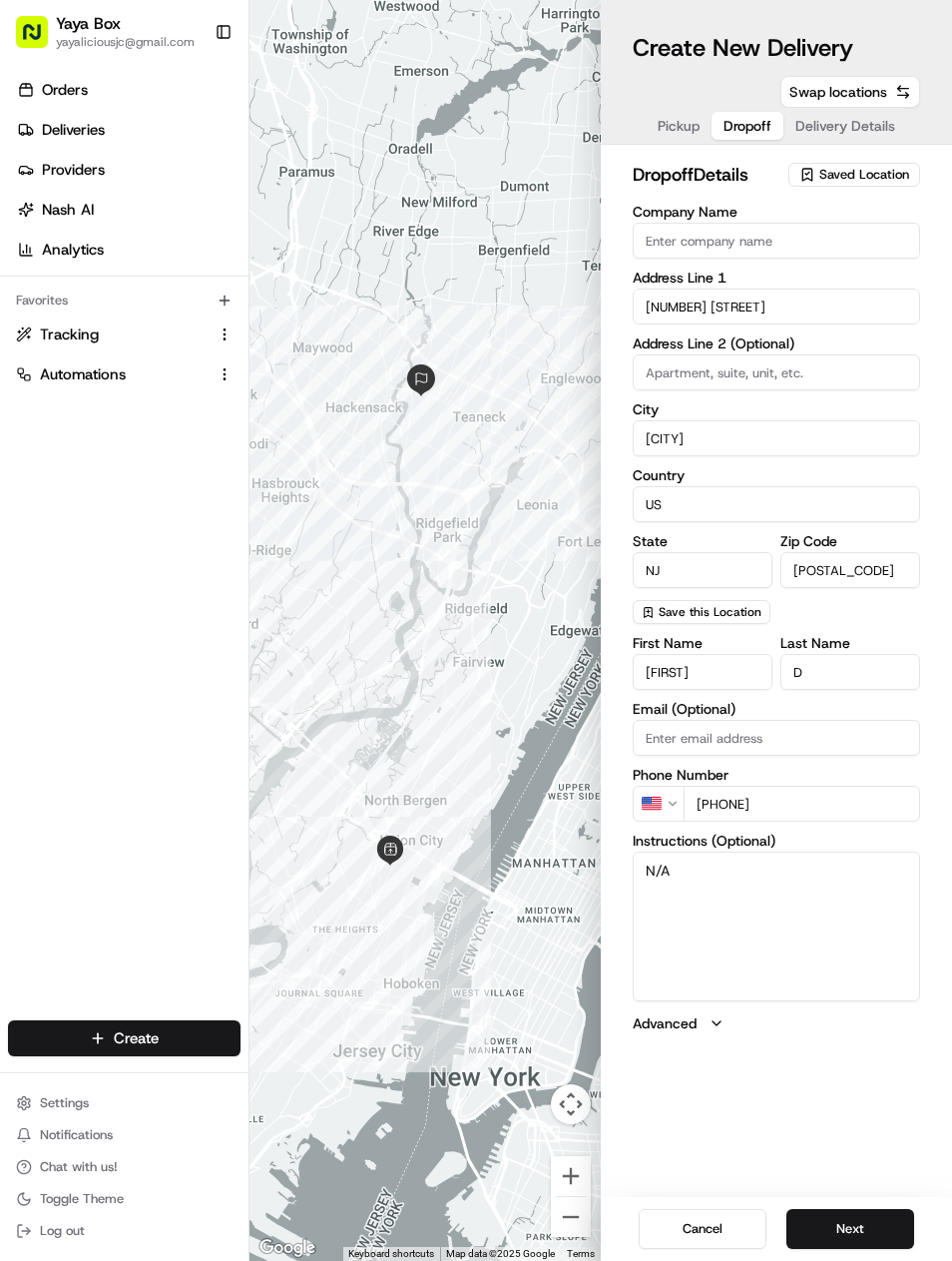 click on "Next" at bounding box center [850, 1229] 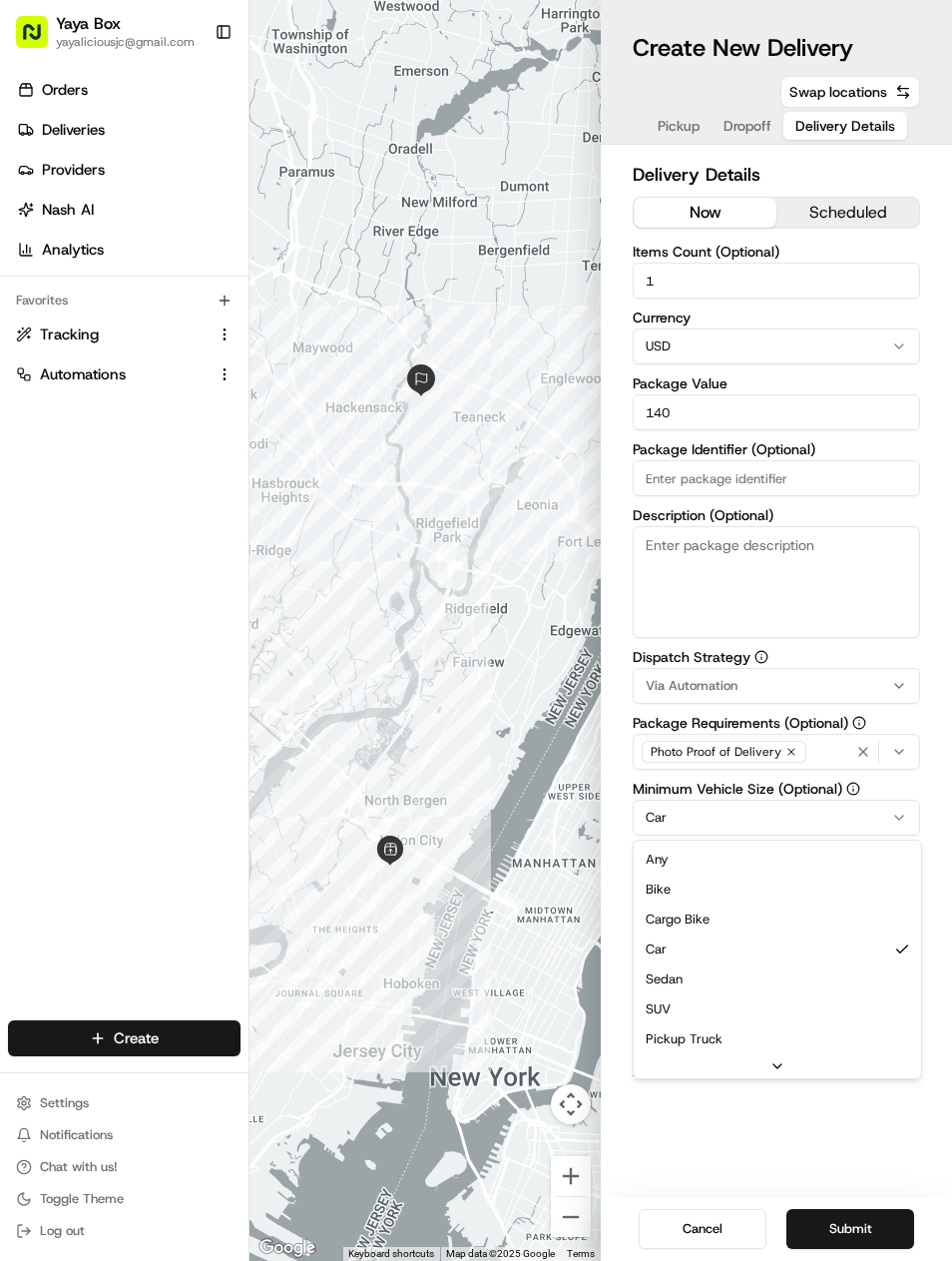 click on "[APARTMENT_NAME], [NUMBER] [STREET] [NUMBER], [CITY], [STATE] [POSTAL_CODE], [COUNTRY] [EMAIL] Toggle Sidebar Orders Deliveries Providers Nash AI Analytics Favorites Tracking Automations Main Menu Members & Organization Organization Users Roles Preferences Customization Tracking Orchestration Automations Dispatch Strategy Locations Pickup Locations Dropoff Locations Billing Billing Refund Requests Integrations Notification Triggers Webhooks API Keys Request Logs Create Settings Notifications Chat with us! Toggle Theme Log out To navigate the map with touch gestures double-tap and hold your finger on the map, then drag the map. ← Move left → Move right ↑ Move up ↓ Move down + Zoom in - Zoom out Home Jump left by 75% End Jump right by 75% Page Up Jump up by 75% Page Down Jump down by 75% Keyboard shortcuts Map Data Map data ©2025 Google Map data ©2025 Google 2 km Click to toggle between metric and imperial units Terms Report a map error Create New Delivery Pickup Dropoff Delivery Details Swap locations Delivery Details now scheduled 1 Currency" at bounding box center [476, 630] 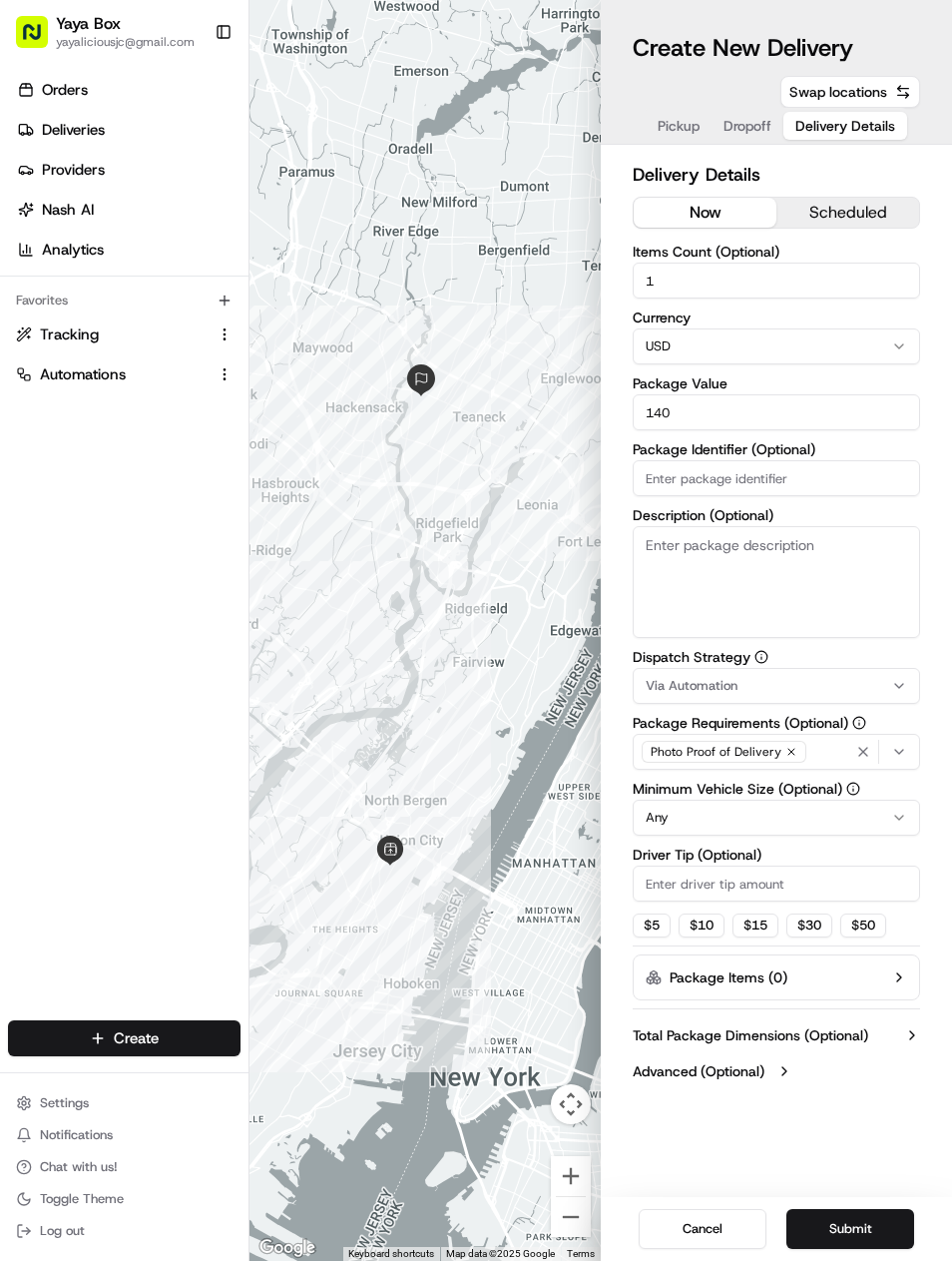 click on "Cancel Submit" at bounding box center (776, 1229) 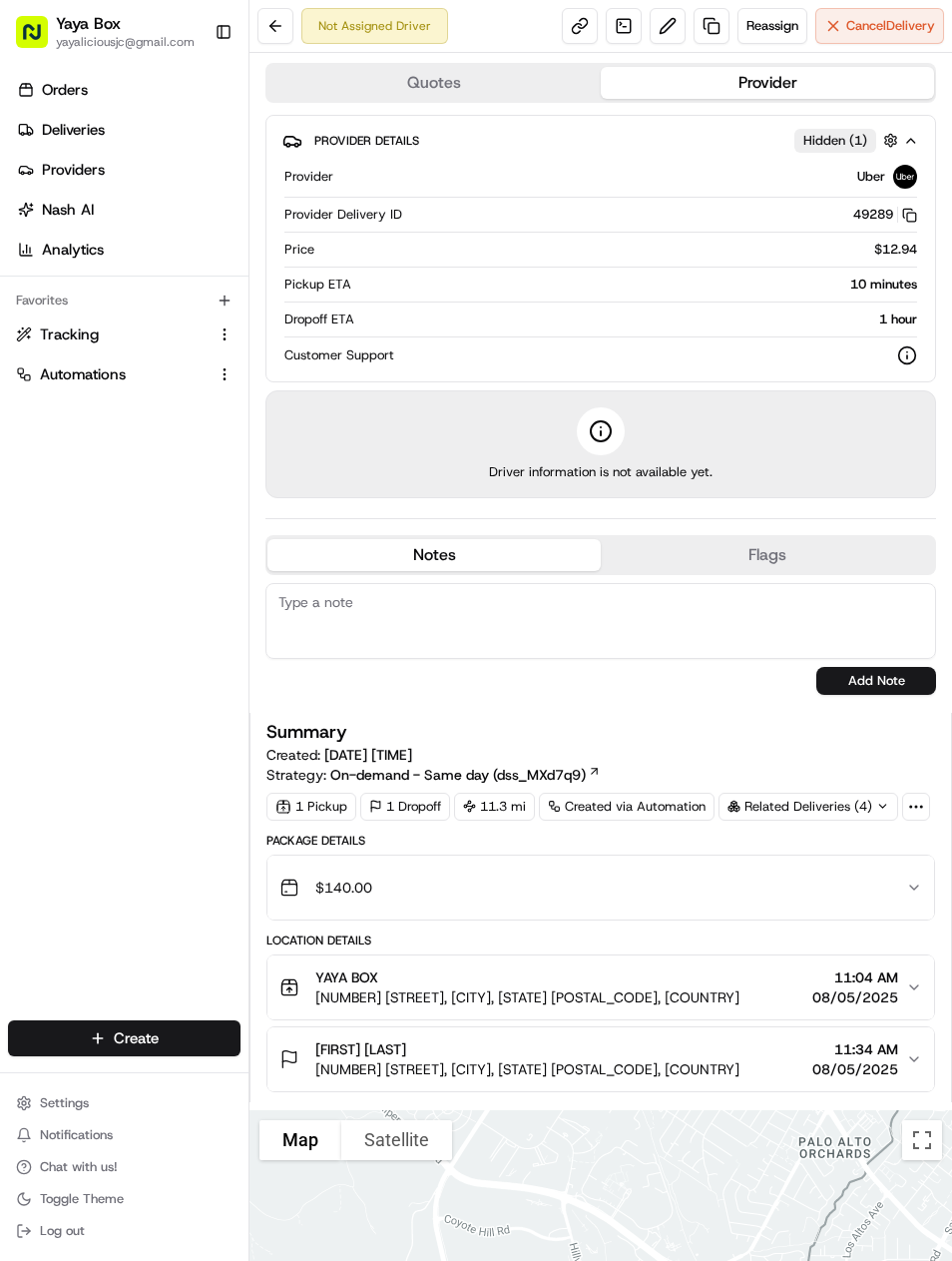 click on "Deliveries" at bounding box center [128, 130] 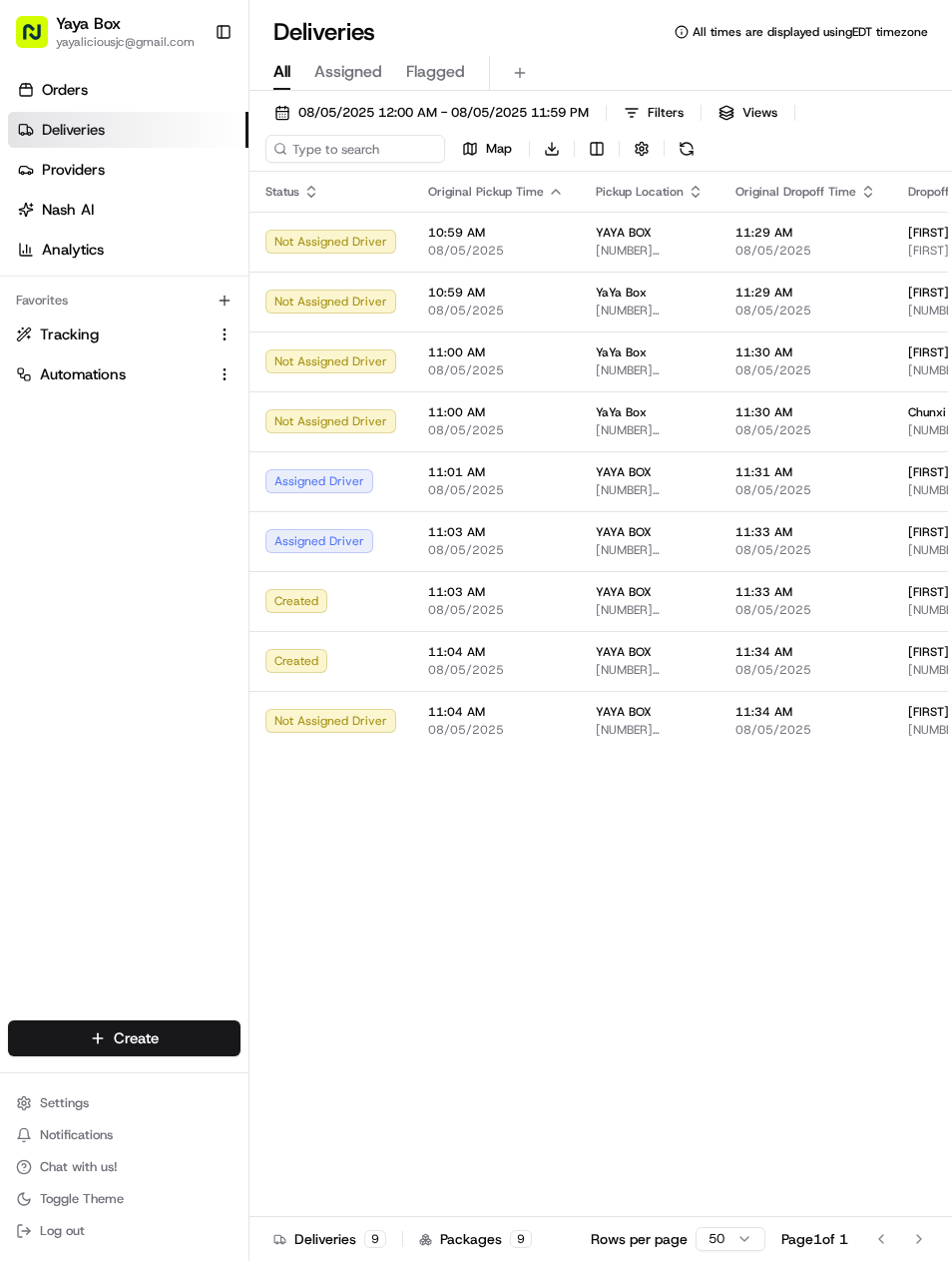 scroll, scrollTop: 0, scrollLeft: 0, axis: both 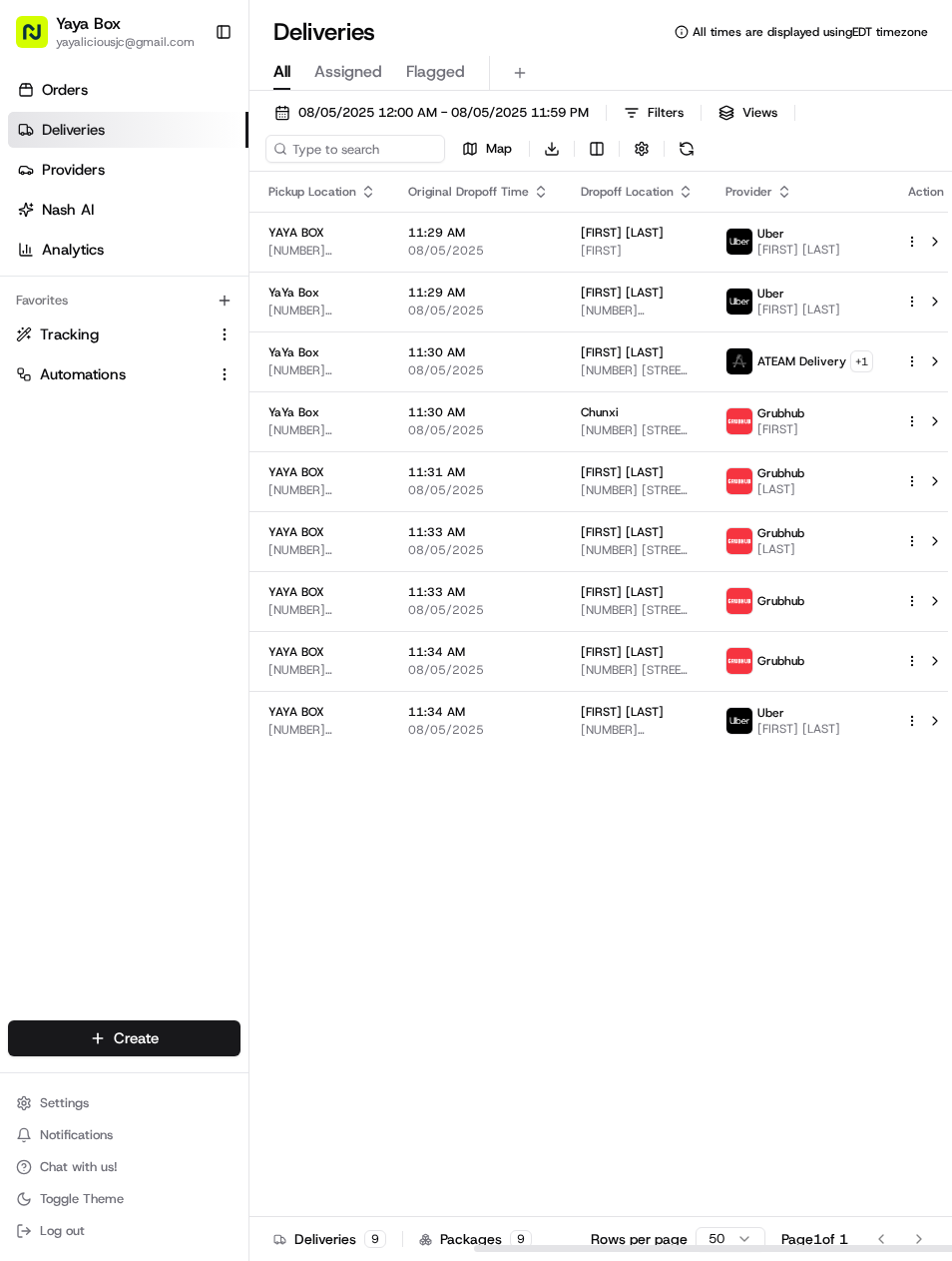 click on "08/05/2025 12:00 AM - 08/05/2025 11:59 PM" at bounding box center [431, 113] 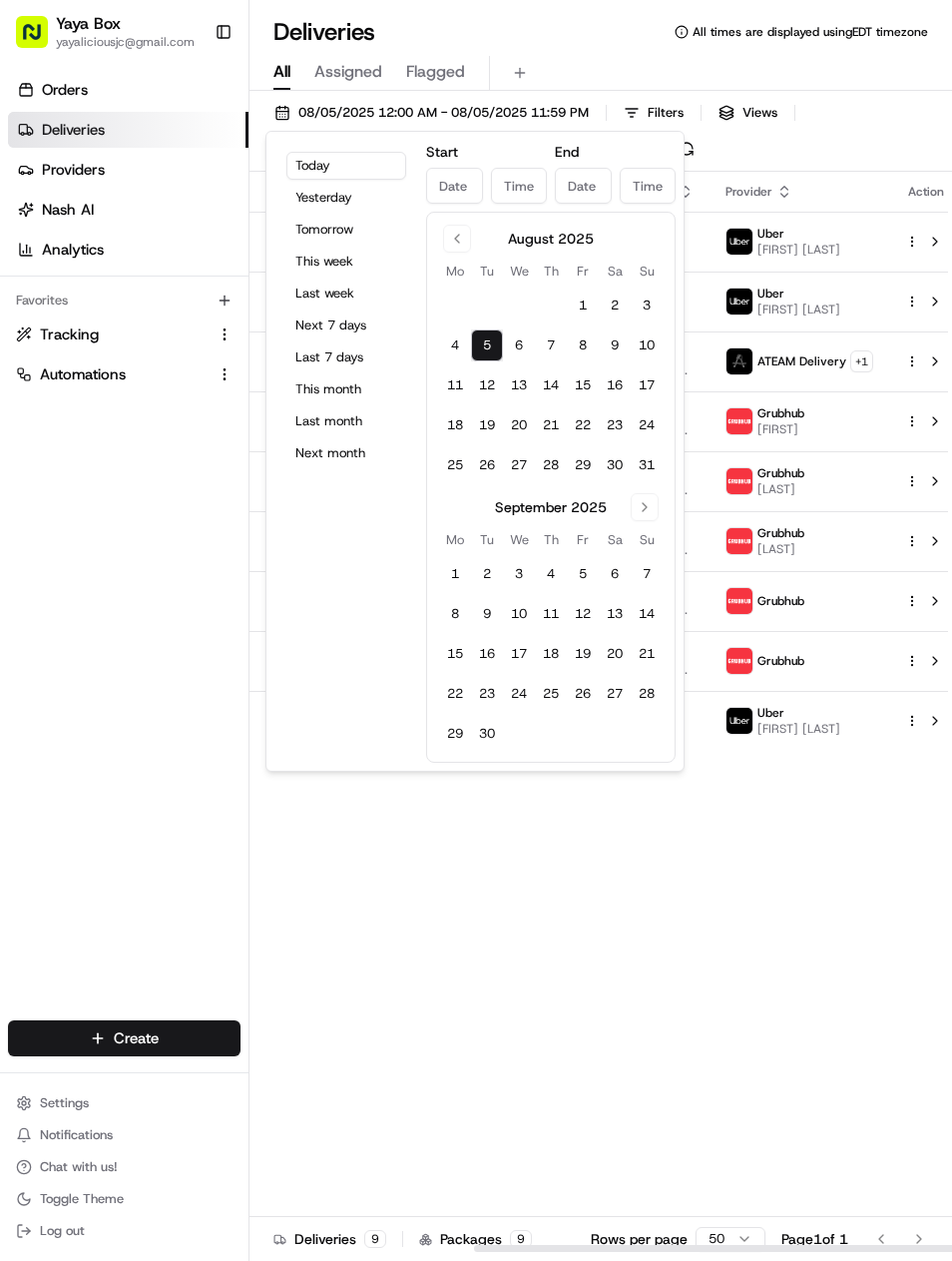 type on "Aug 5, 2025" 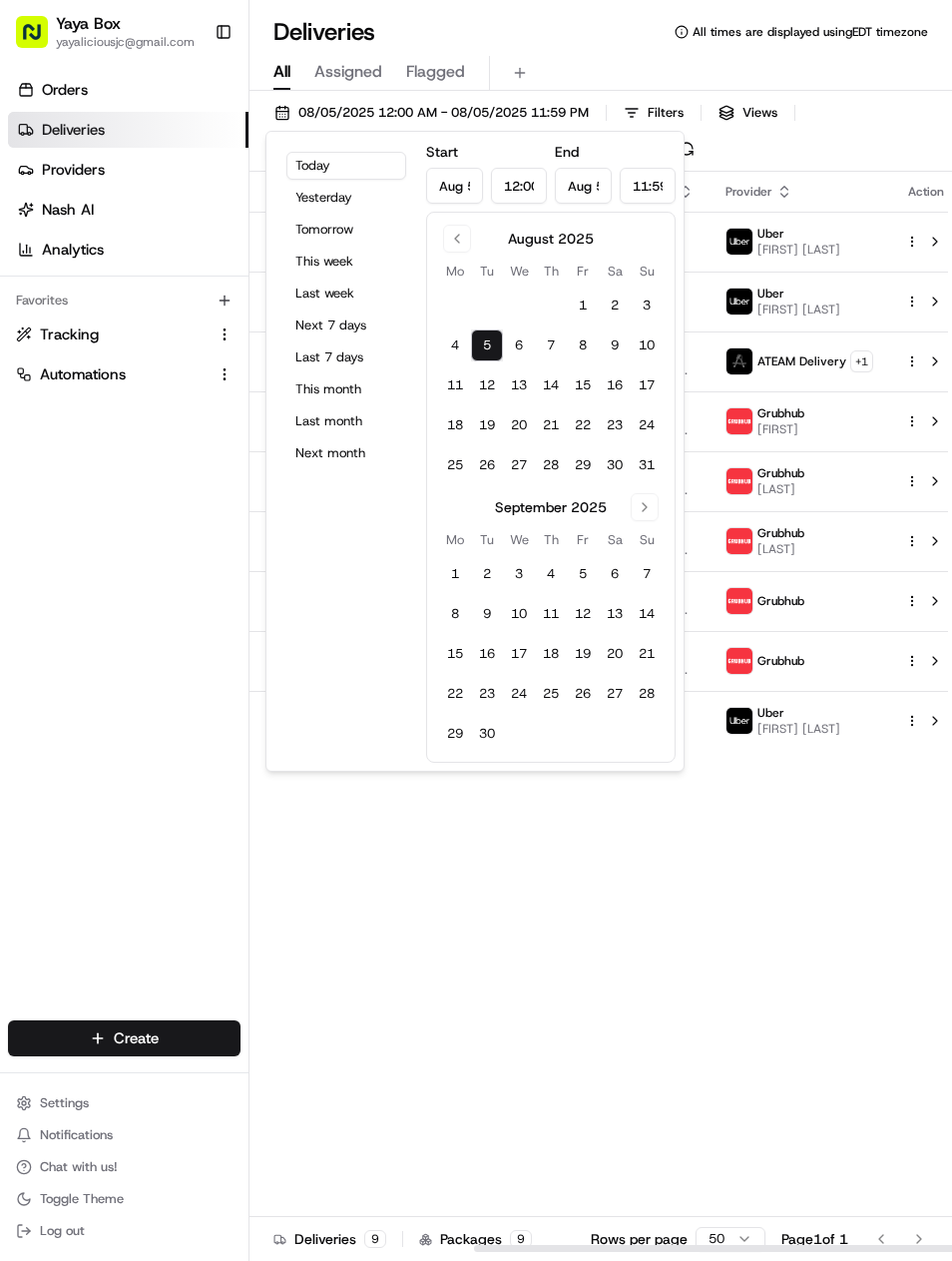 click on "Yesterday" at bounding box center (346, 198) 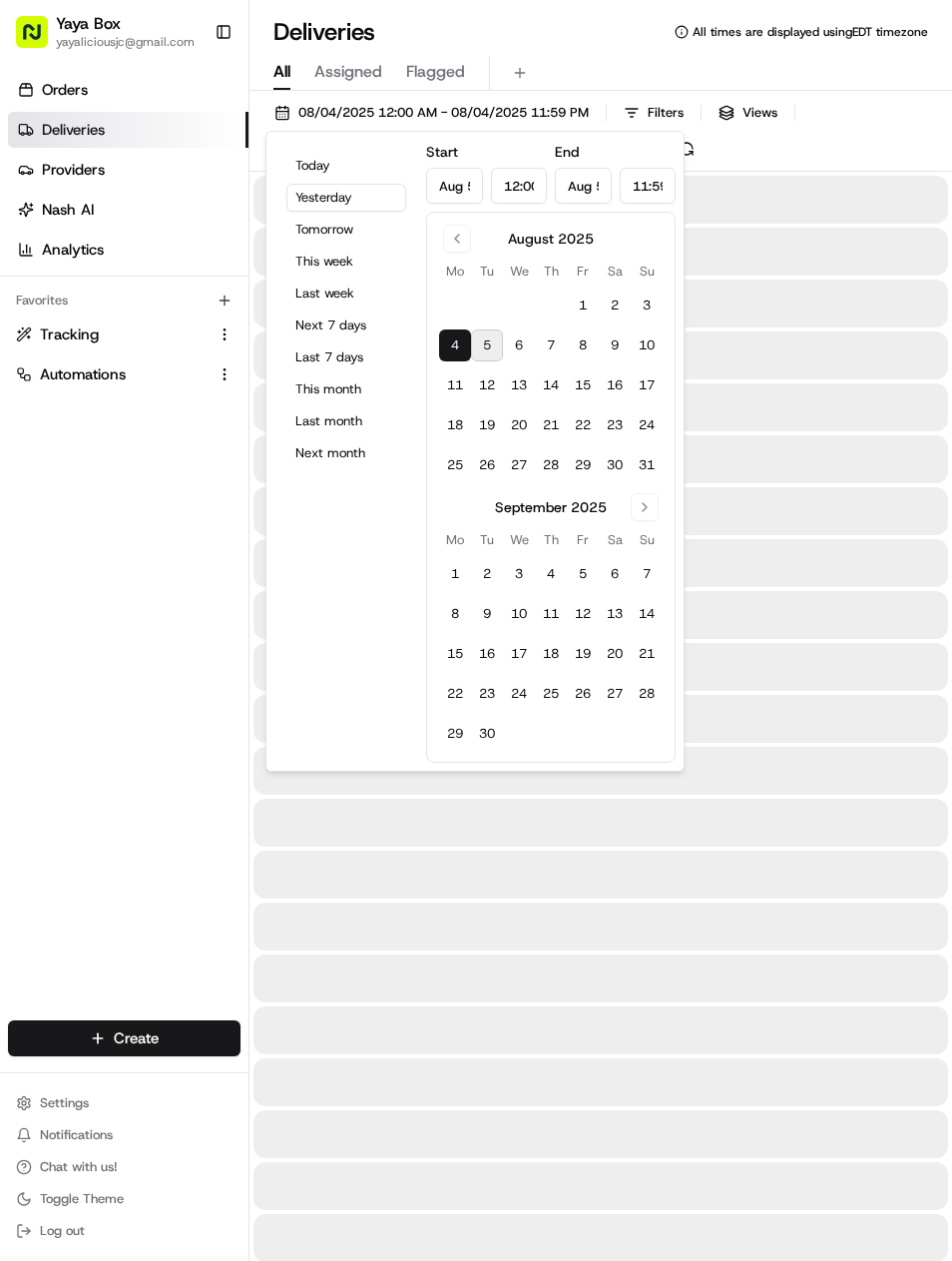 type on "Aug 4, 2025" 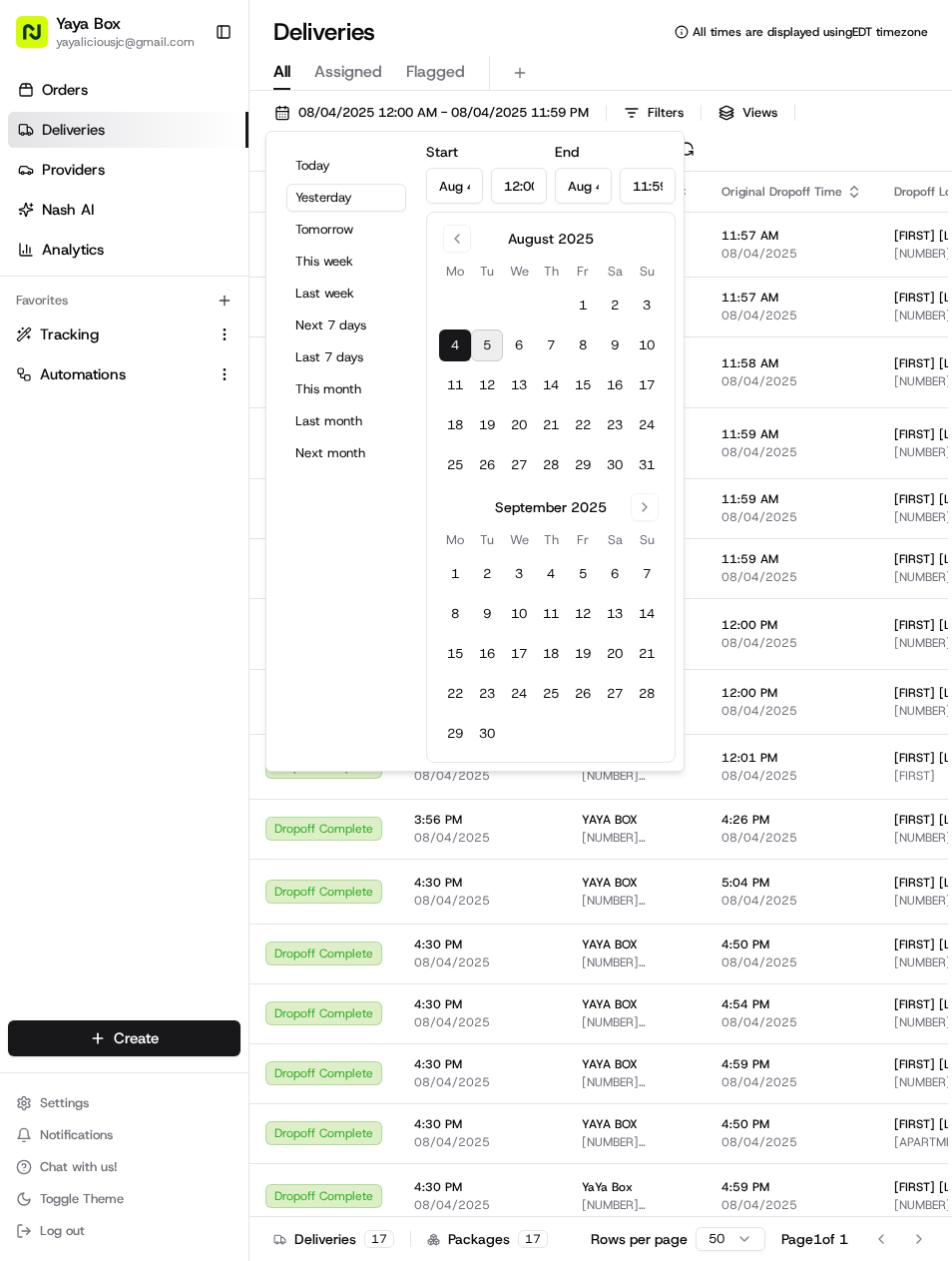 click on "[NUMBER] [STREET] #[NUMBER], [CITY], [STATE] [POSTAL_CODE], [COUNTRY]" at bounding box center [954, 838] 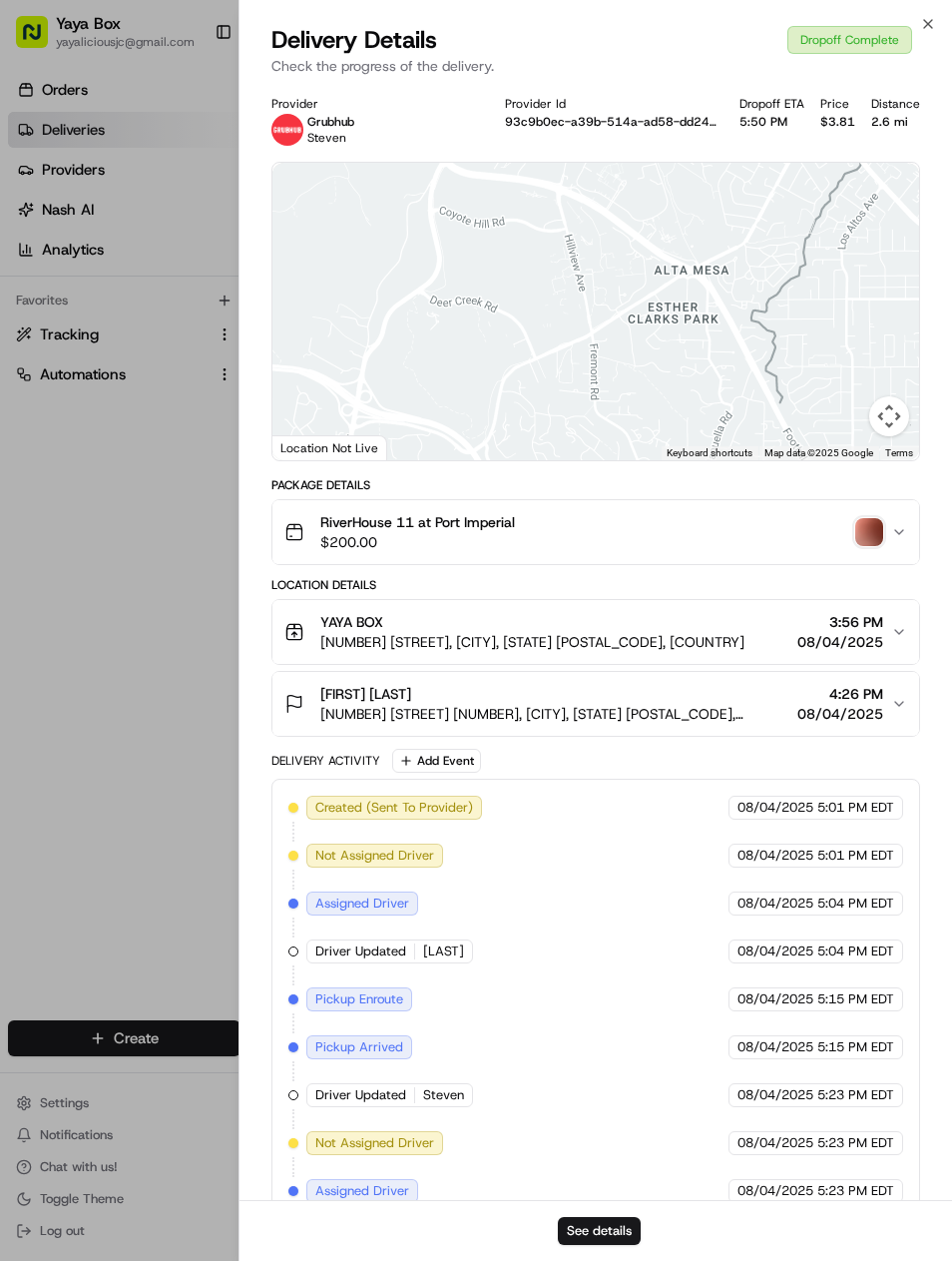 click on "See details" at bounding box center (599, 1231) 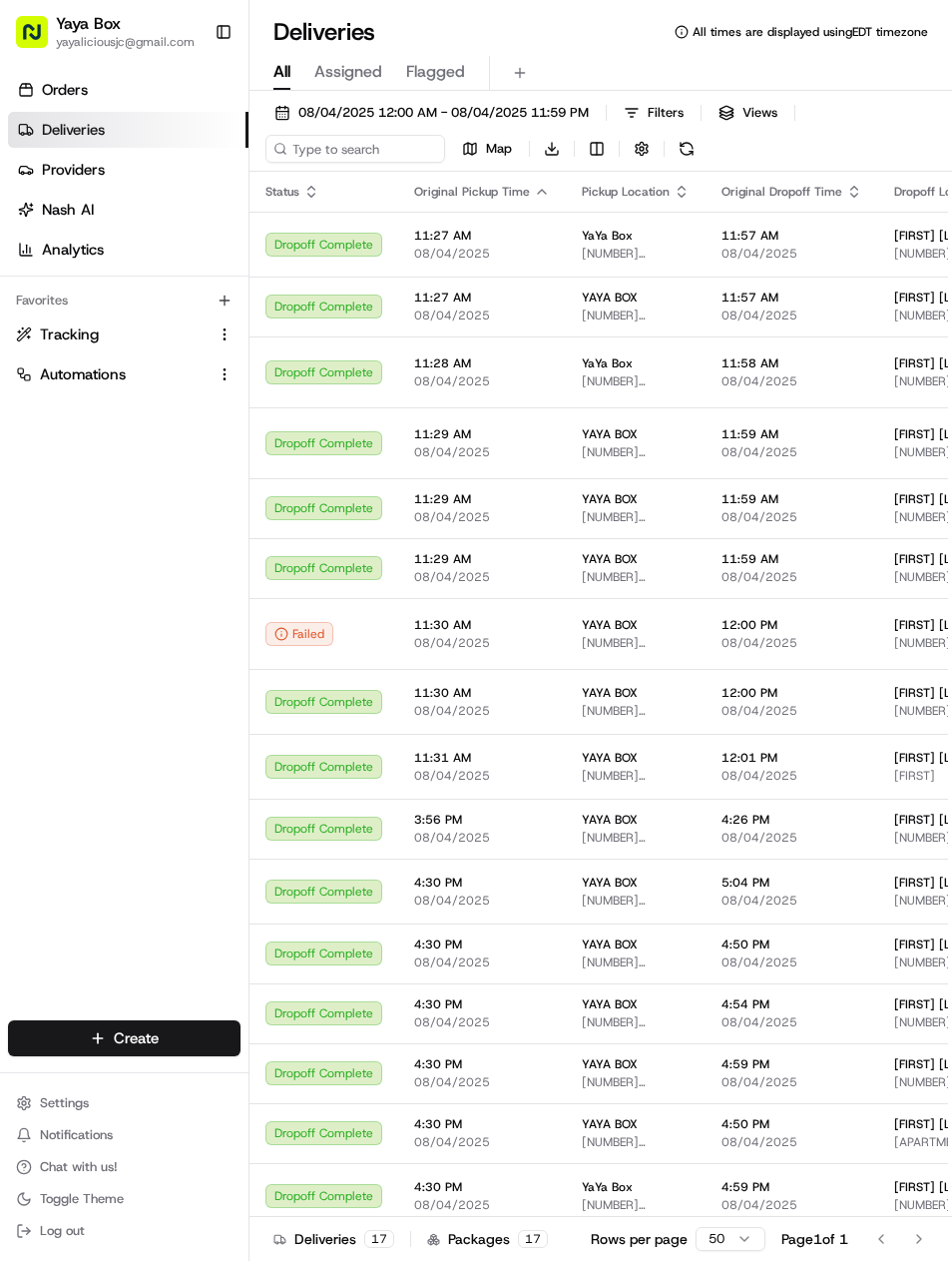 click on "08/04/2025 12:00 AM - 08/04/2025 11:59 PM" at bounding box center (431, 113) 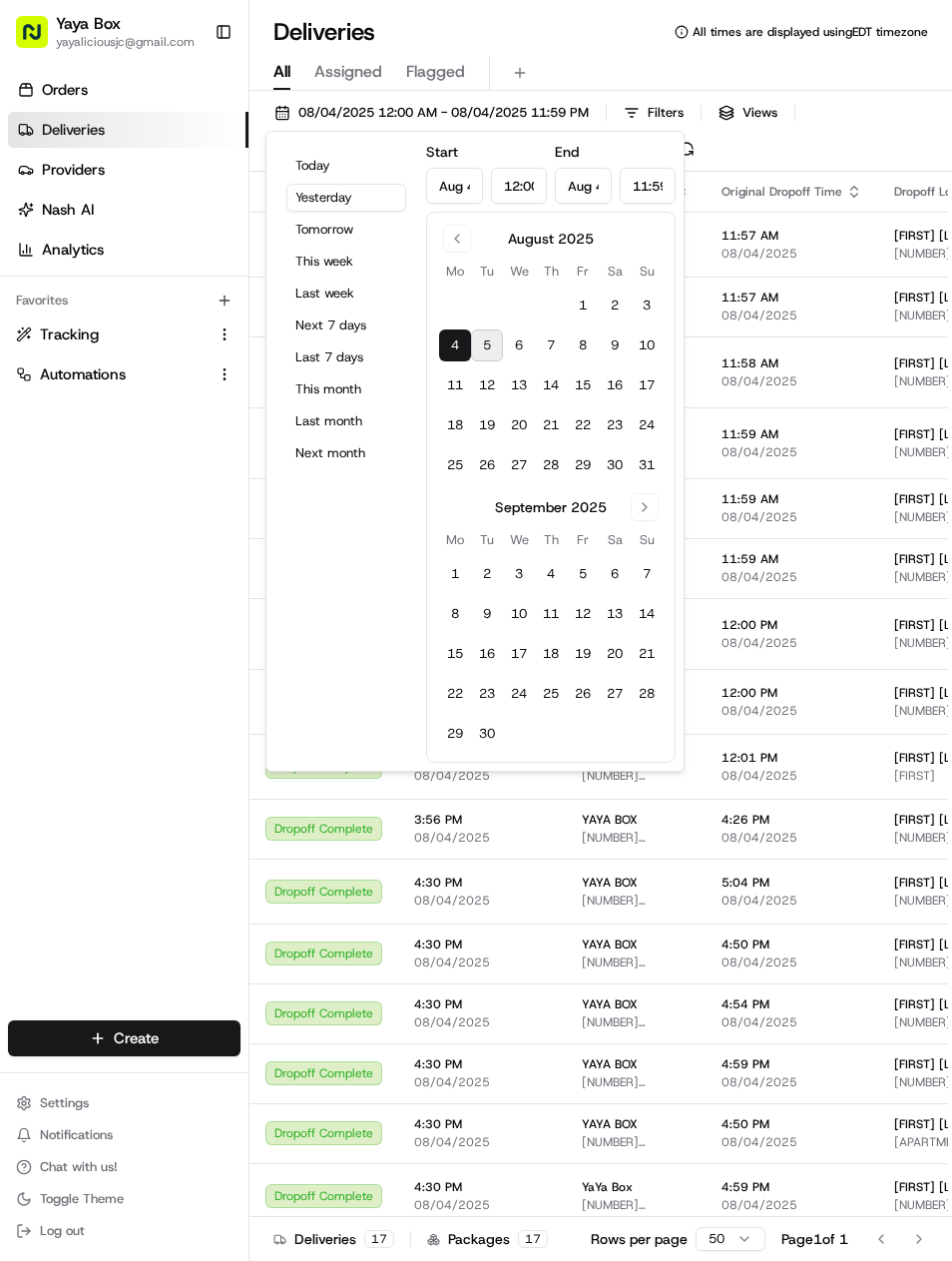 click at bounding box center [457, 239] 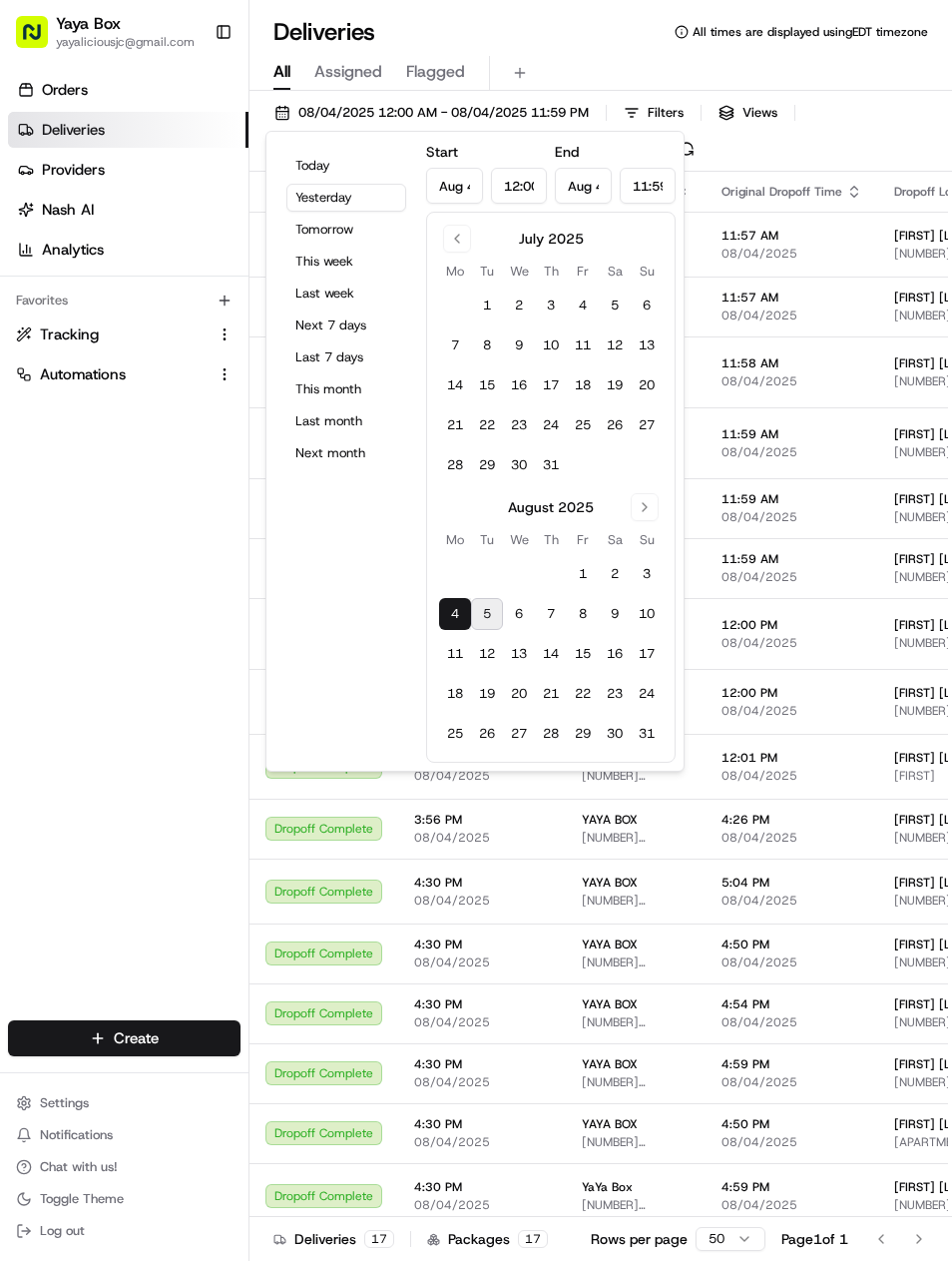click on "29" at bounding box center [487, 465] 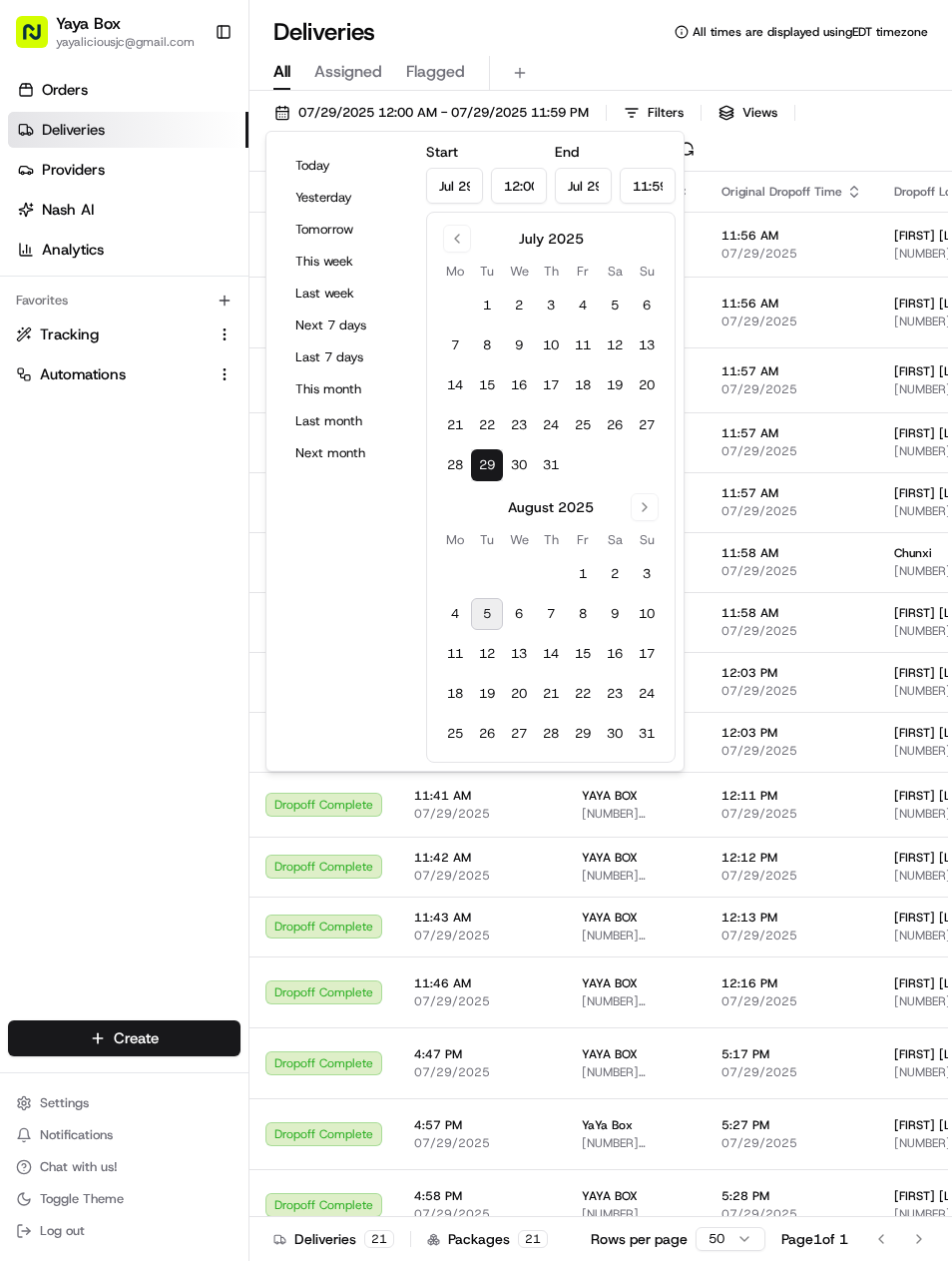 click on "Orders Deliveries Providers Nash AI Analytics Favorites Tracking Automations" at bounding box center [124, 550] 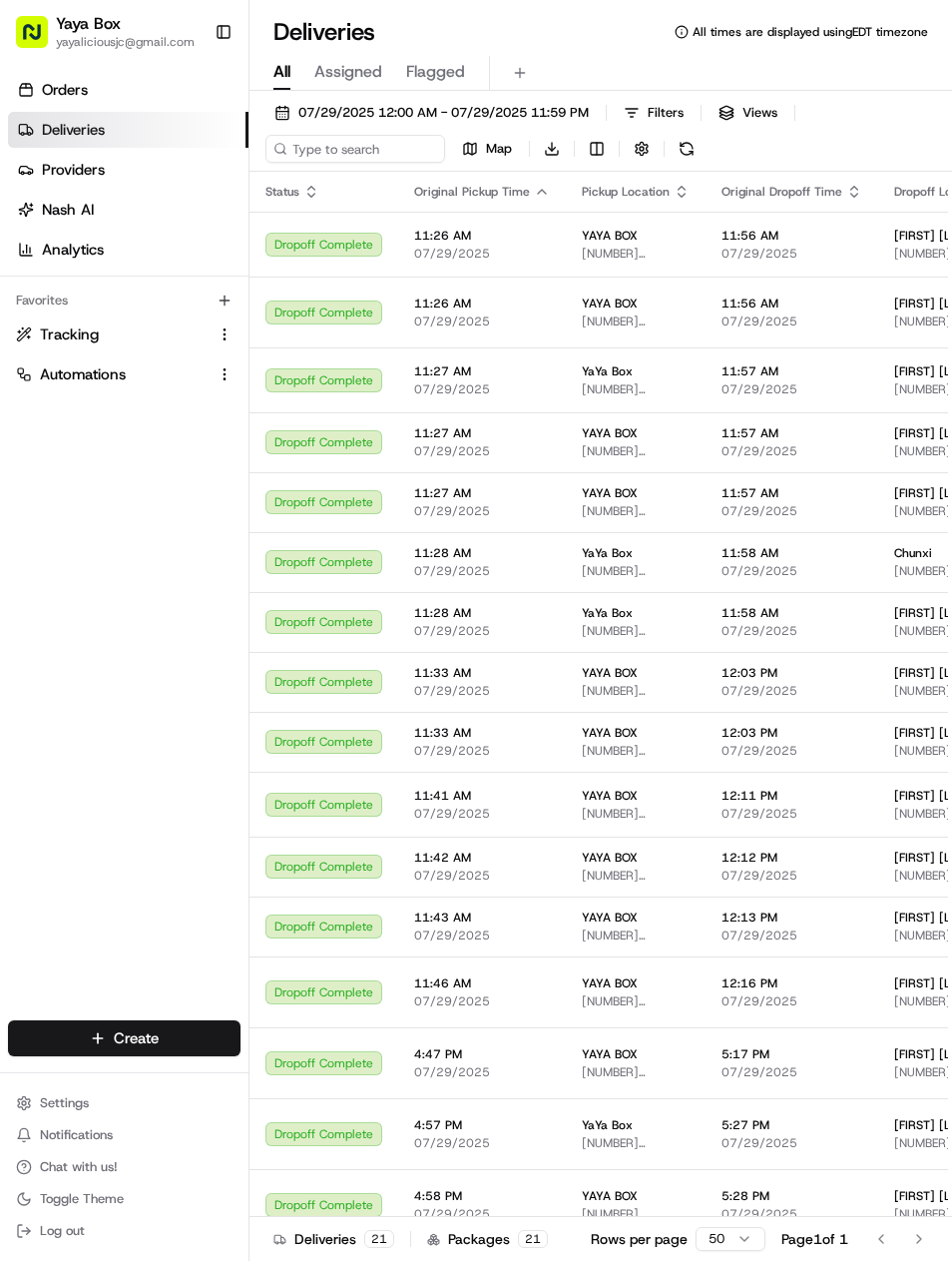 click on "12:16 PM" at bounding box center (791, 983) 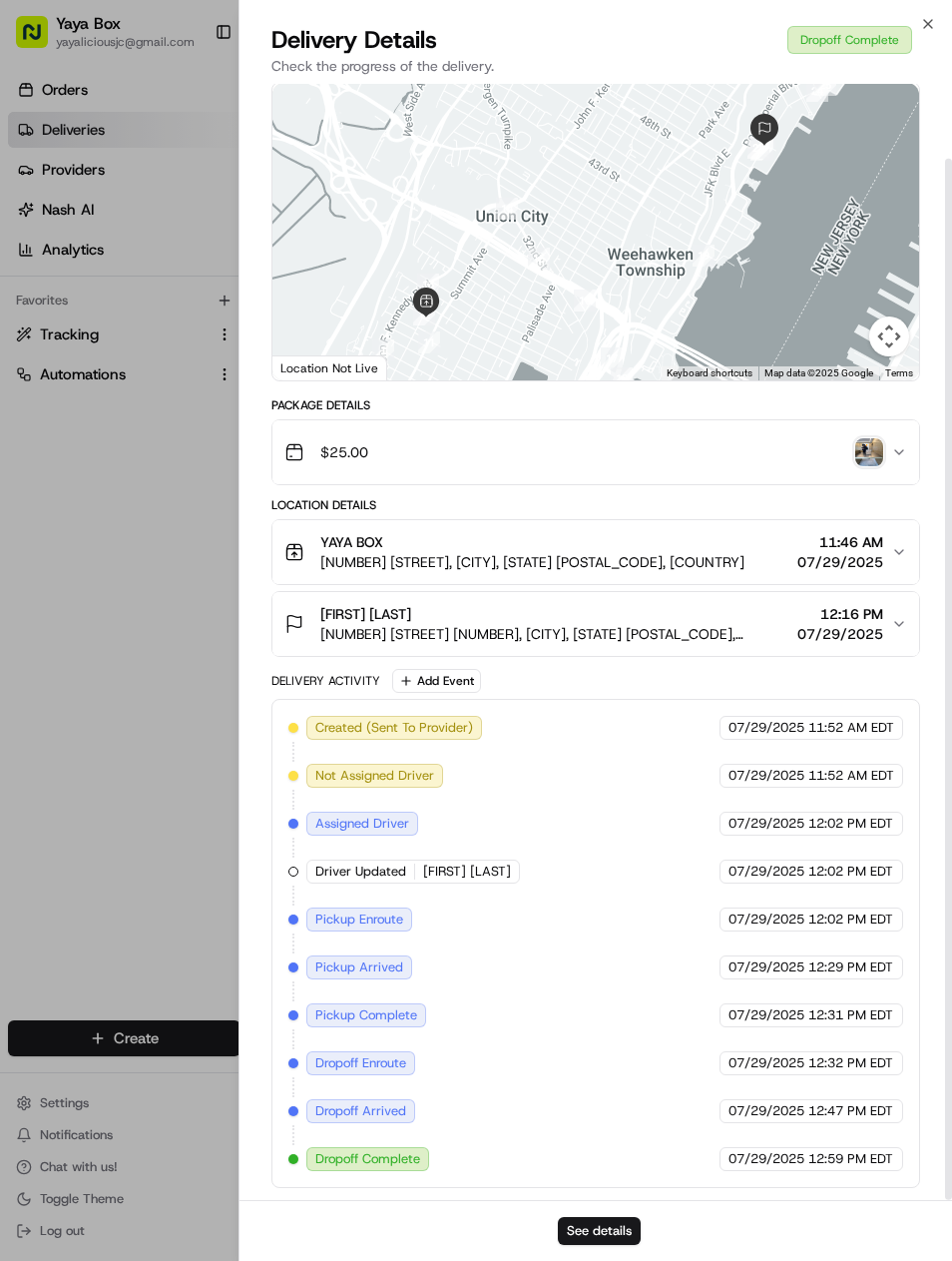 scroll, scrollTop: 80, scrollLeft: 0, axis: vertical 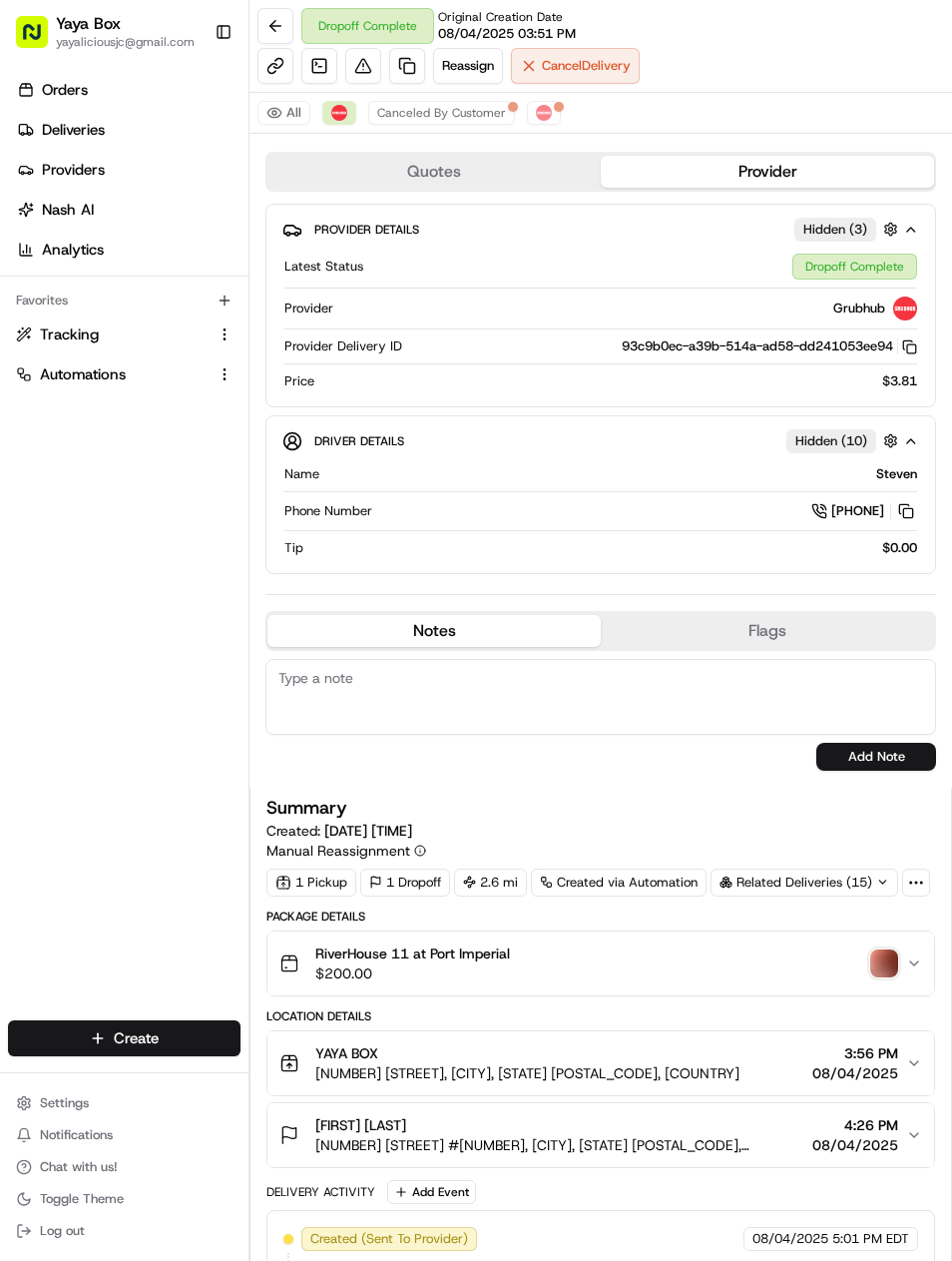 click at bounding box center (407, 66) 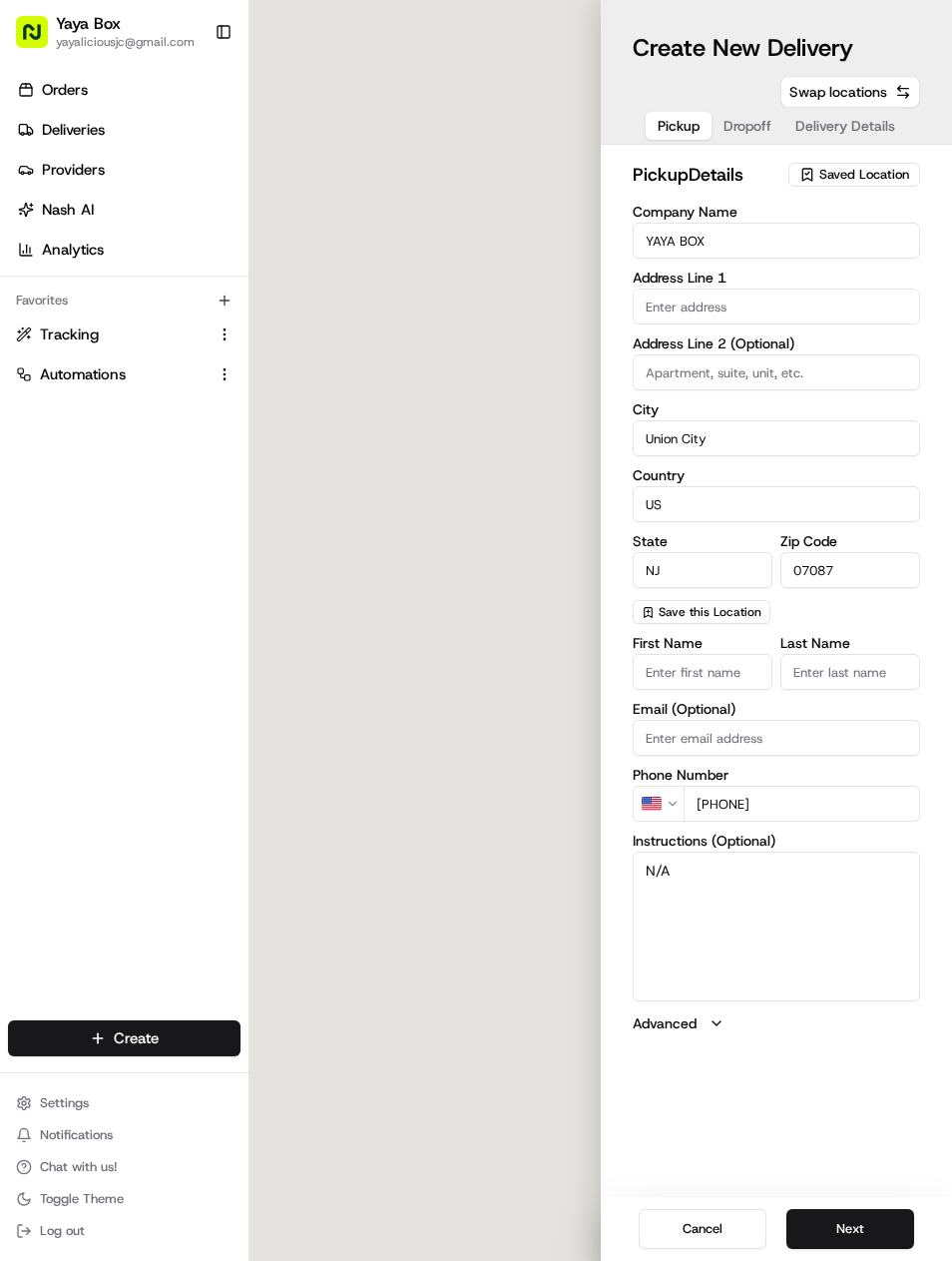 type on "[NUMBER] [STREET]" 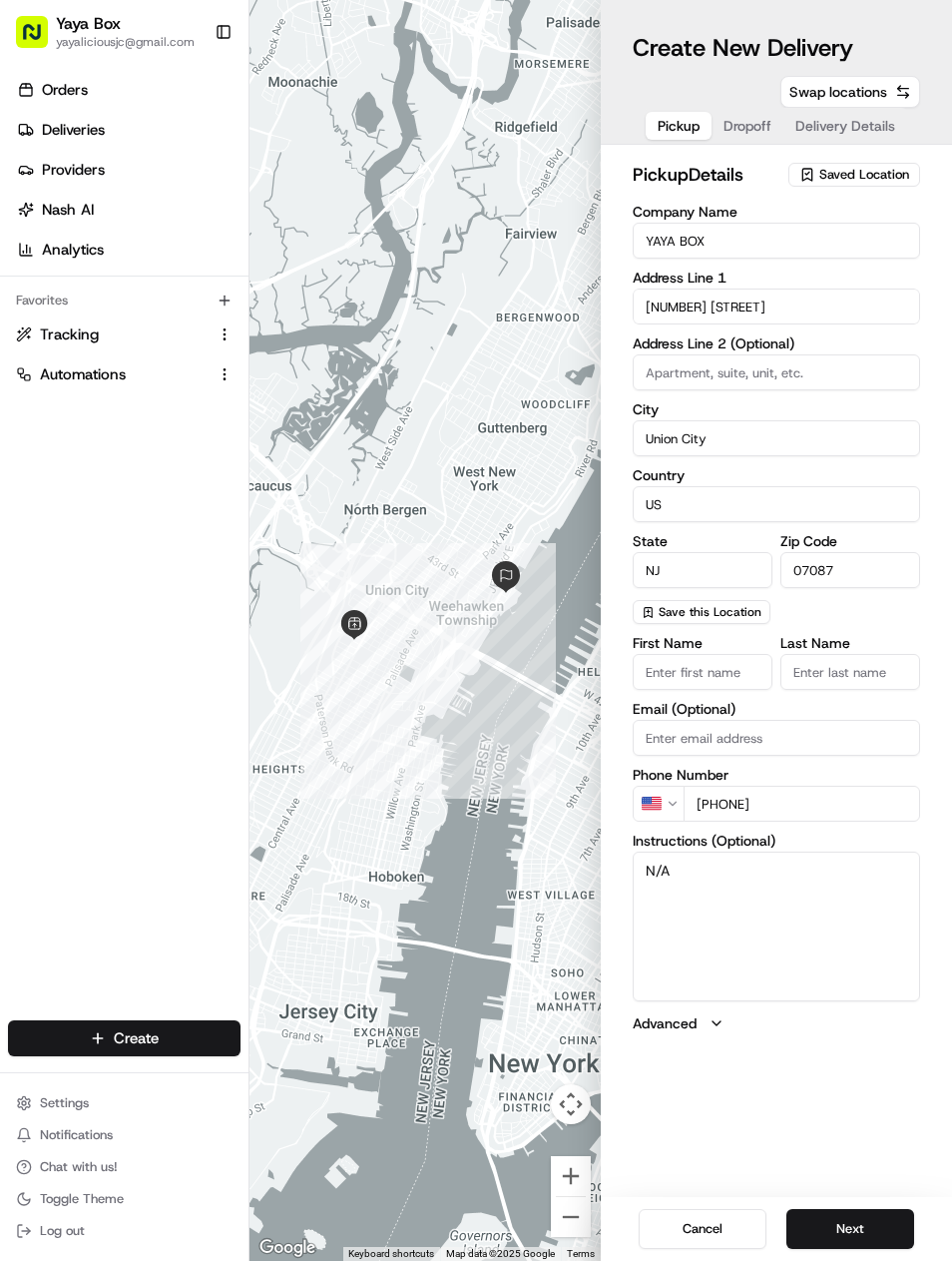 click on "Next" at bounding box center (850, 1229) 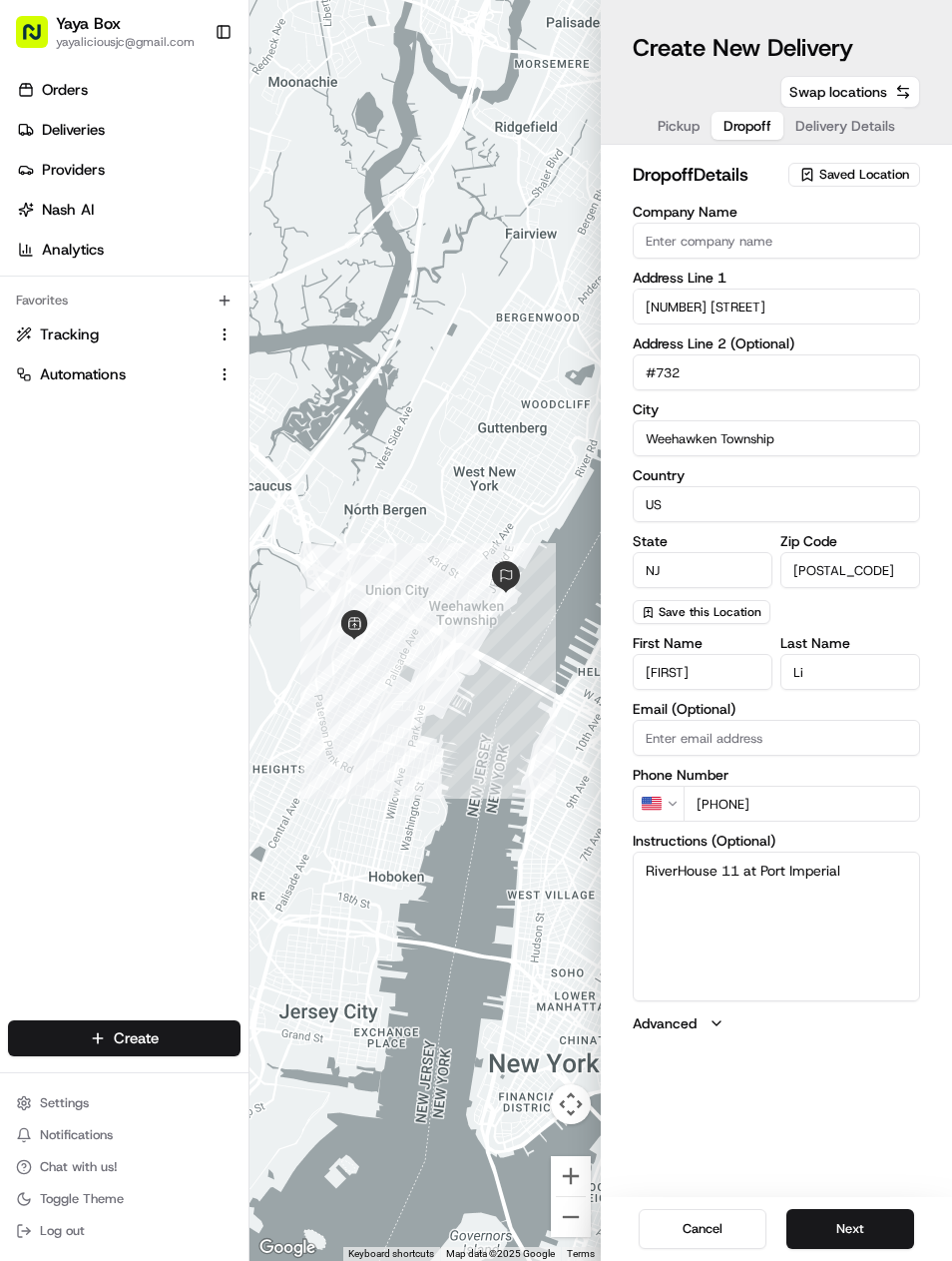 click on "Next" at bounding box center [850, 1229] 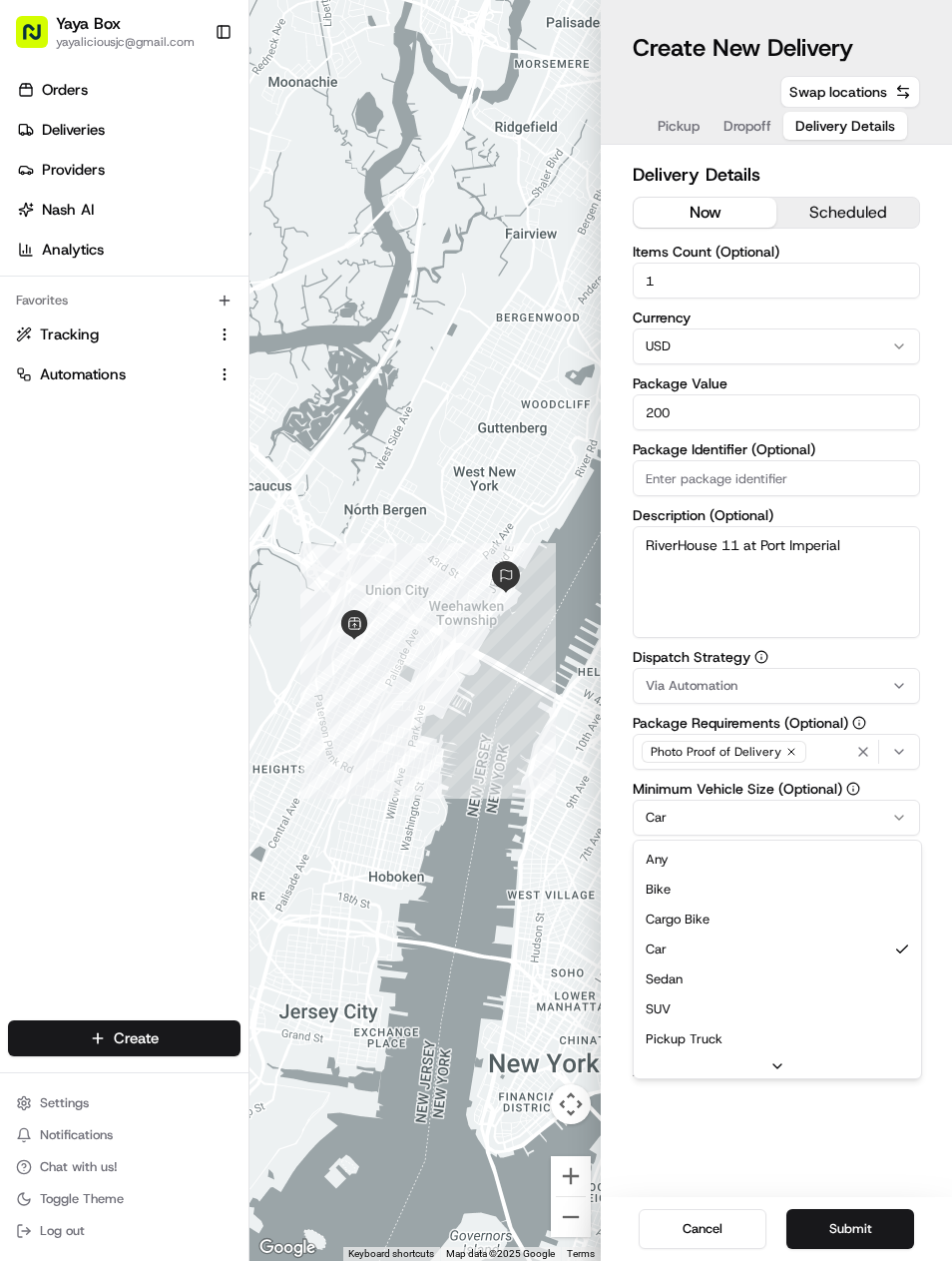 click on "1 Currency" at bounding box center [476, 630] 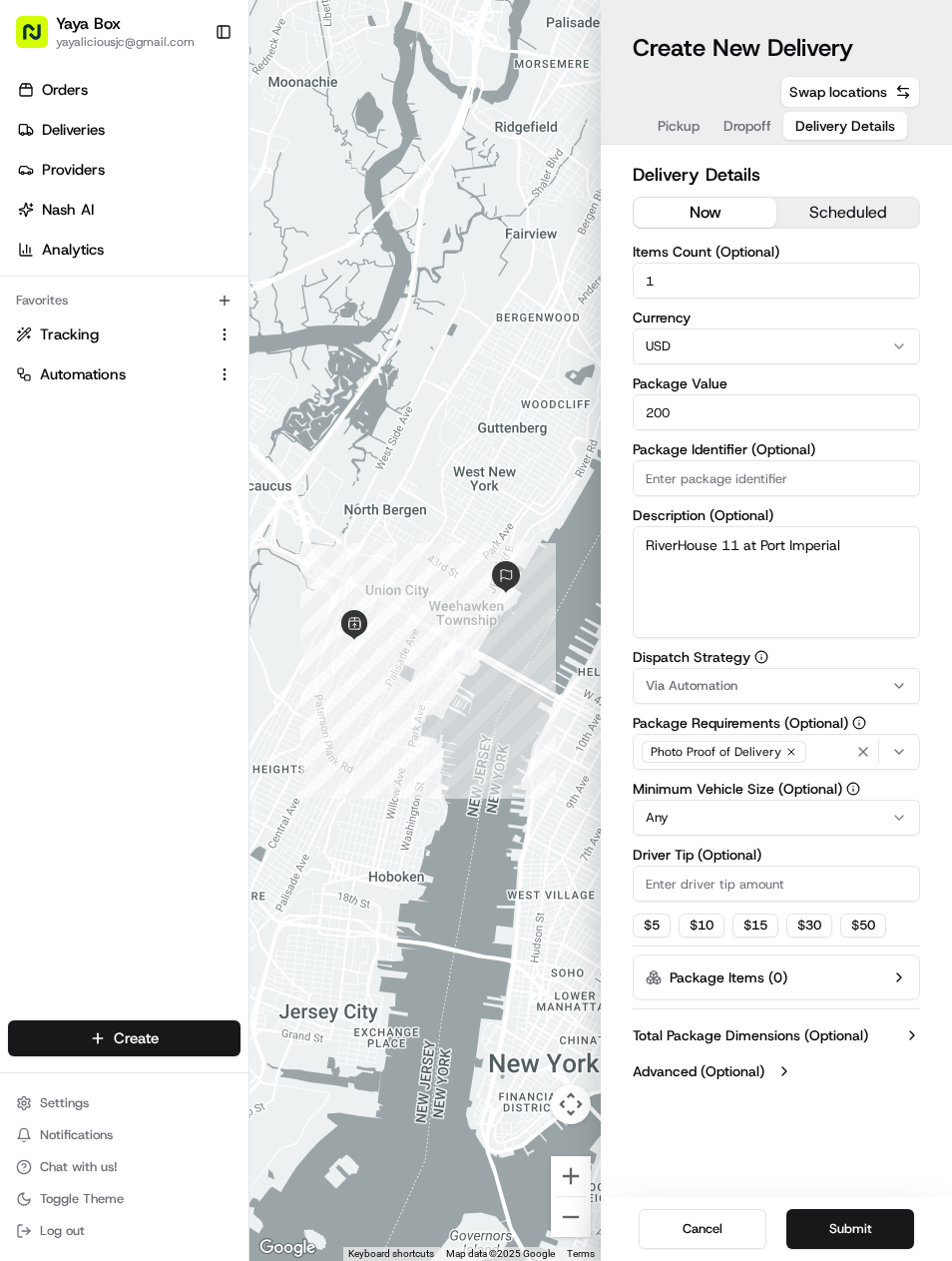 click on "Submit" at bounding box center [850, 1229] 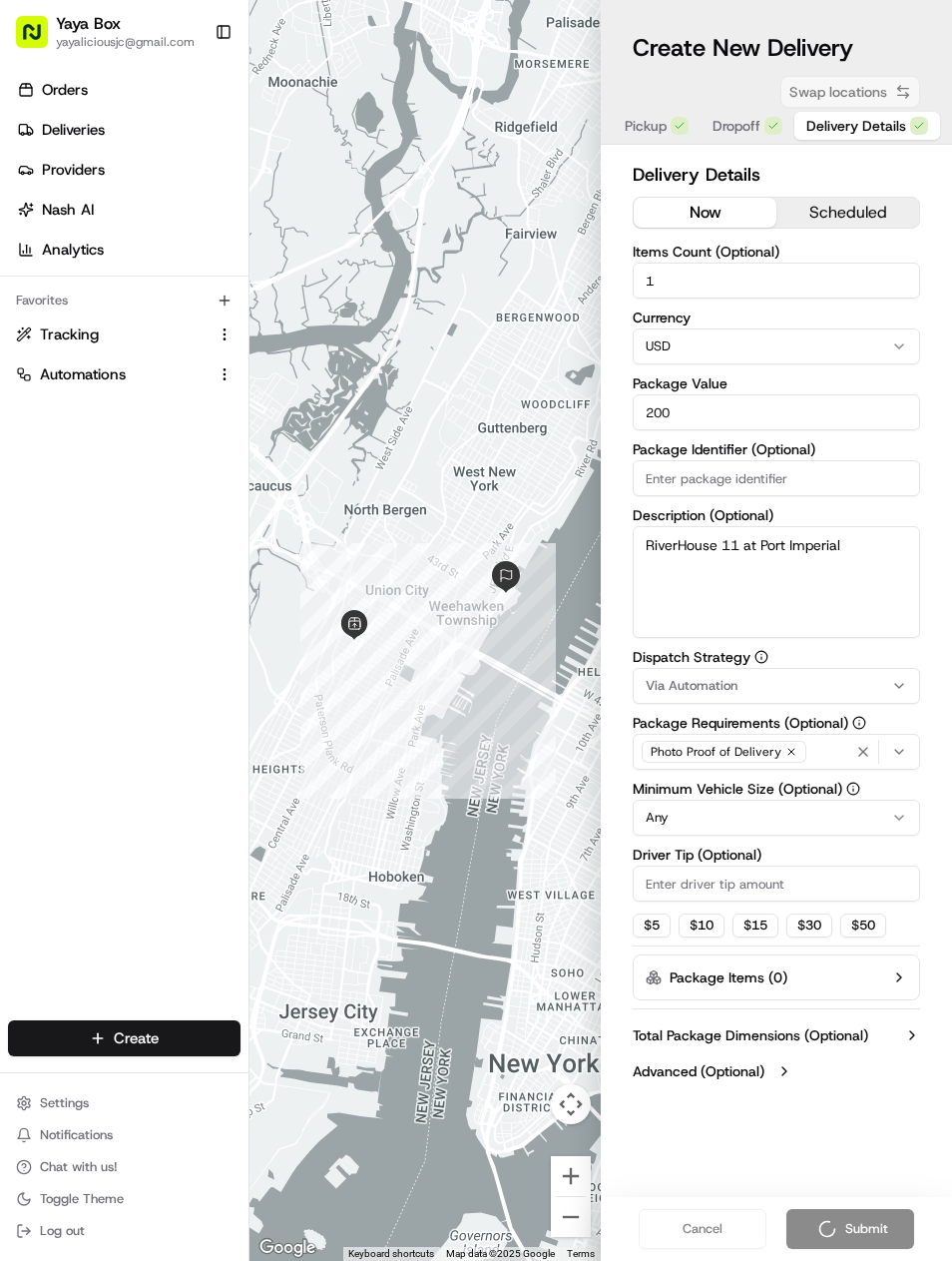 click on "Cancel Submit" at bounding box center [776, 1229] 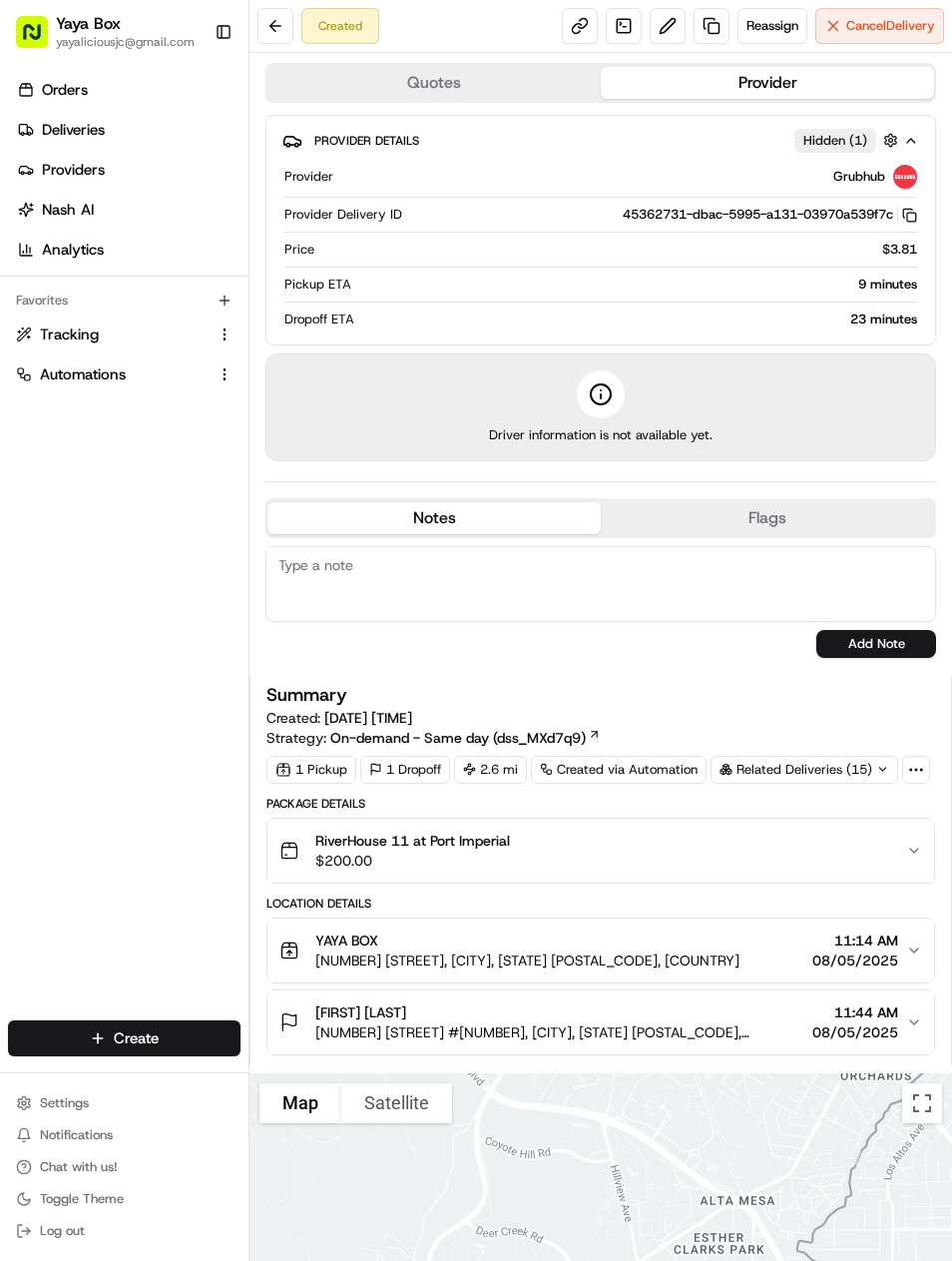 scroll, scrollTop: 0, scrollLeft: 0, axis: both 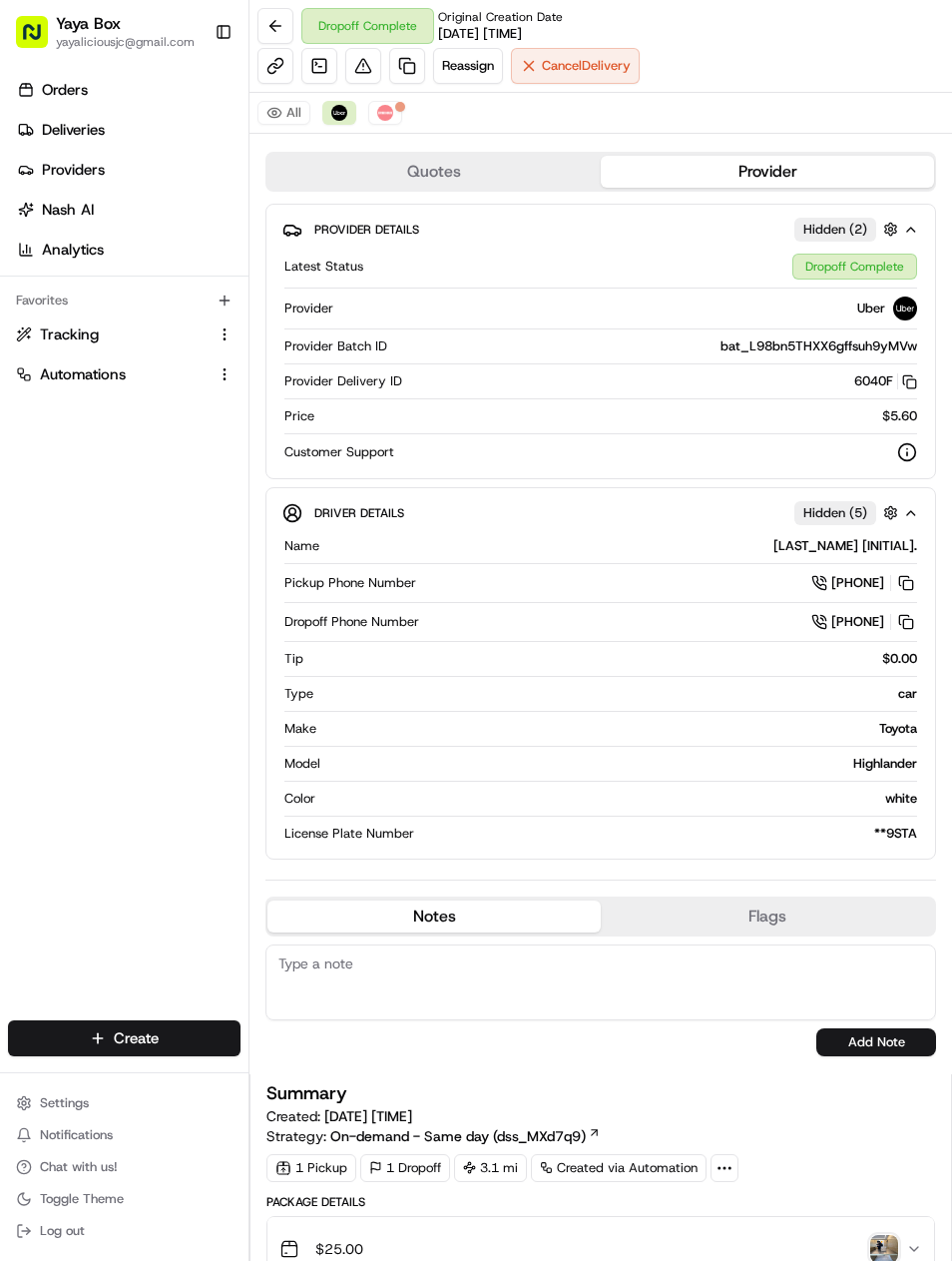 click at bounding box center [407, 66] 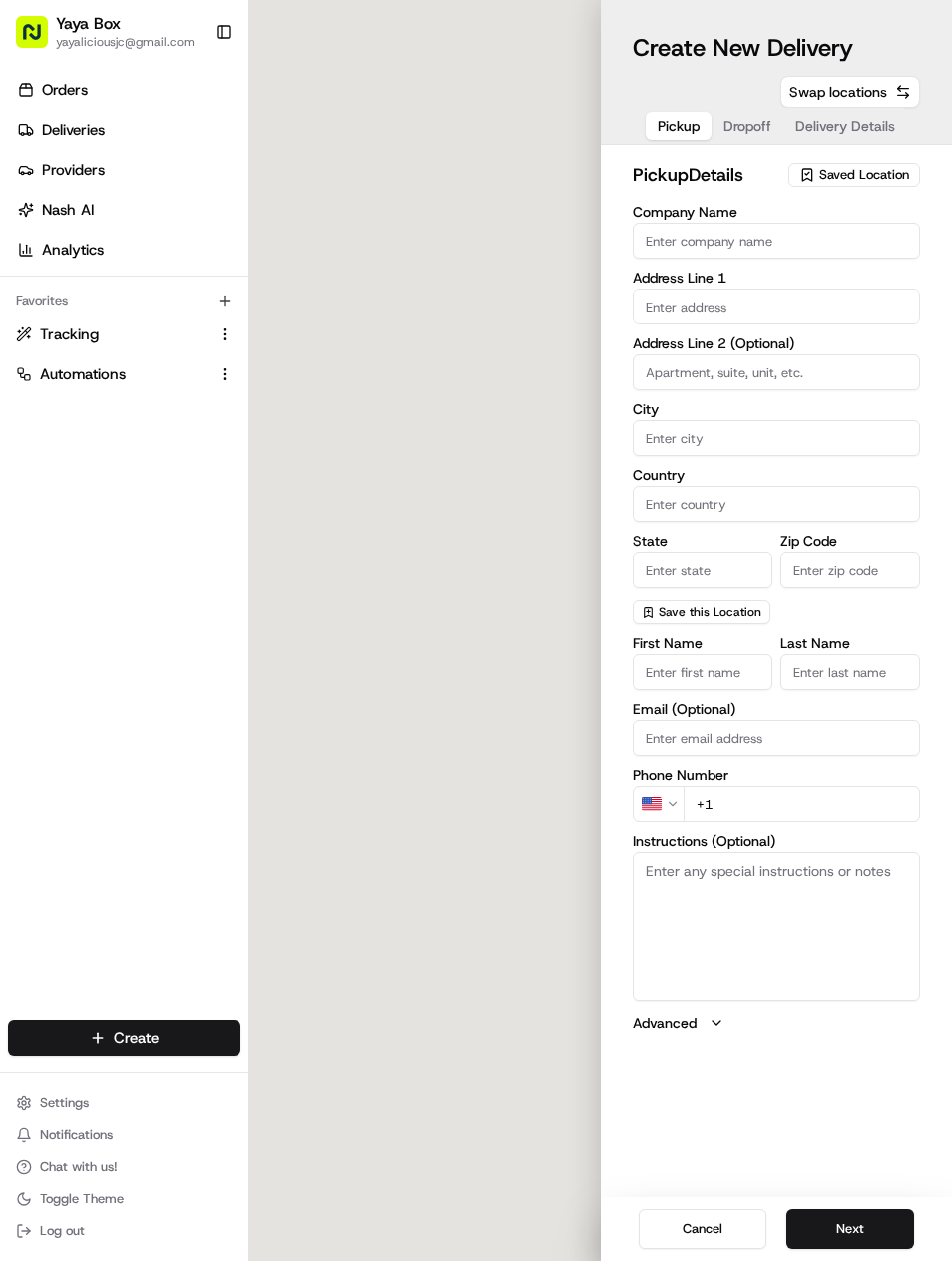 type on "YAYA BOX" 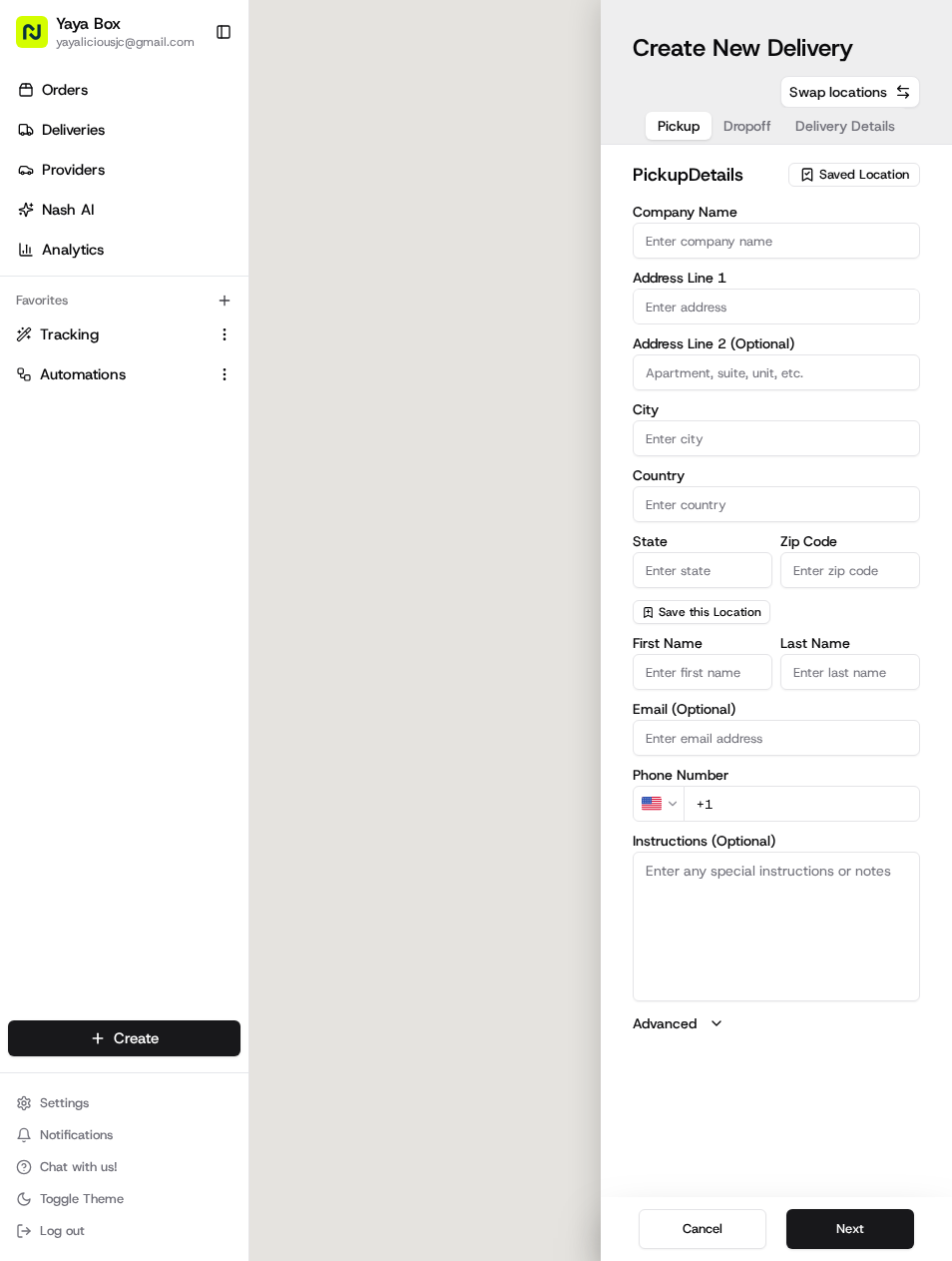 type on "Union City" 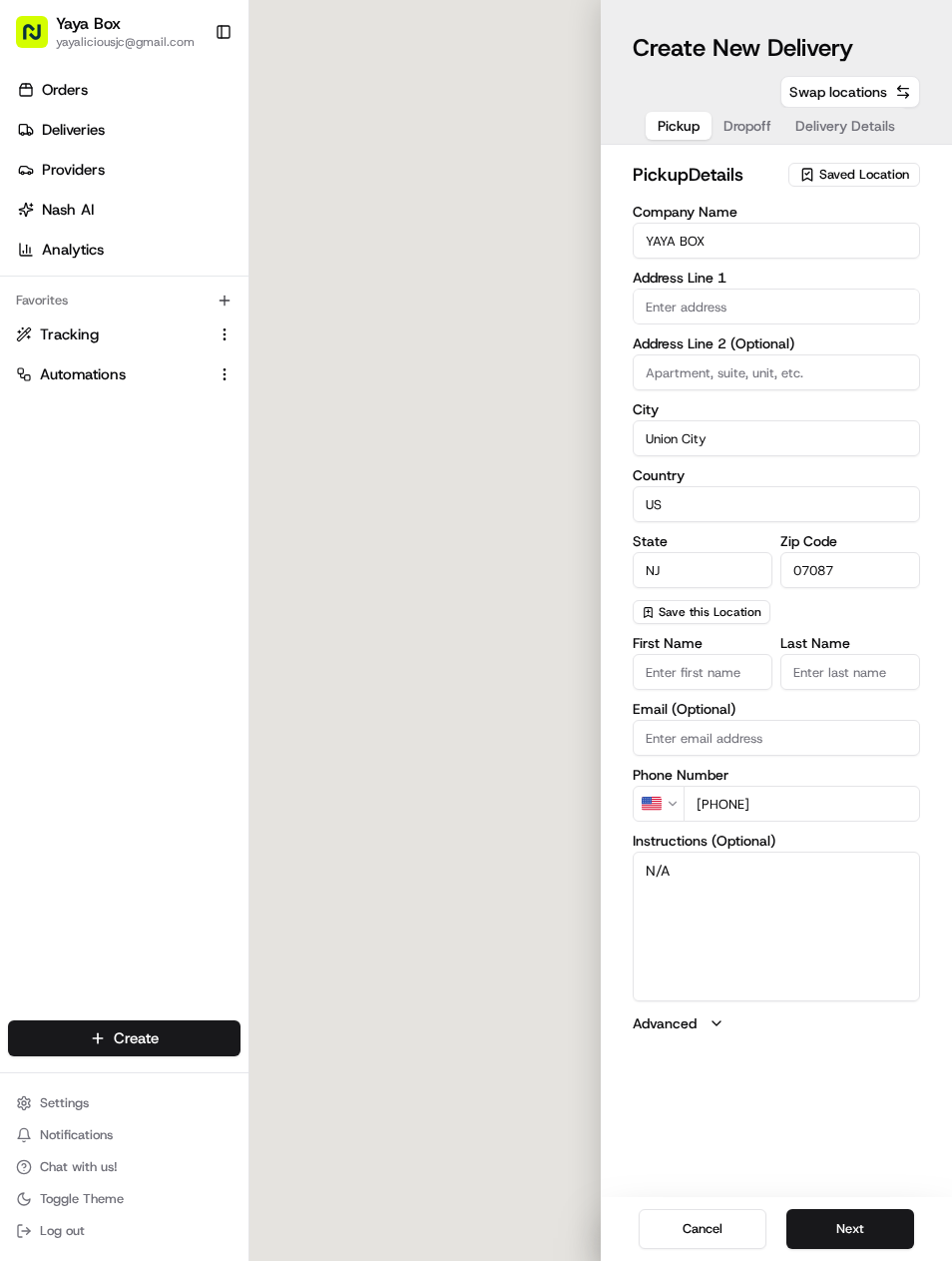 type on "[NUMBER] [STREET]" 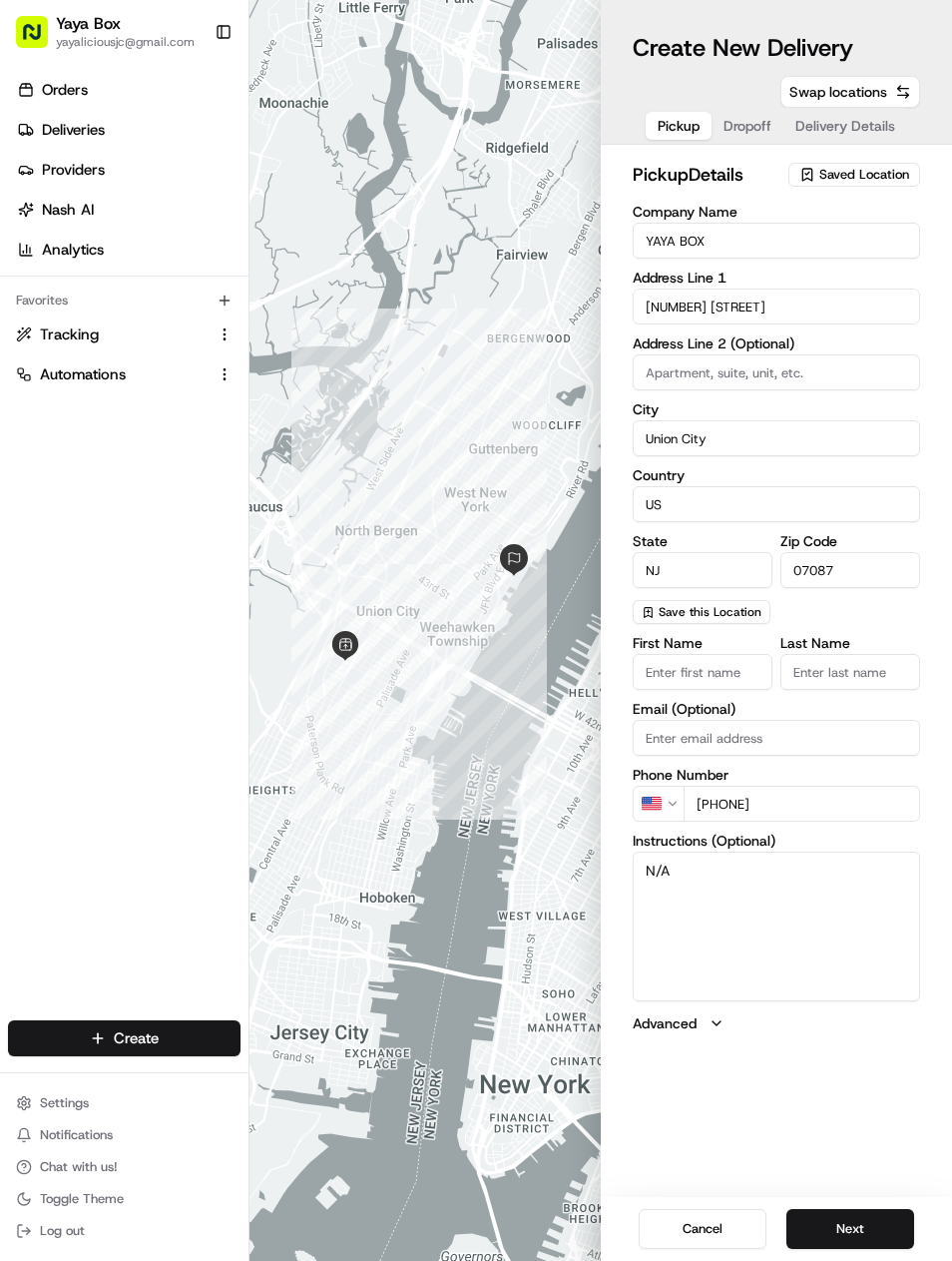 click on "Next" at bounding box center (850, 1229) 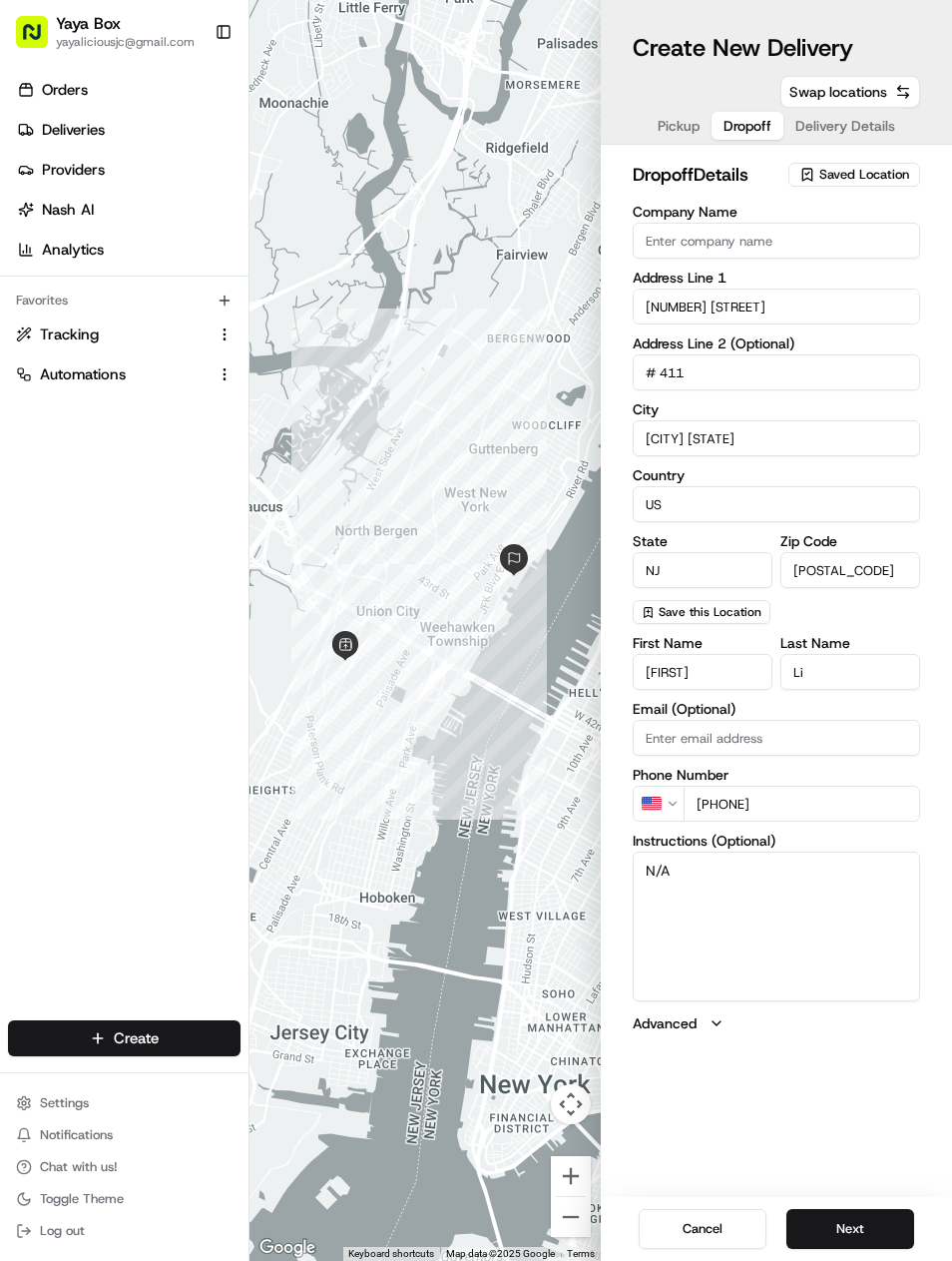 click on "Next" at bounding box center [850, 1229] 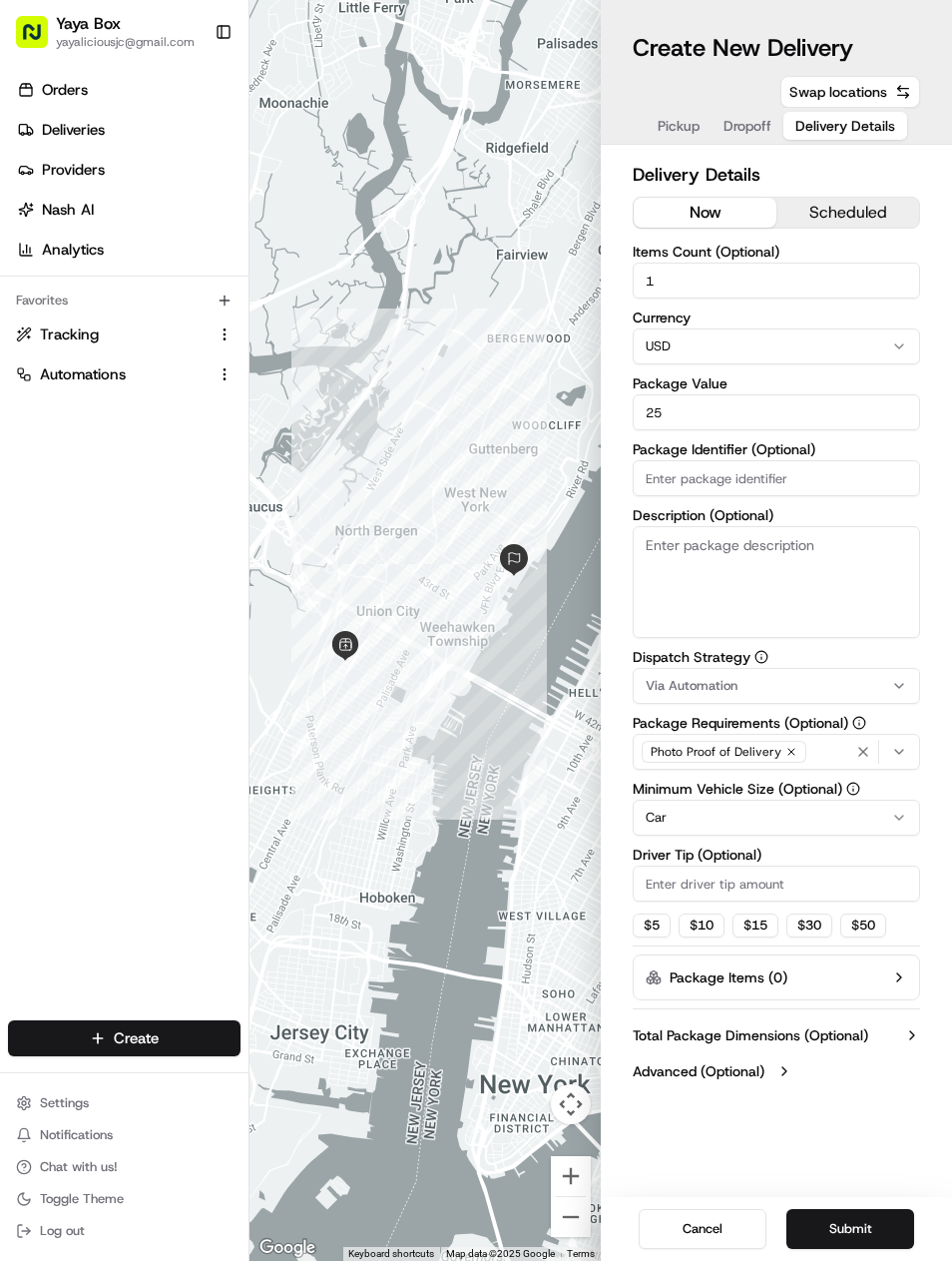 click on "[FIRST] [LAST] [EMAIL]" at bounding box center [476, 630] 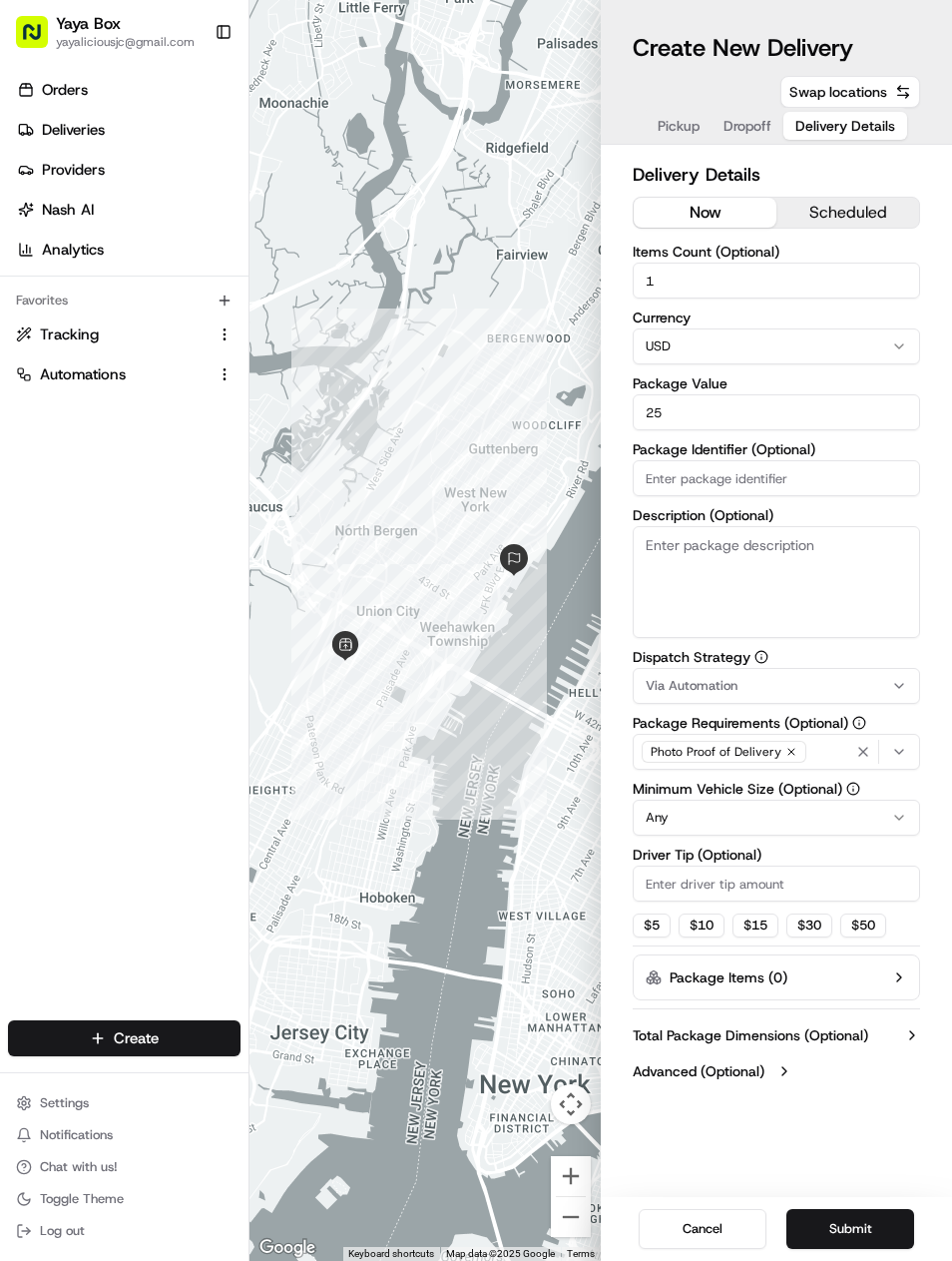 click on "Submit" at bounding box center (850, 1229) 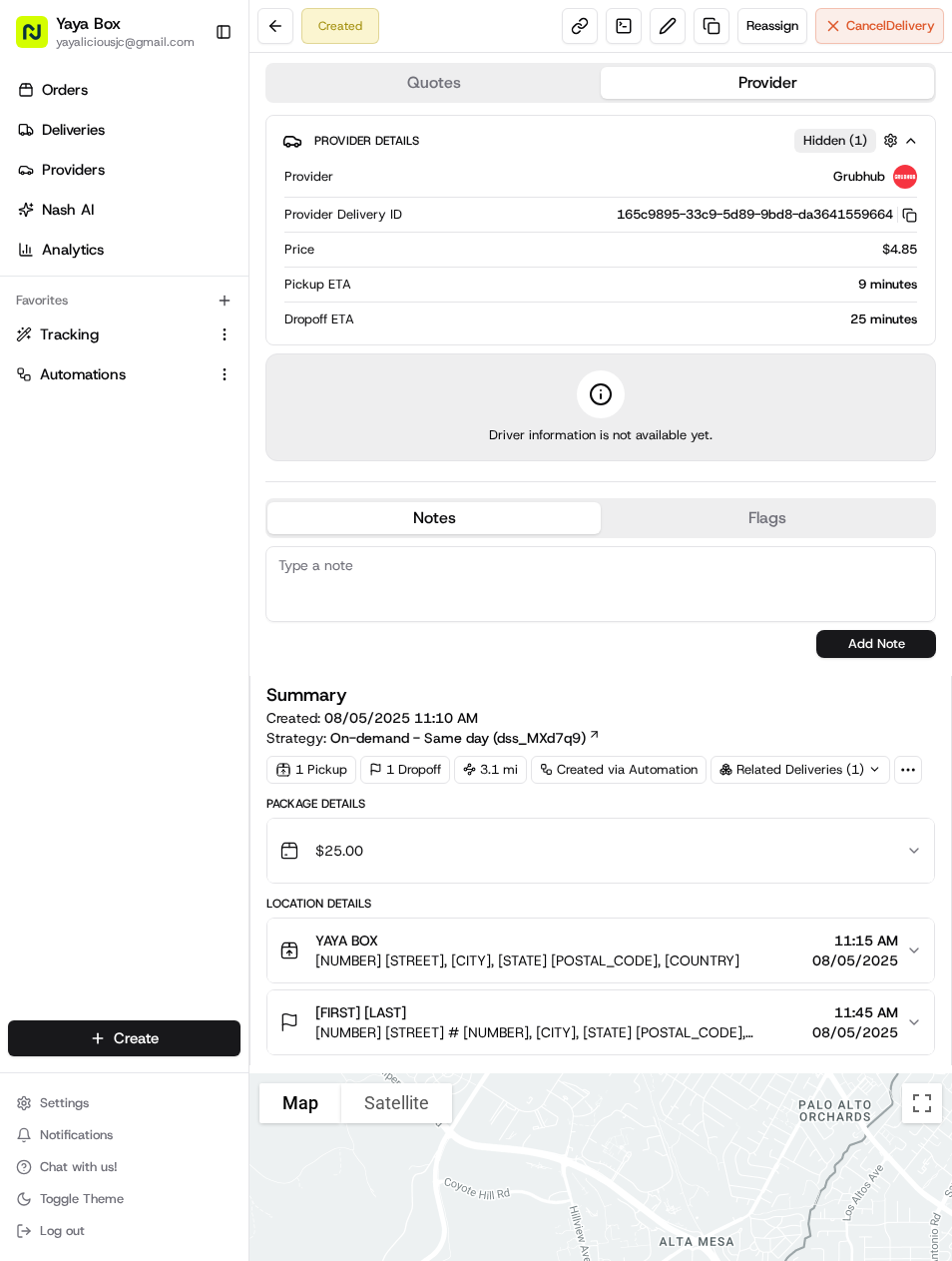 click on "Deliveries" at bounding box center (73, 130) 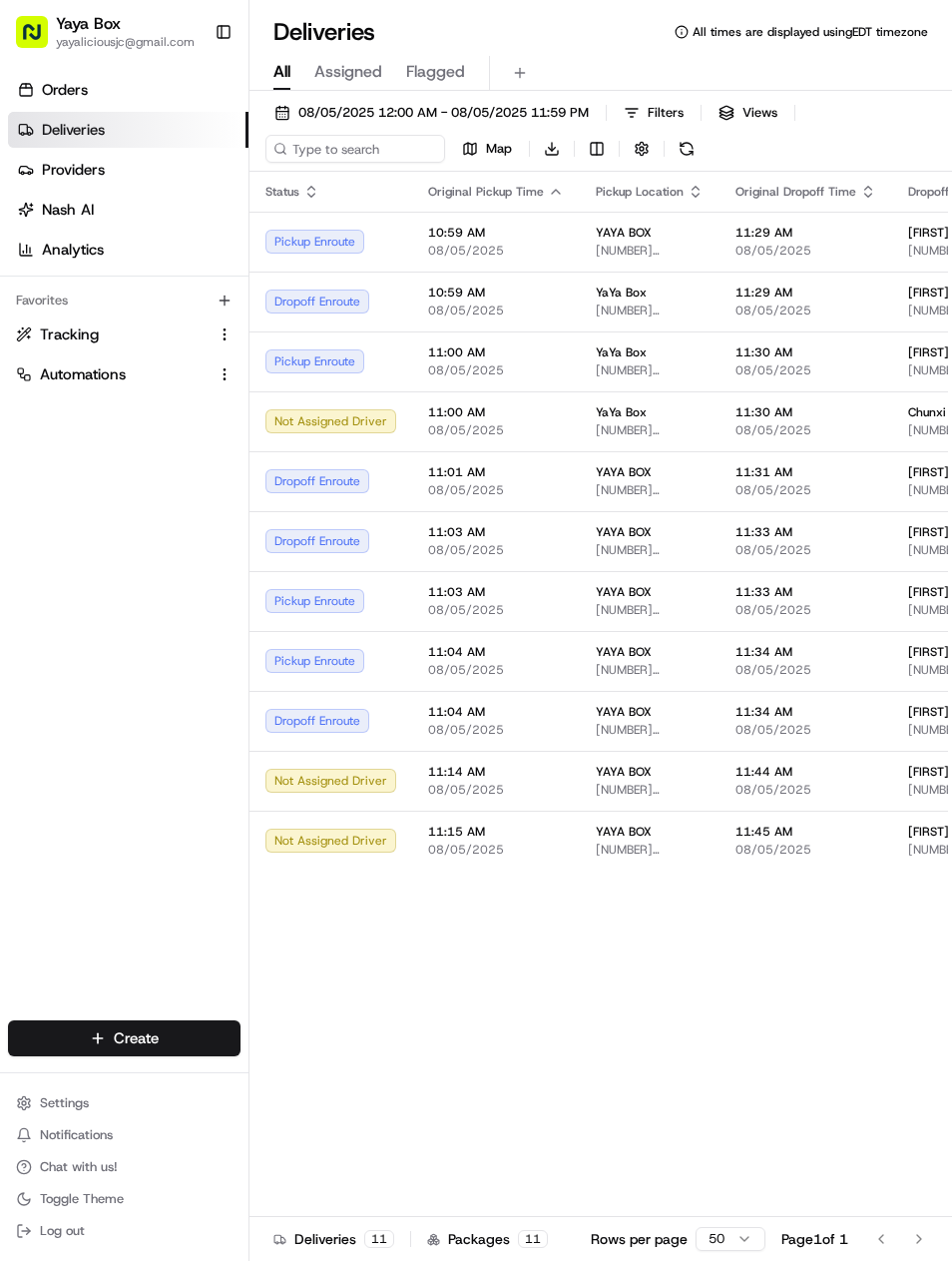 scroll, scrollTop: 0, scrollLeft: 0, axis: both 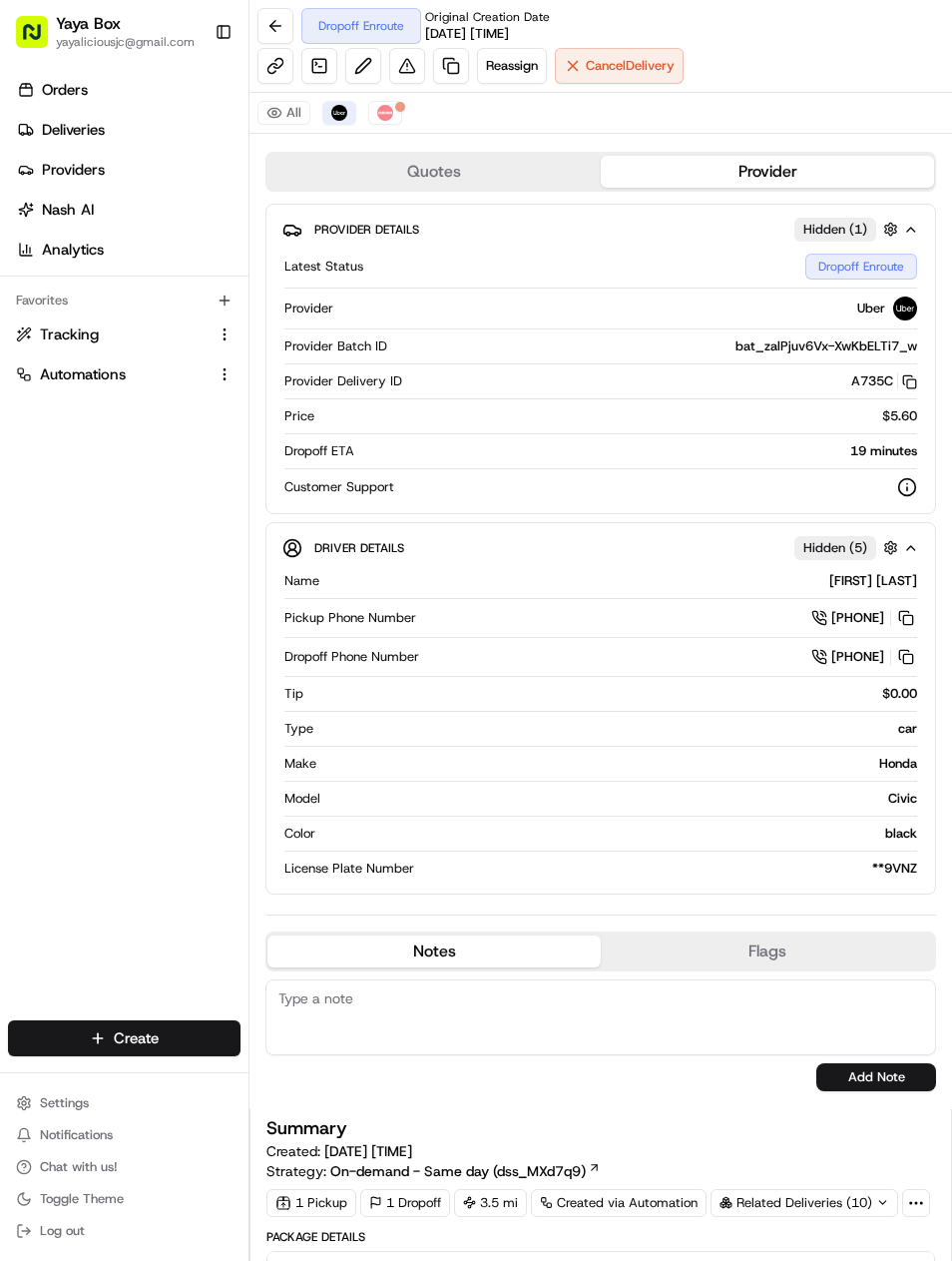 click on "Deliveries" at bounding box center (128, 130) 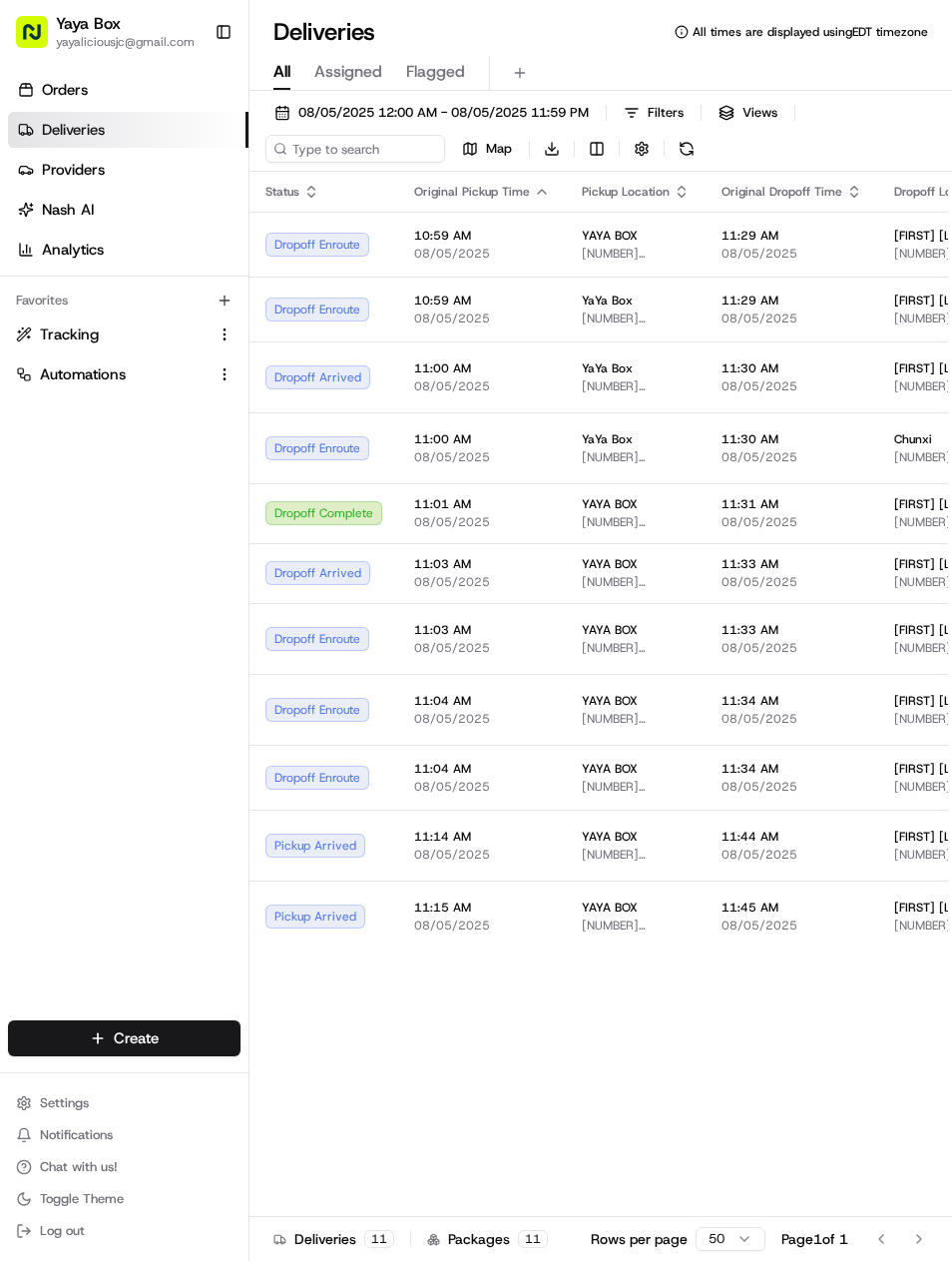 click on "08/05/2025" at bounding box center [482, 926] 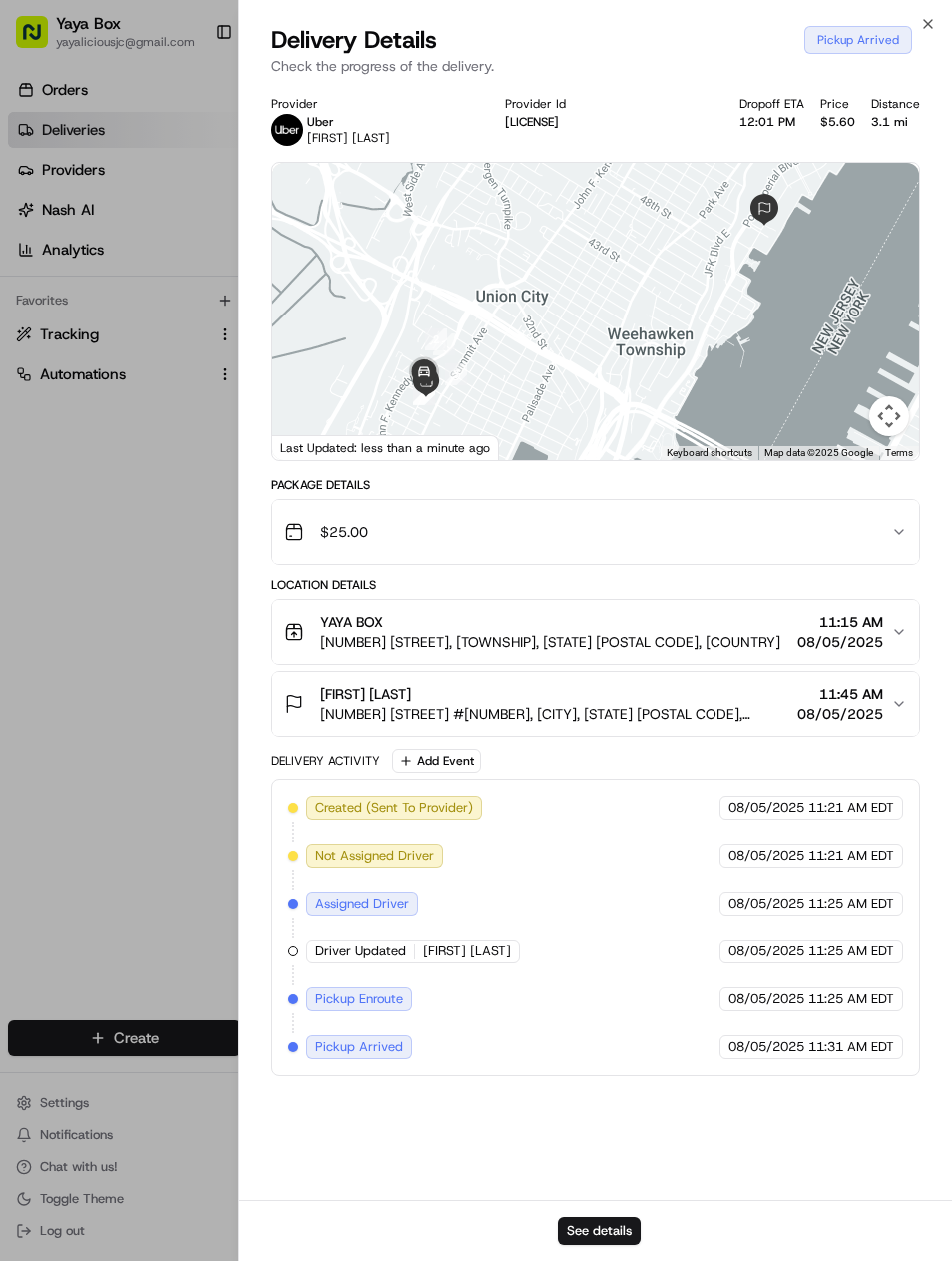 click at bounding box center (476, 630) 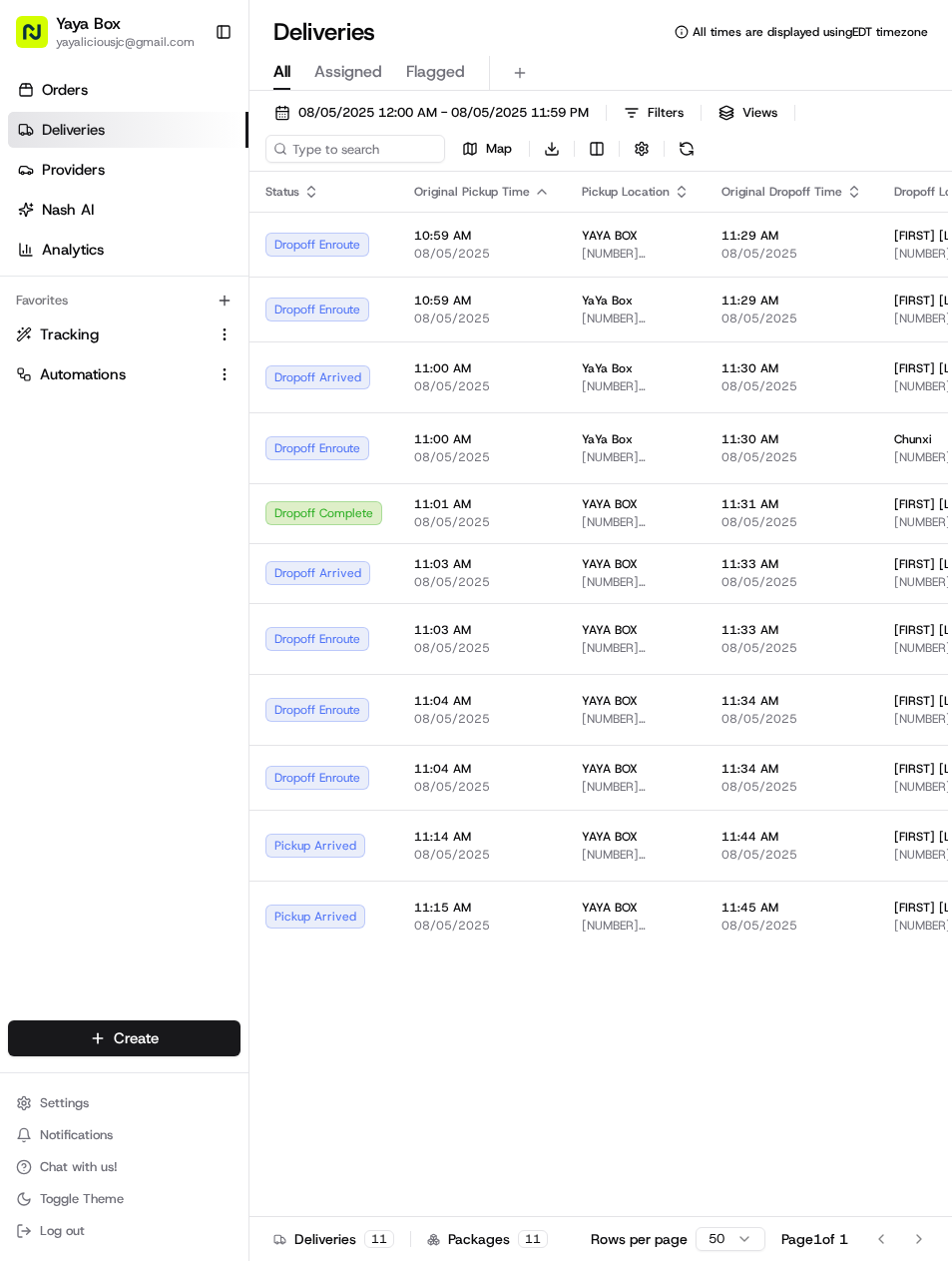 click on "Deliveries" at bounding box center [73, 130] 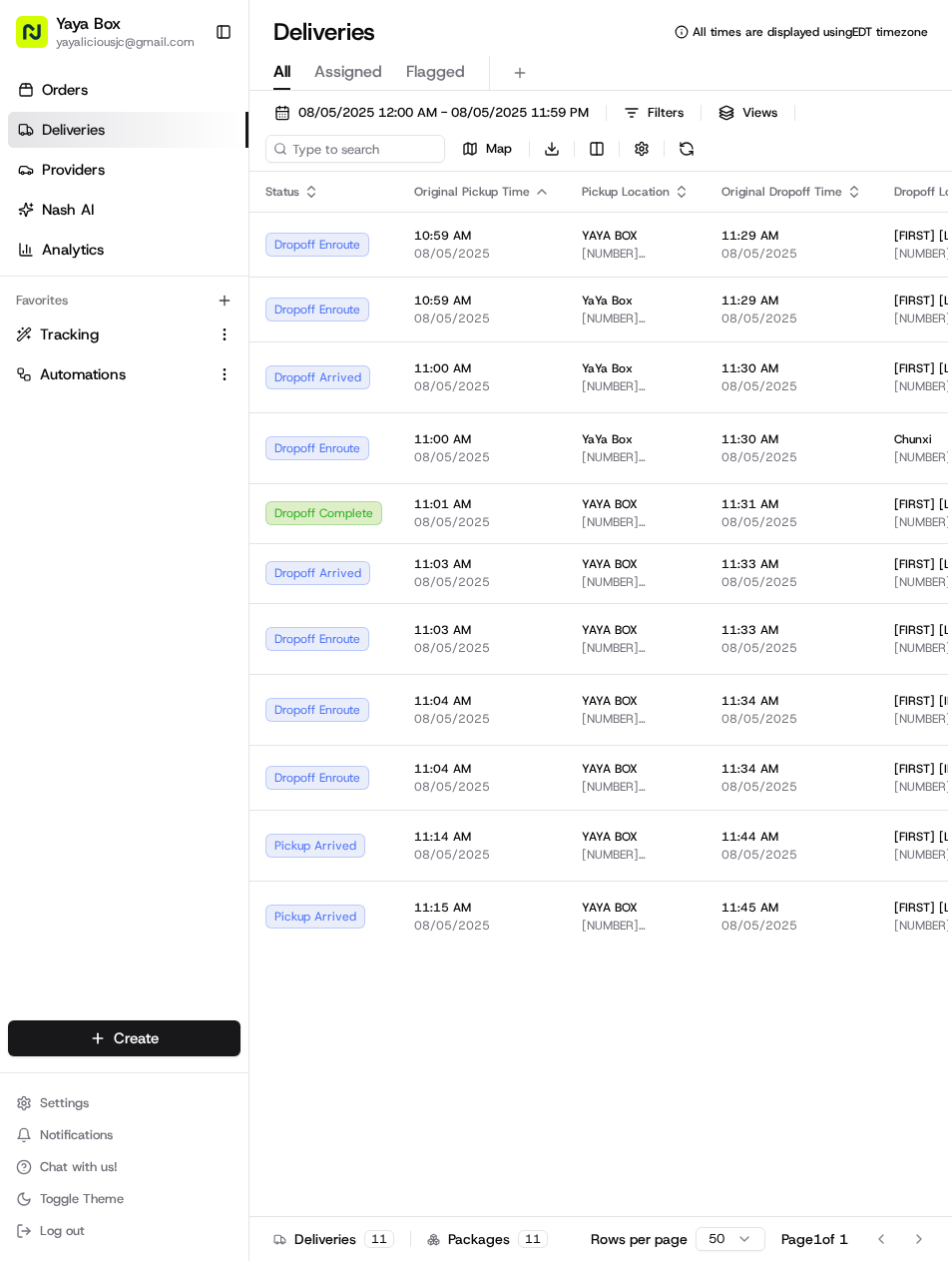 scroll, scrollTop: 0, scrollLeft: 0, axis: both 